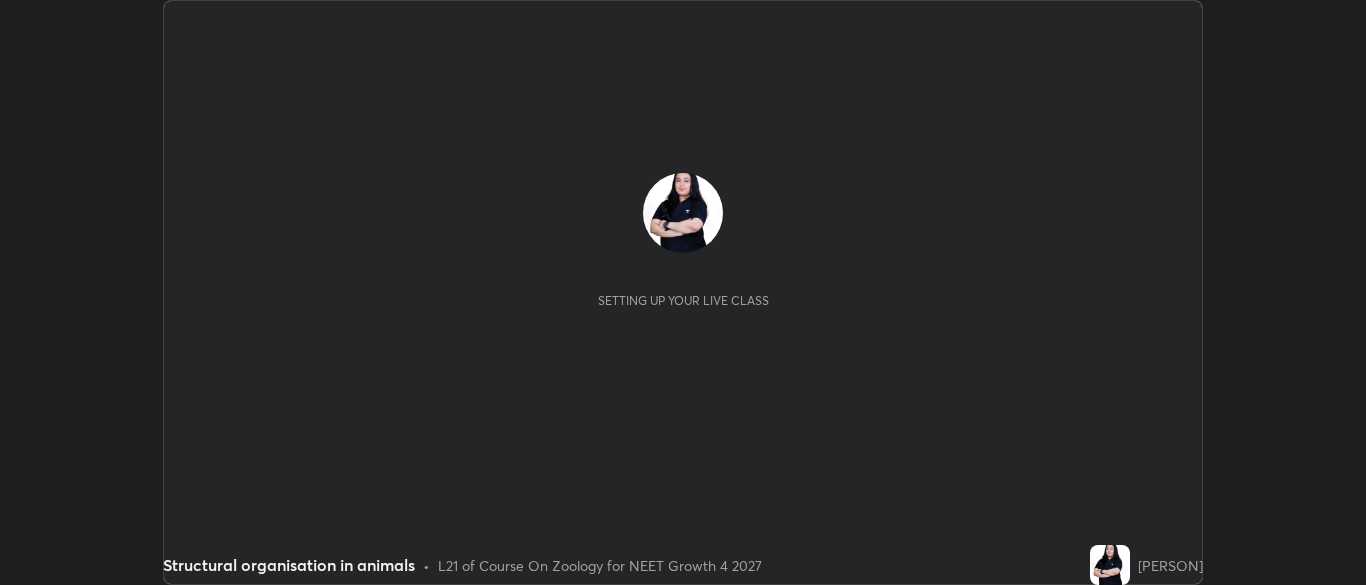 scroll, scrollTop: 0, scrollLeft: 0, axis: both 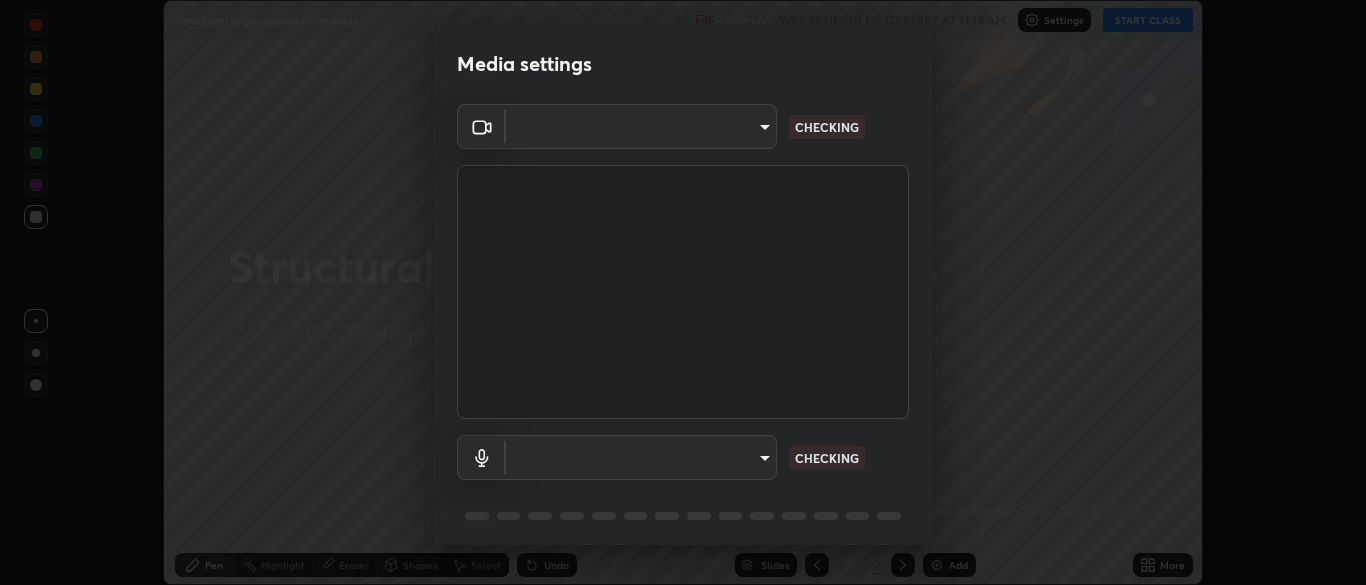 type on "9754d1bfa13735c40c9b44fb92c9f3056f1605d24a4f781e36e1416e56ca9810" 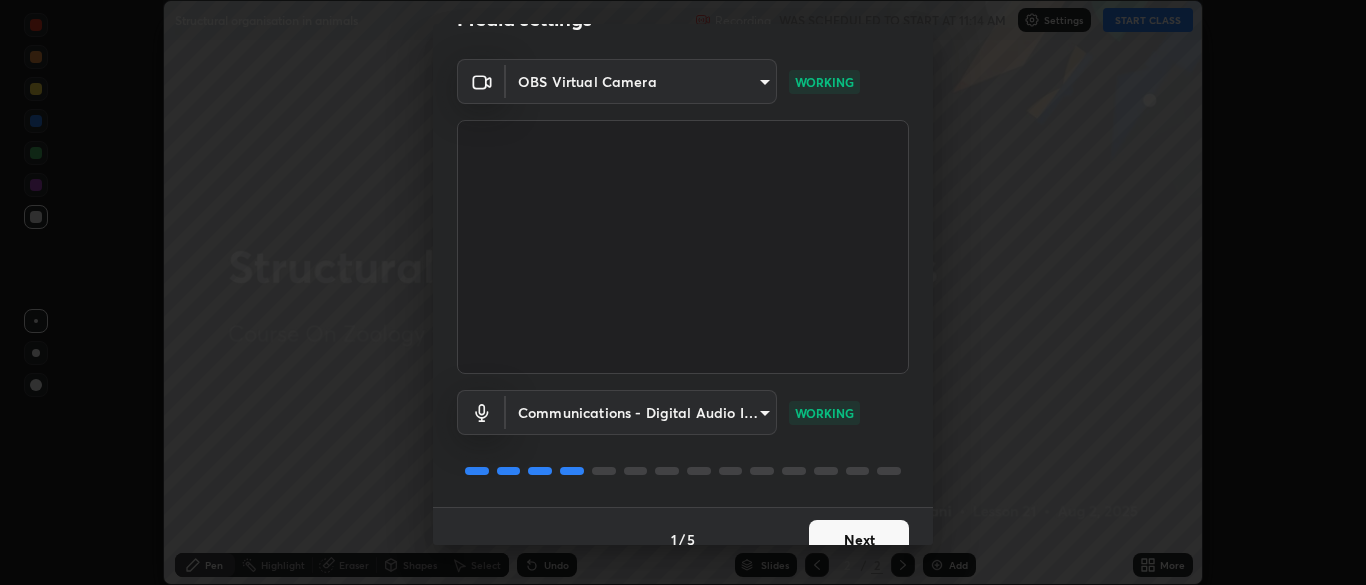 scroll, scrollTop: 49, scrollLeft: 0, axis: vertical 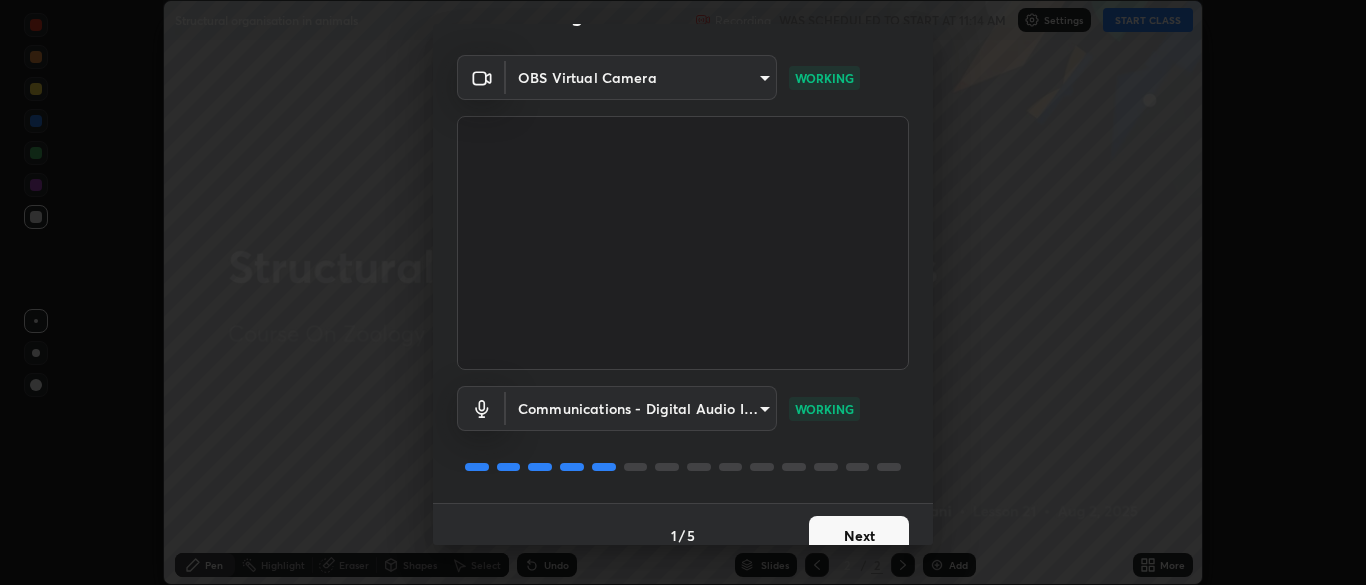 click on "Next" at bounding box center (859, 536) 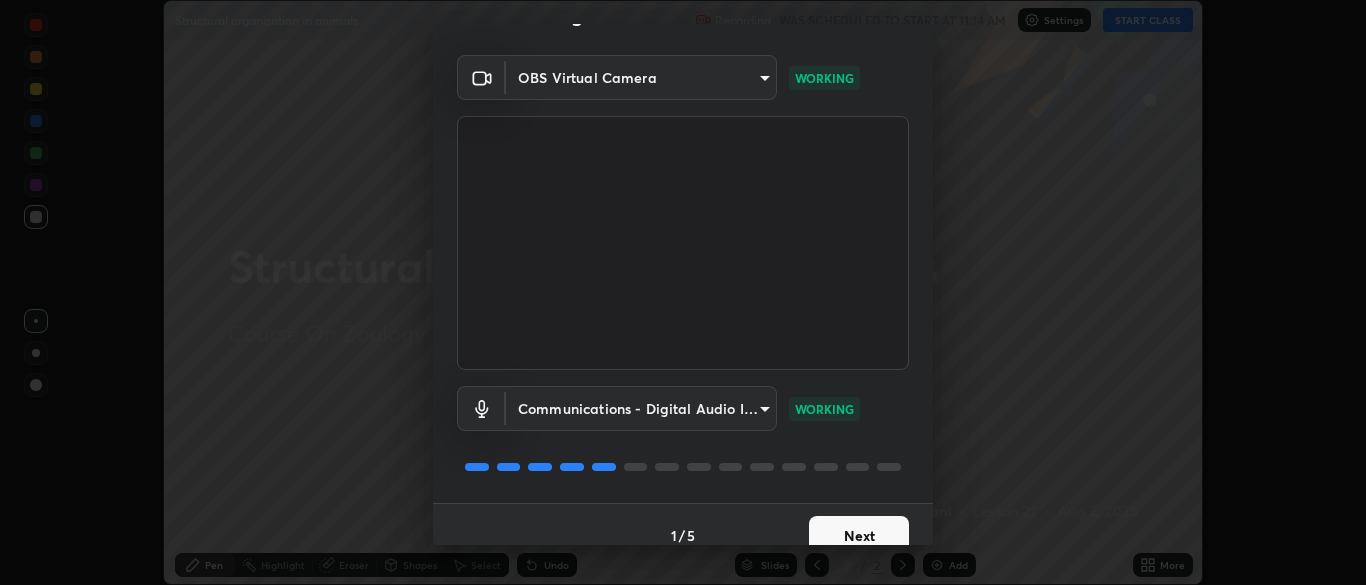 scroll, scrollTop: 0, scrollLeft: 0, axis: both 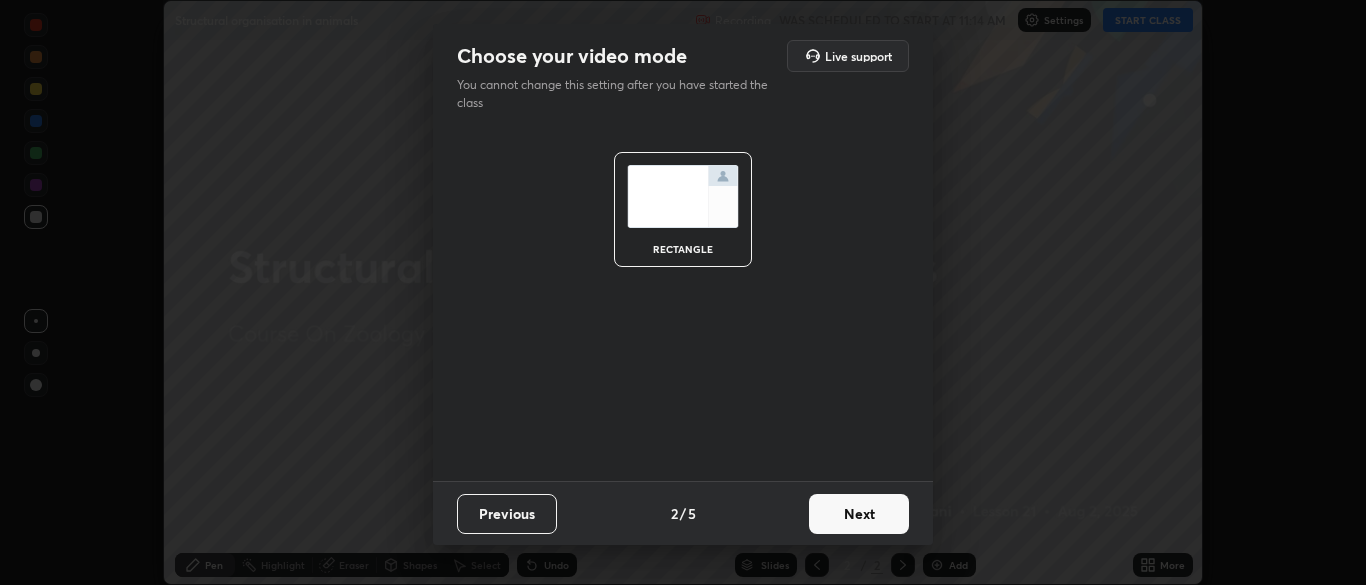 click on "Next" at bounding box center (859, 514) 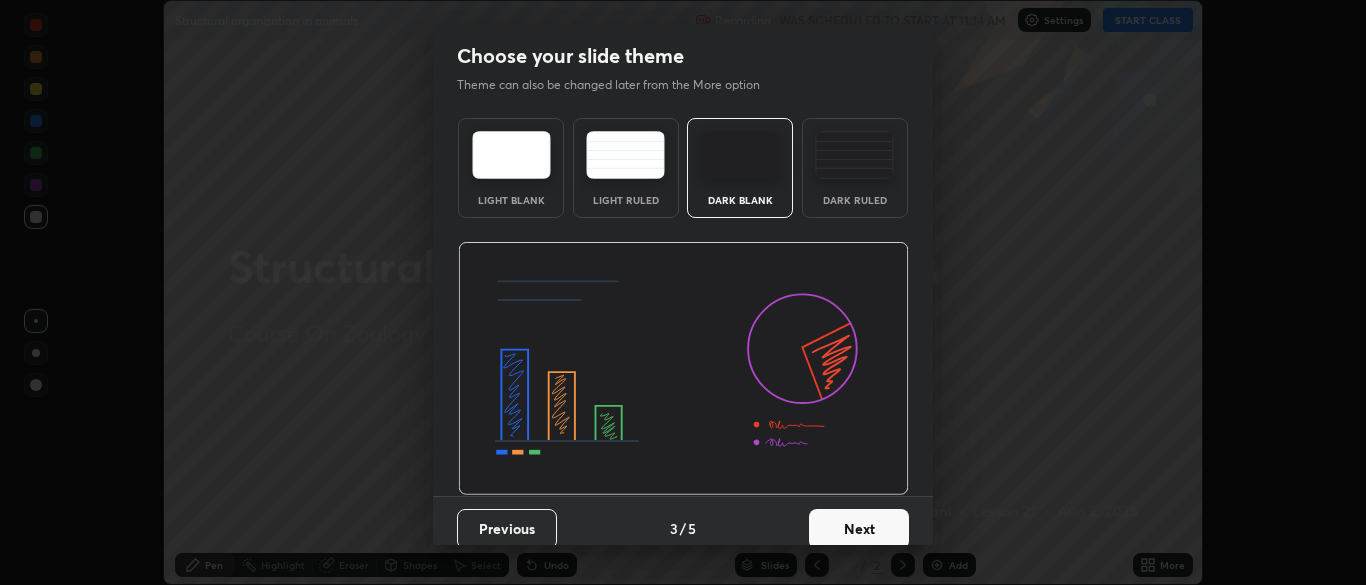 click on "Next" at bounding box center [859, 529] 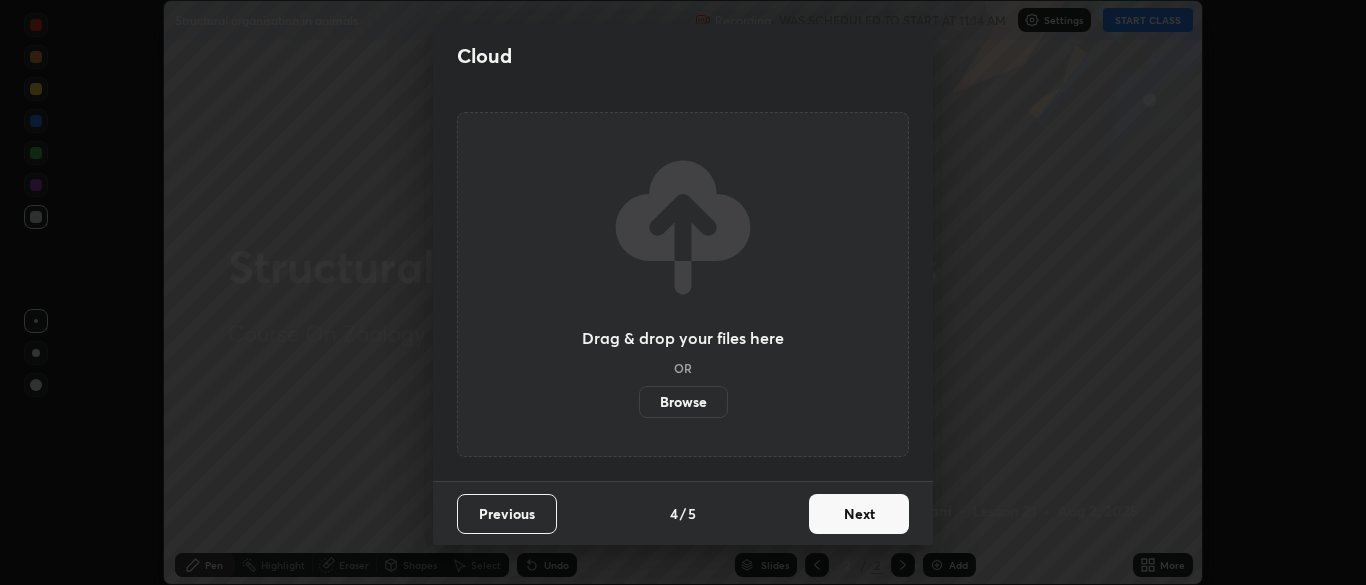 click on "Next" at bounding box center [859, 514] 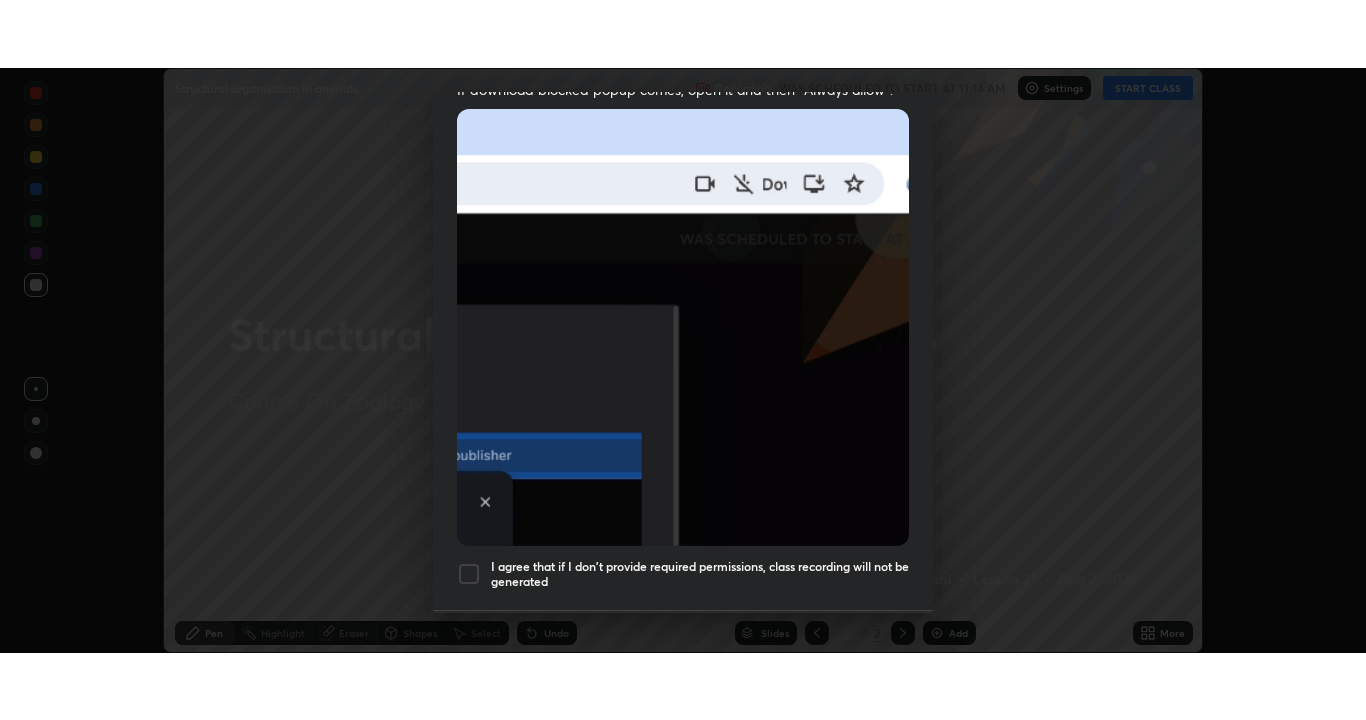 scroll, scrollTop: 457, scrollLeft: 0, axis: vertical 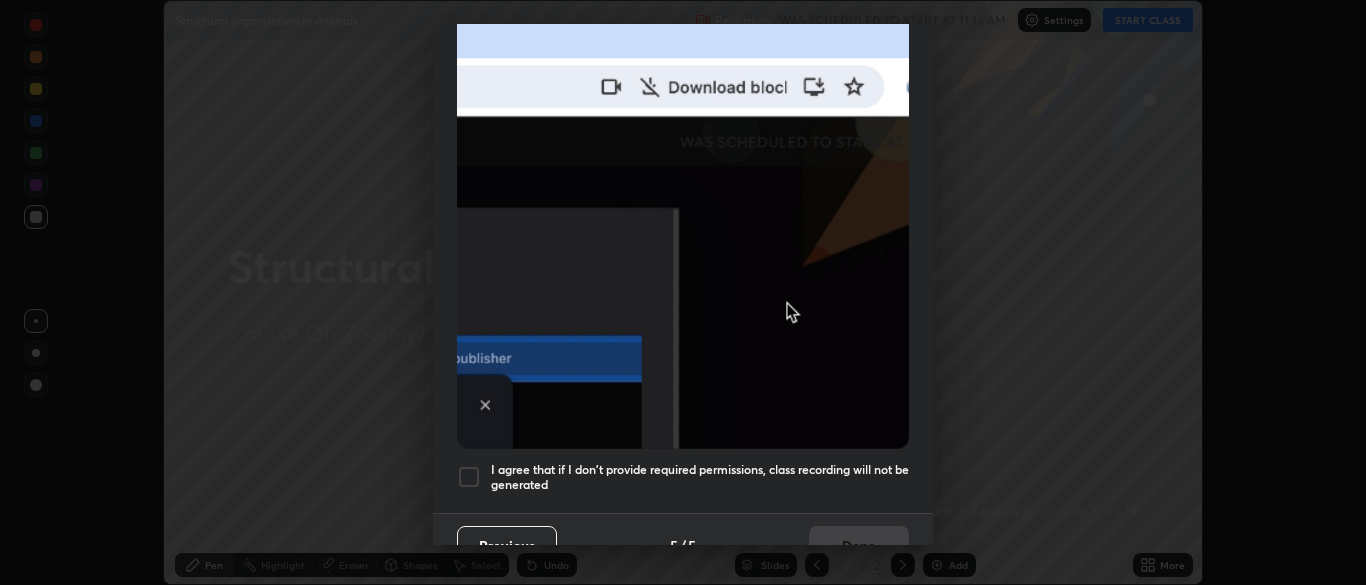 click at bounding box center [469, 477] 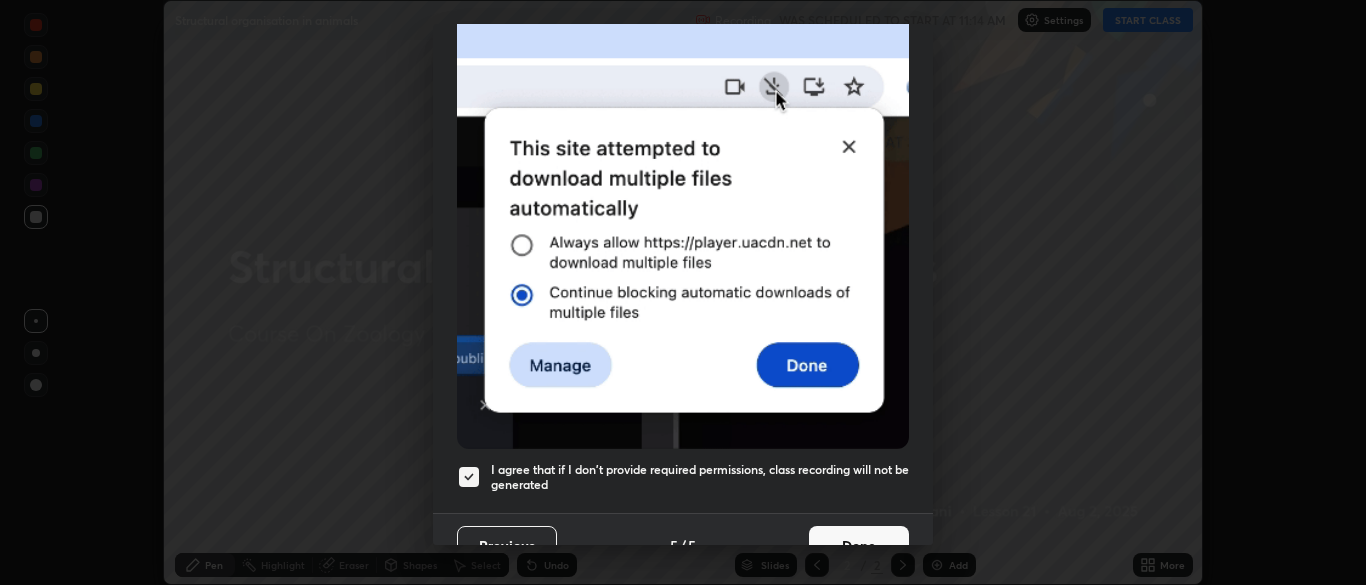 click on "Done" at bounding box center (859, 546) 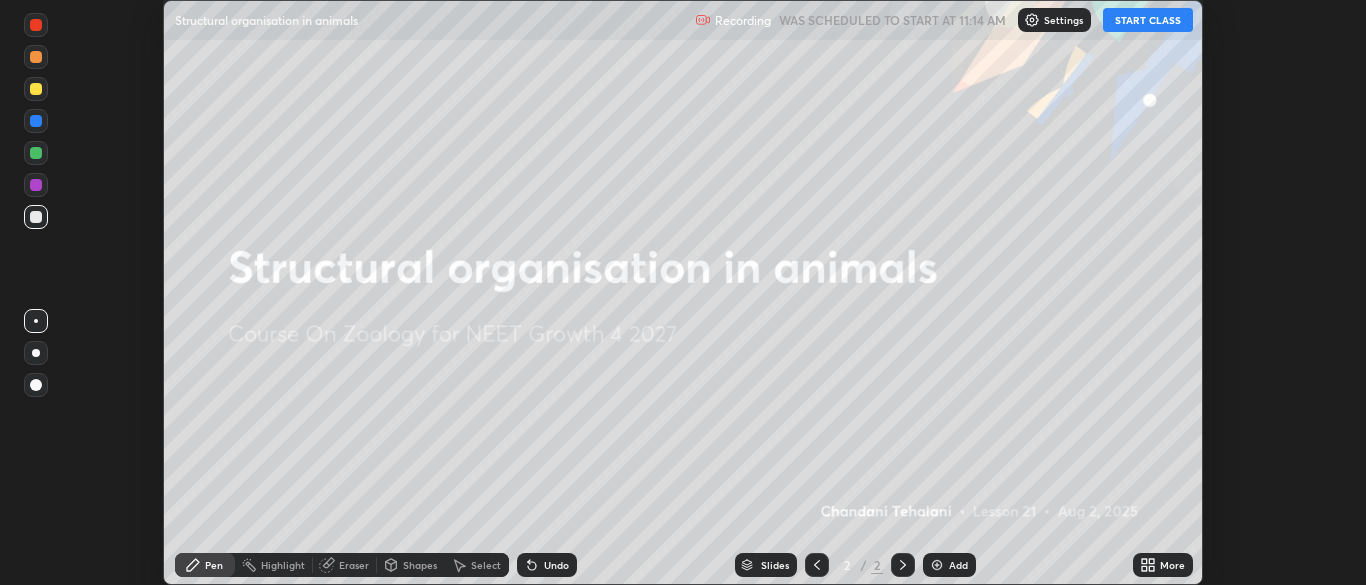 click on "START CLASS" at bounding box center (1148, 20) 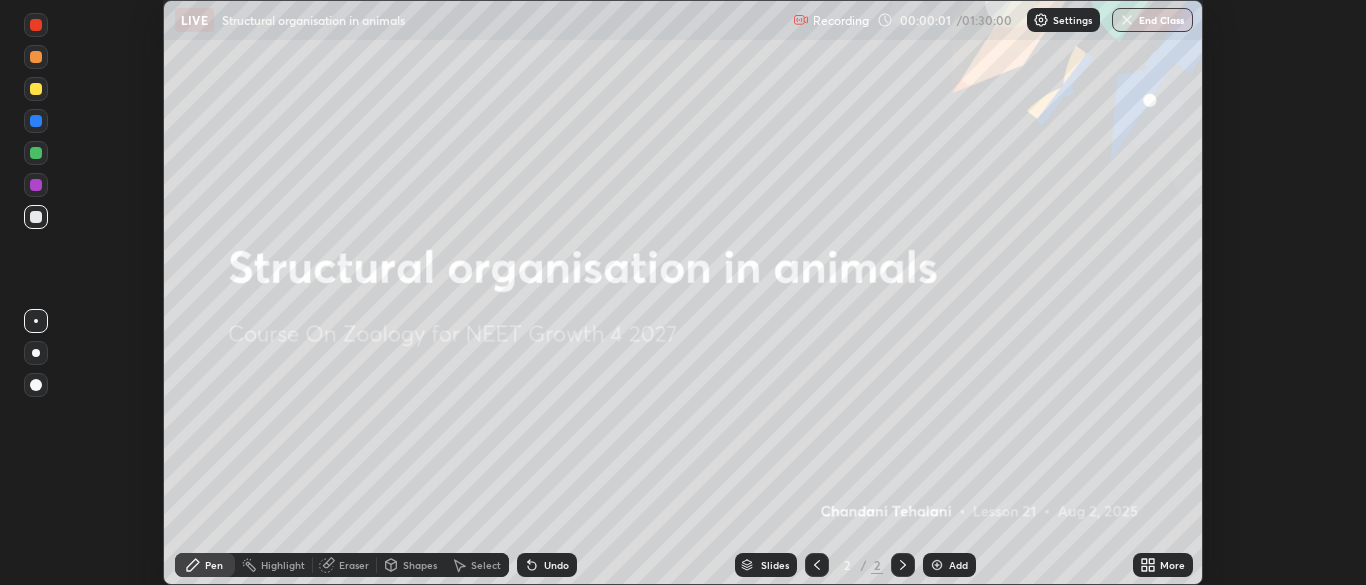 click on "More" at bounding box center (1172, 565) 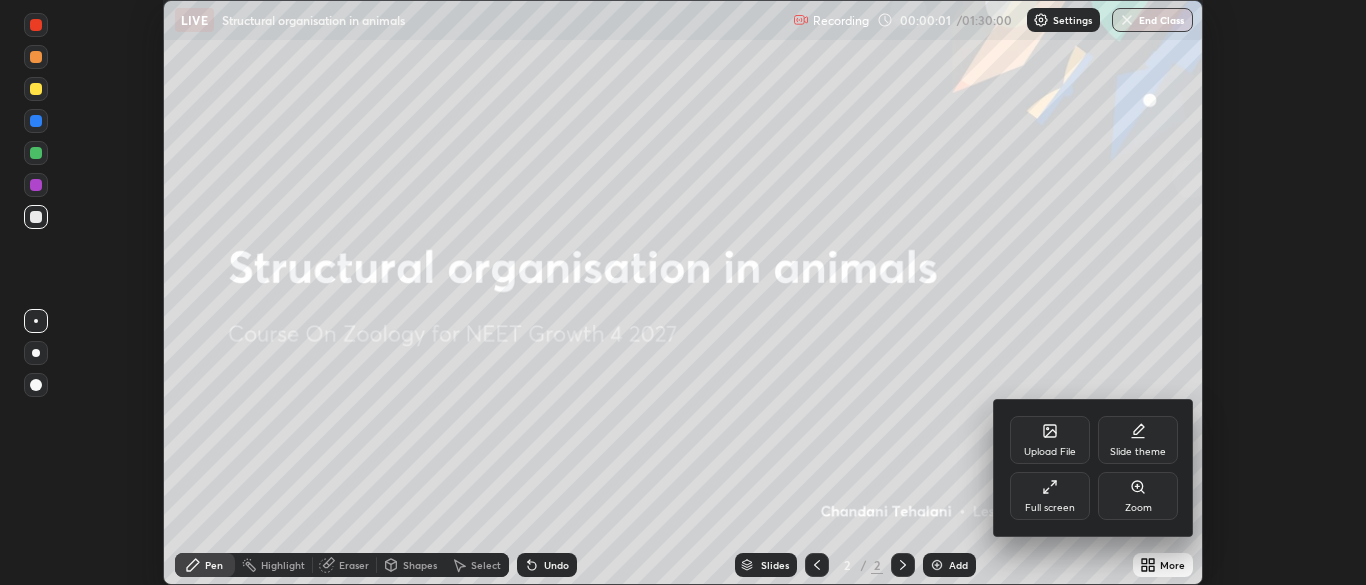 click on "Full screen" at bounding box center (1050, 496) 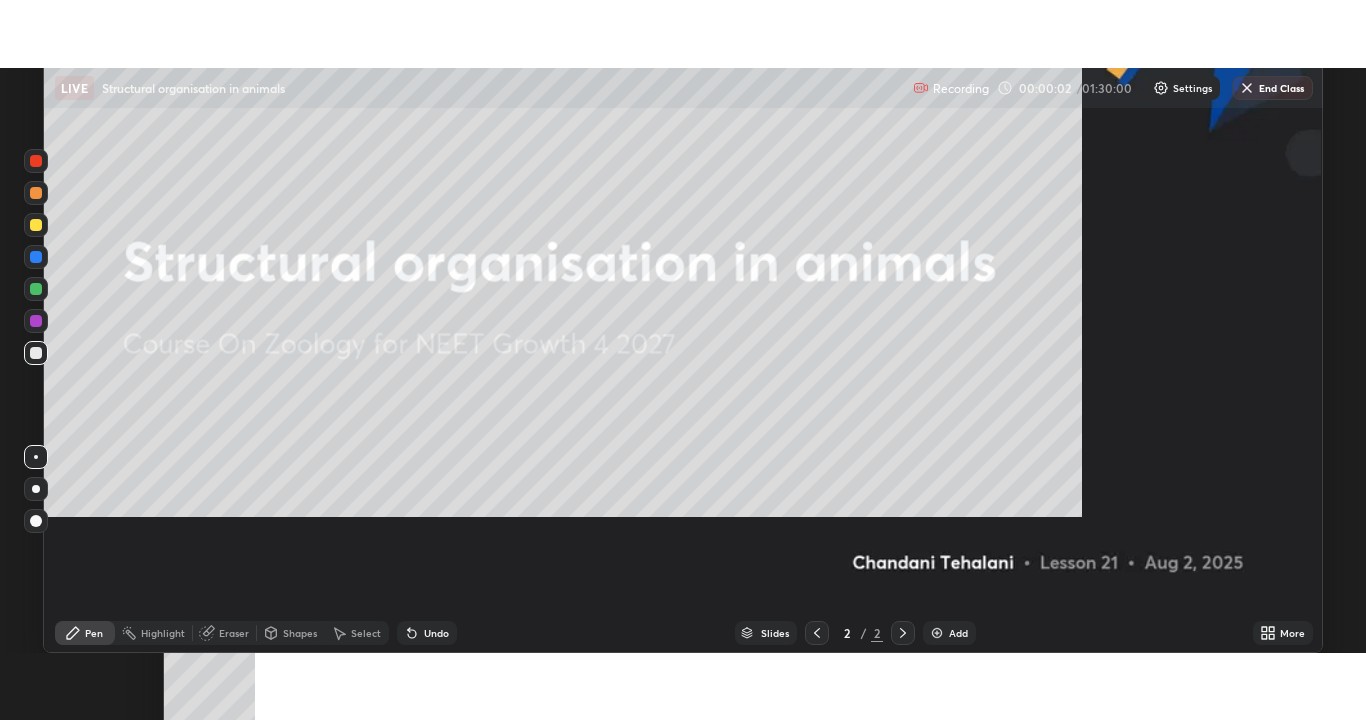 scroll, scrollTop: 99280, scrollLeft: 98634, axis: both 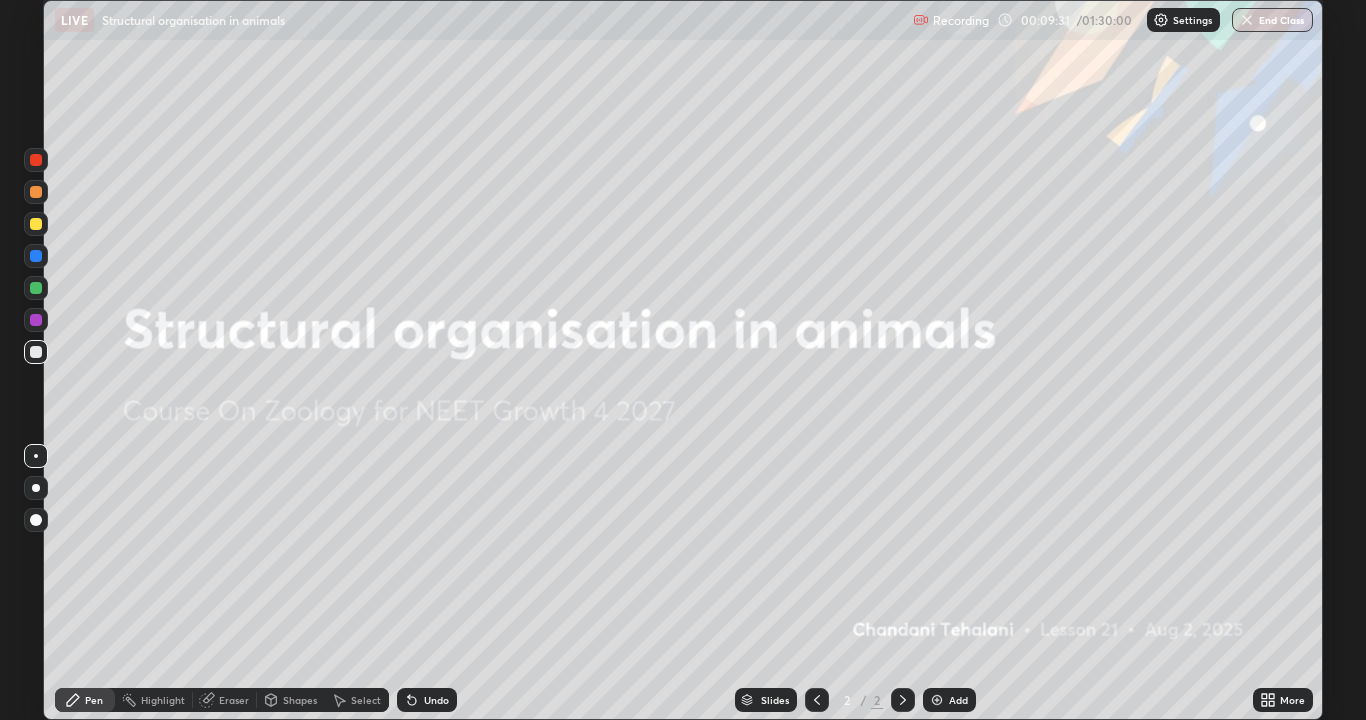 click 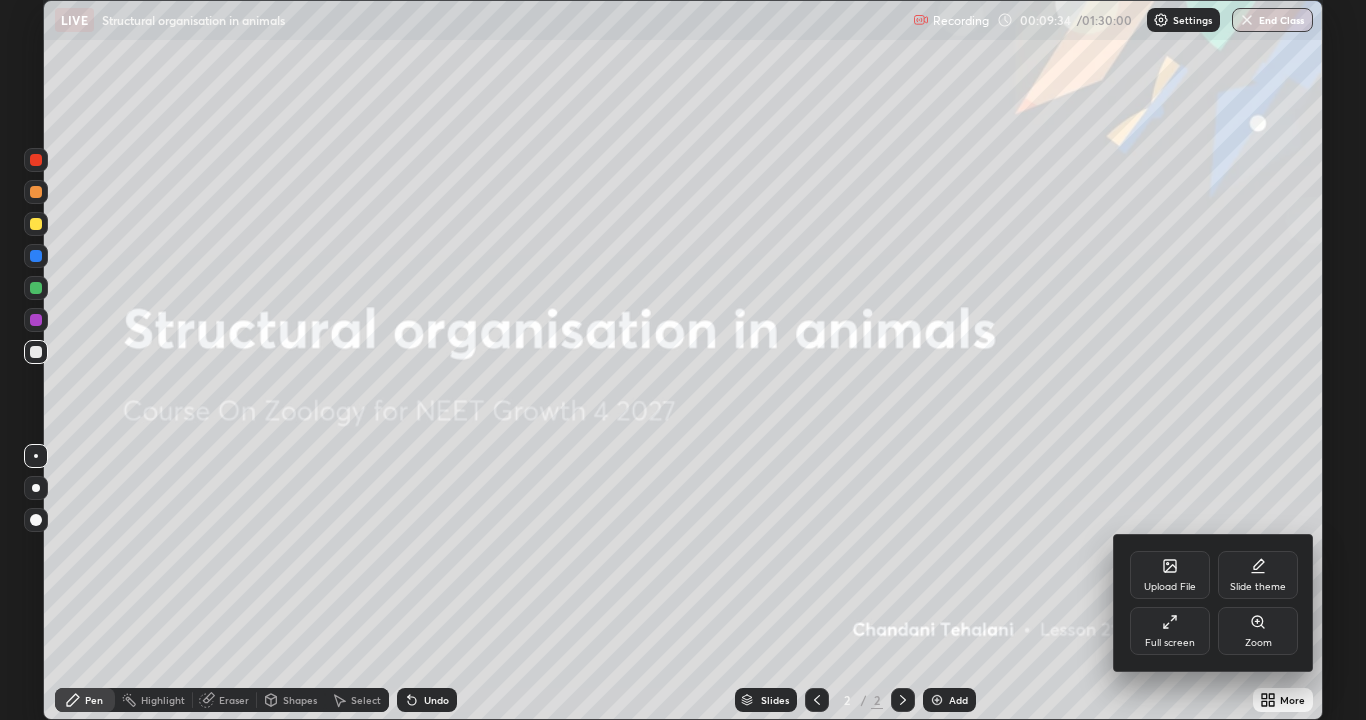 click on "Slide theme" at bounding box center [1258, 575] 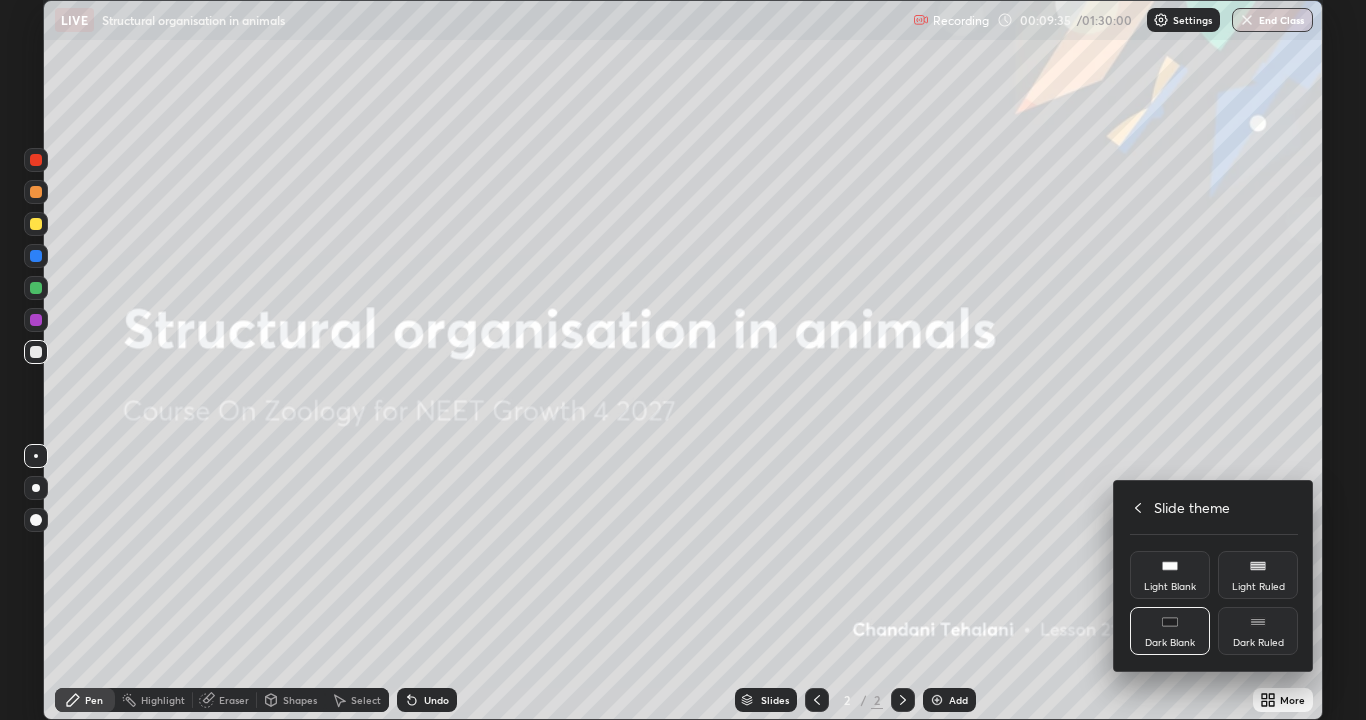 click on "Dark Ruled" at bounding box center (1258, 643) 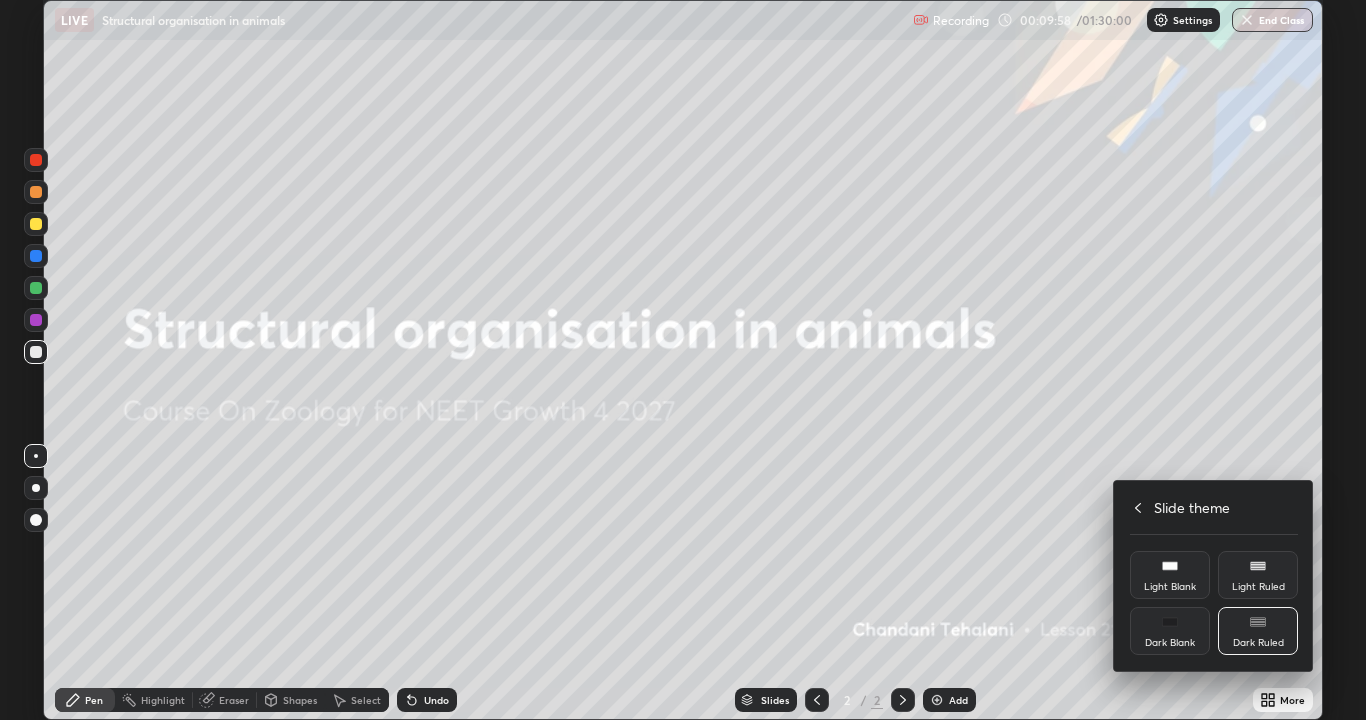click 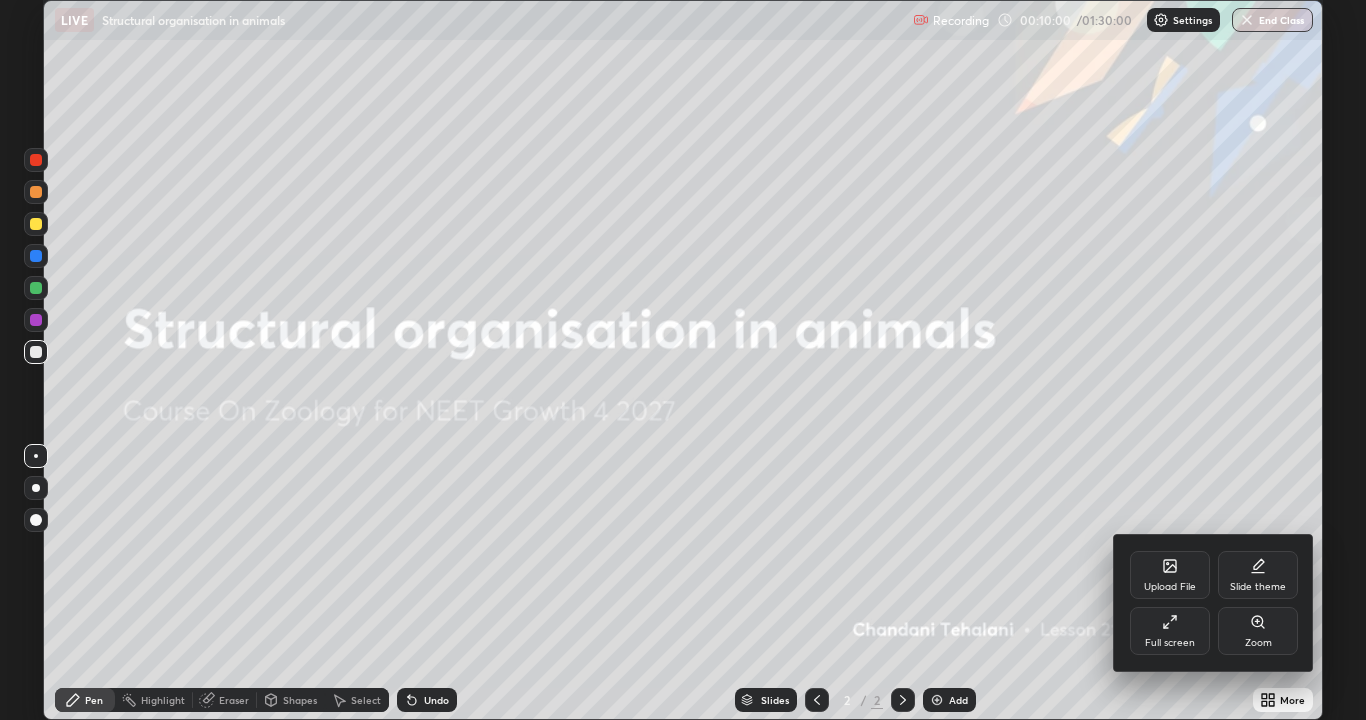 click at bounding box center (683, 360) 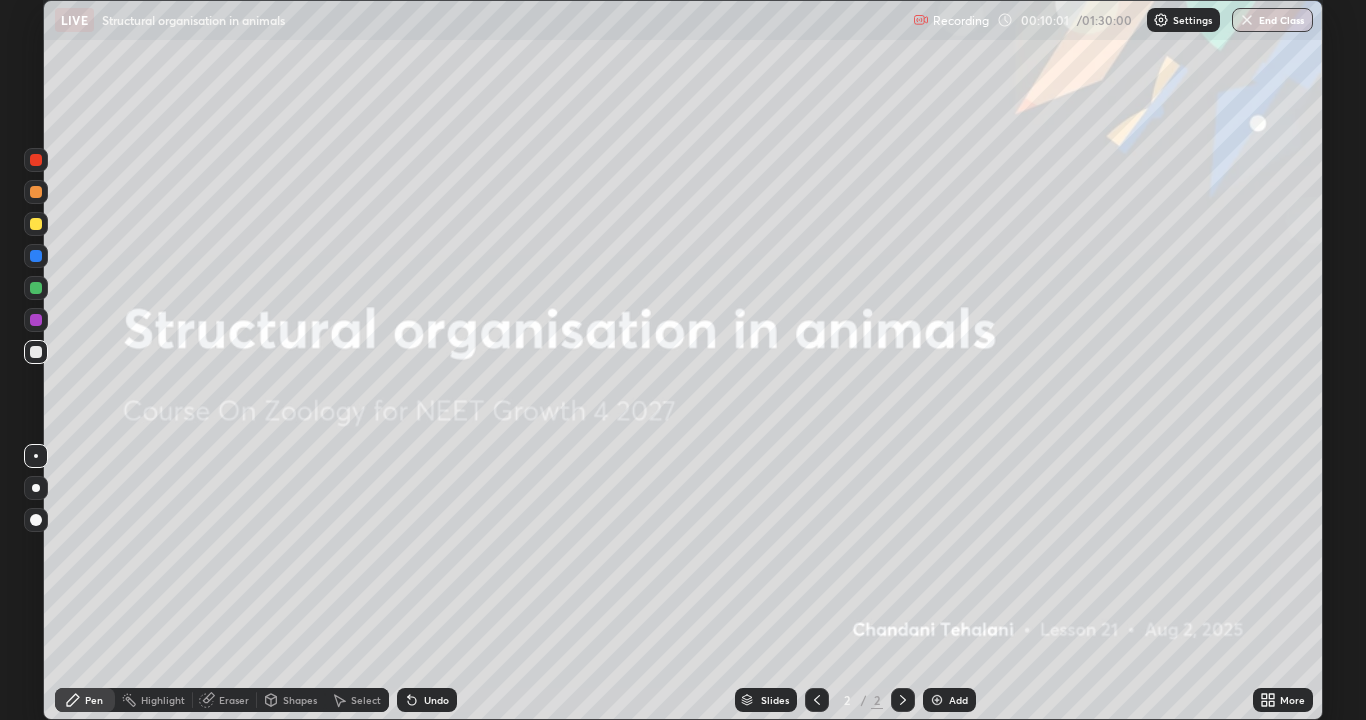 click at bounding box center (937, 700) 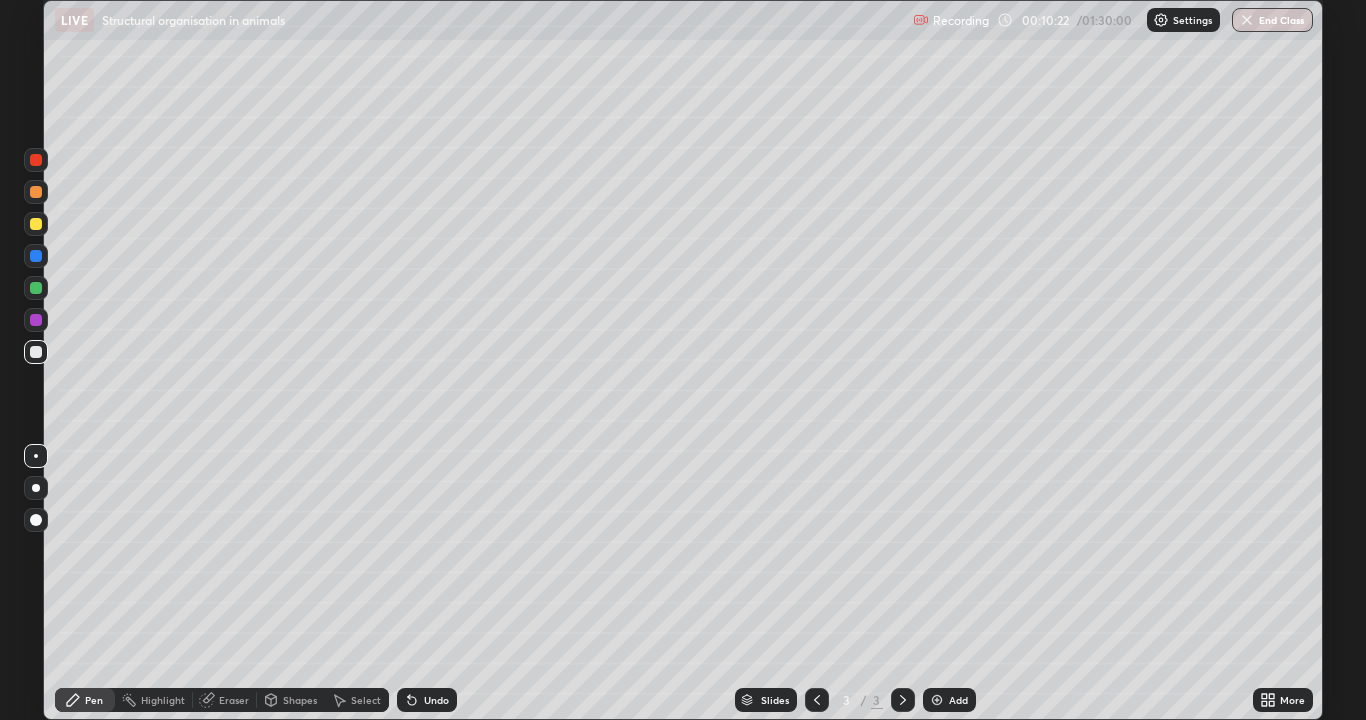 click at bounding box center [36, 456] 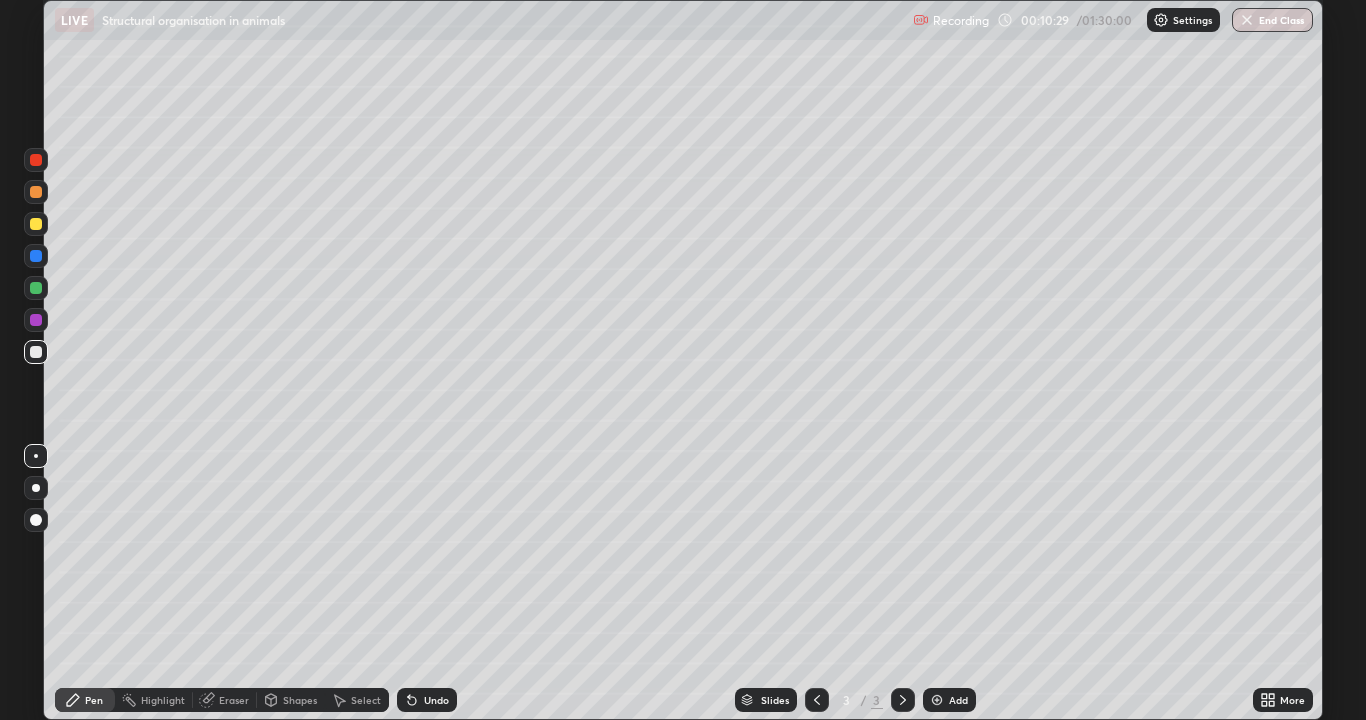 click at bounding box center [36, 352] 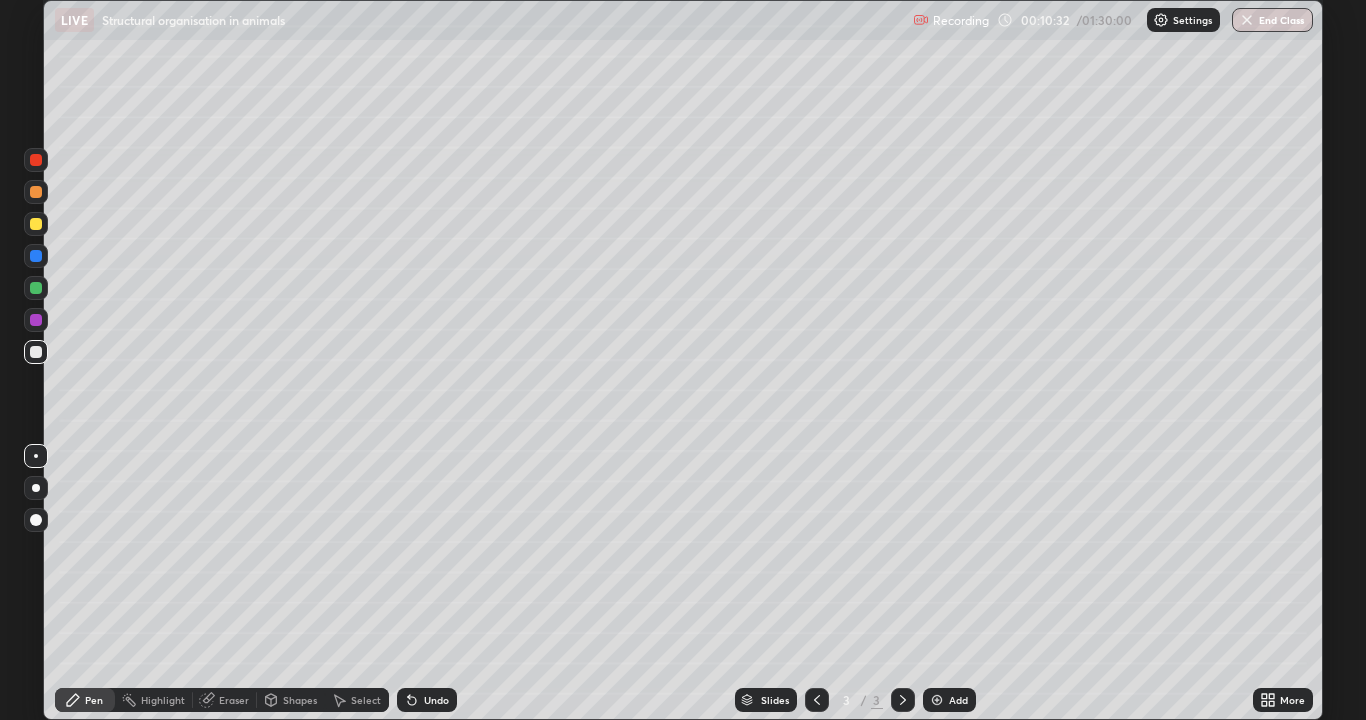 click at bounding box center (36, 352) 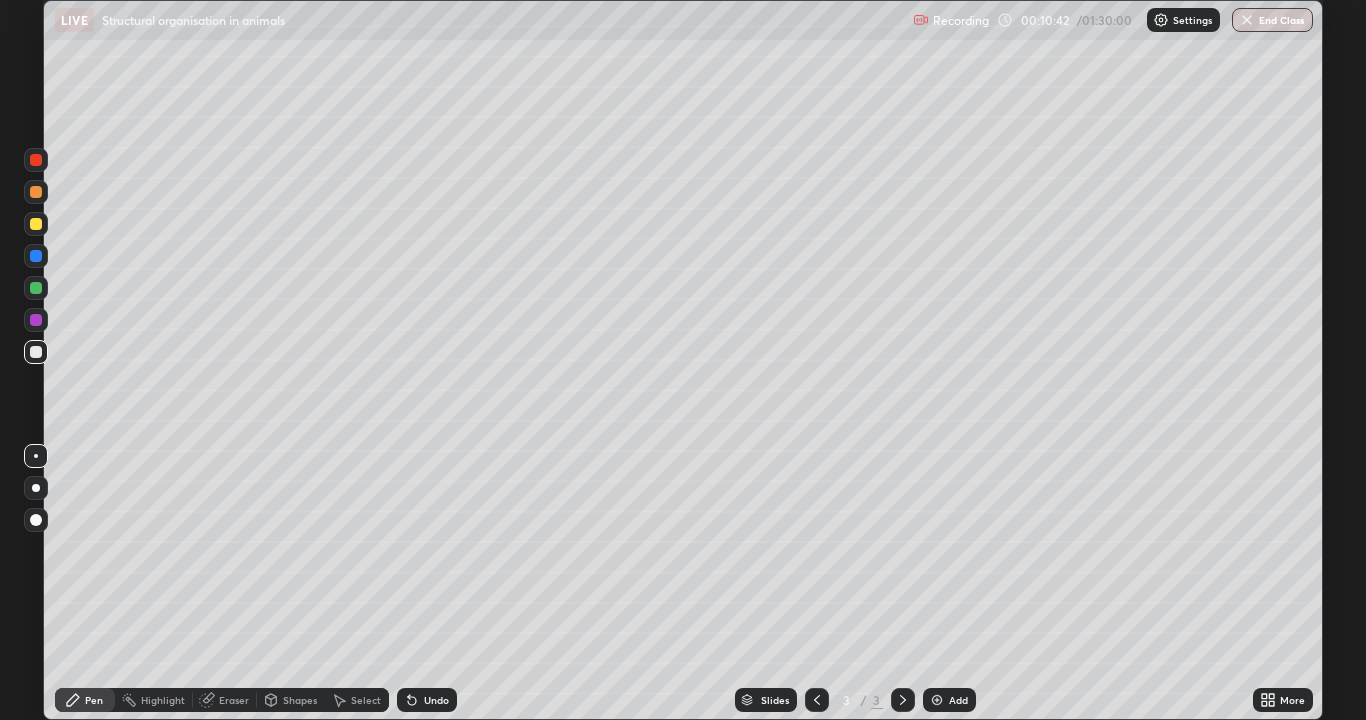 click on "Undo" at bounding box center [423, 700] 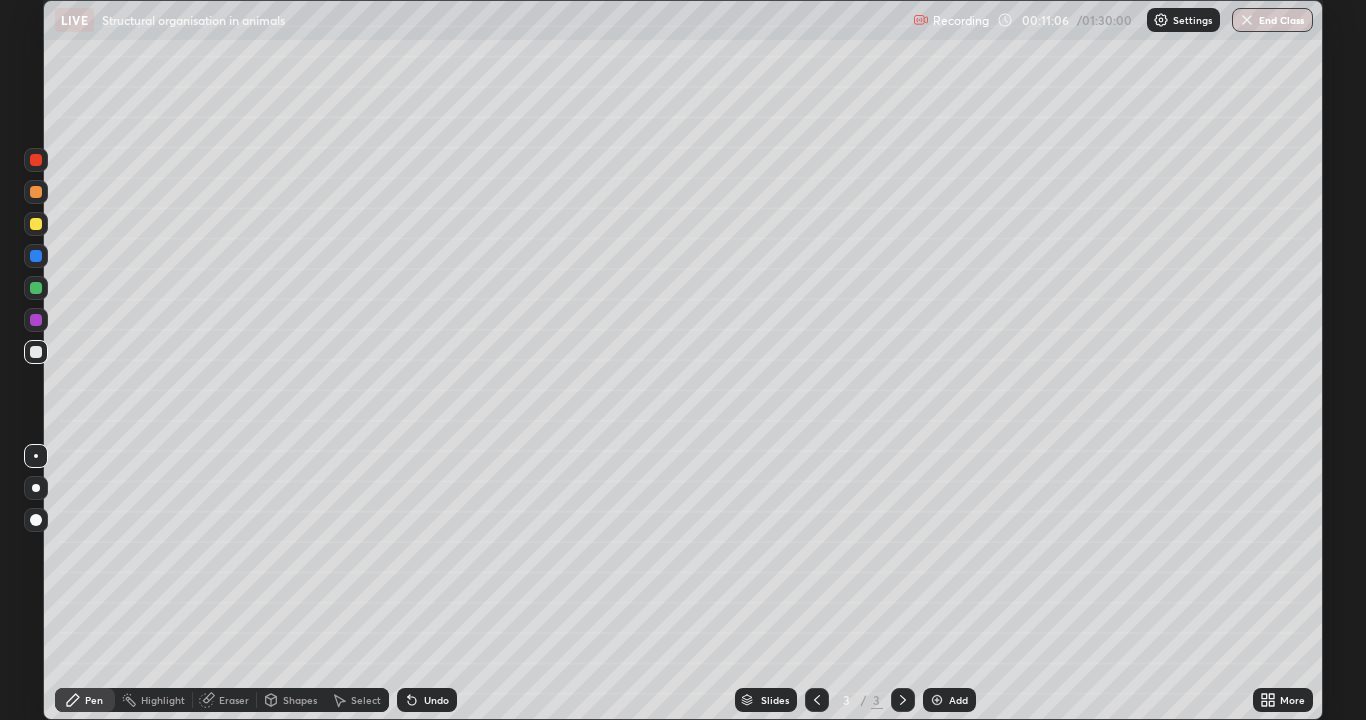 click at bounding box center (36, 352) 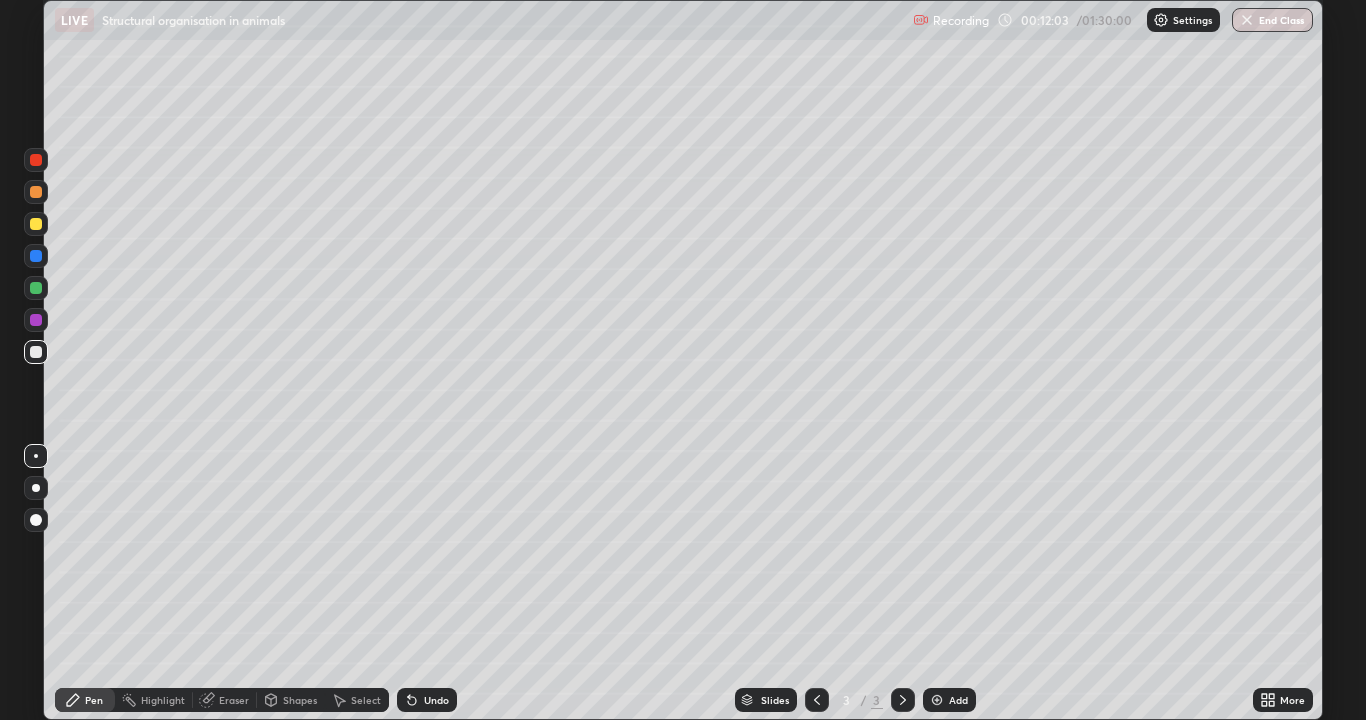 click at bounding box center (36, 160) 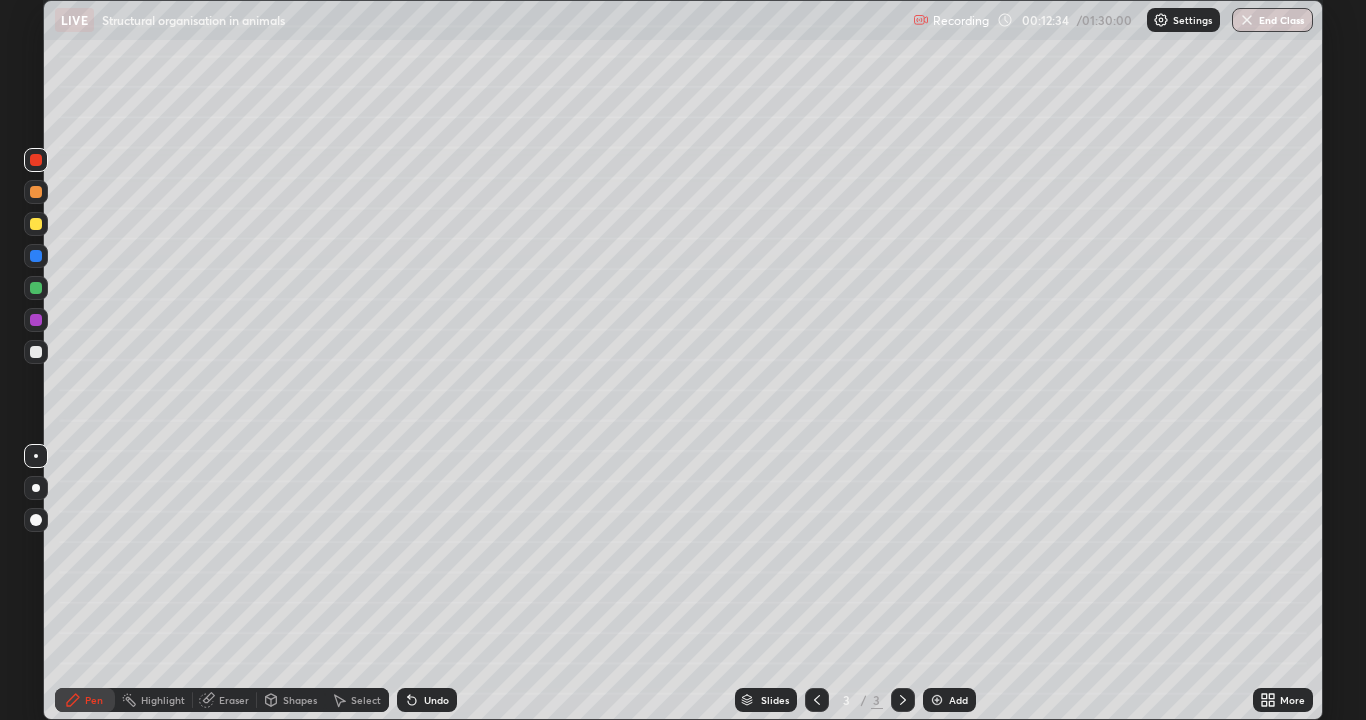 click at bounding box center (36, 456) 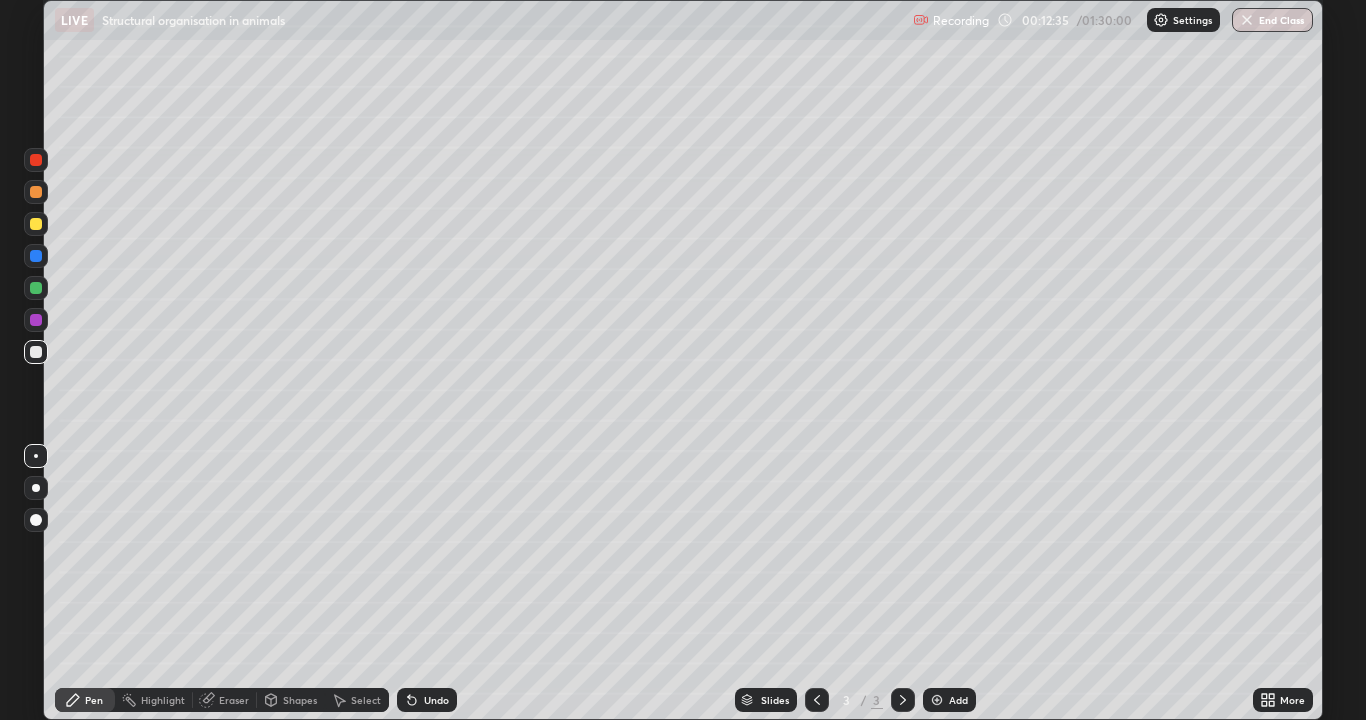 click at bounding box center [36, 352] 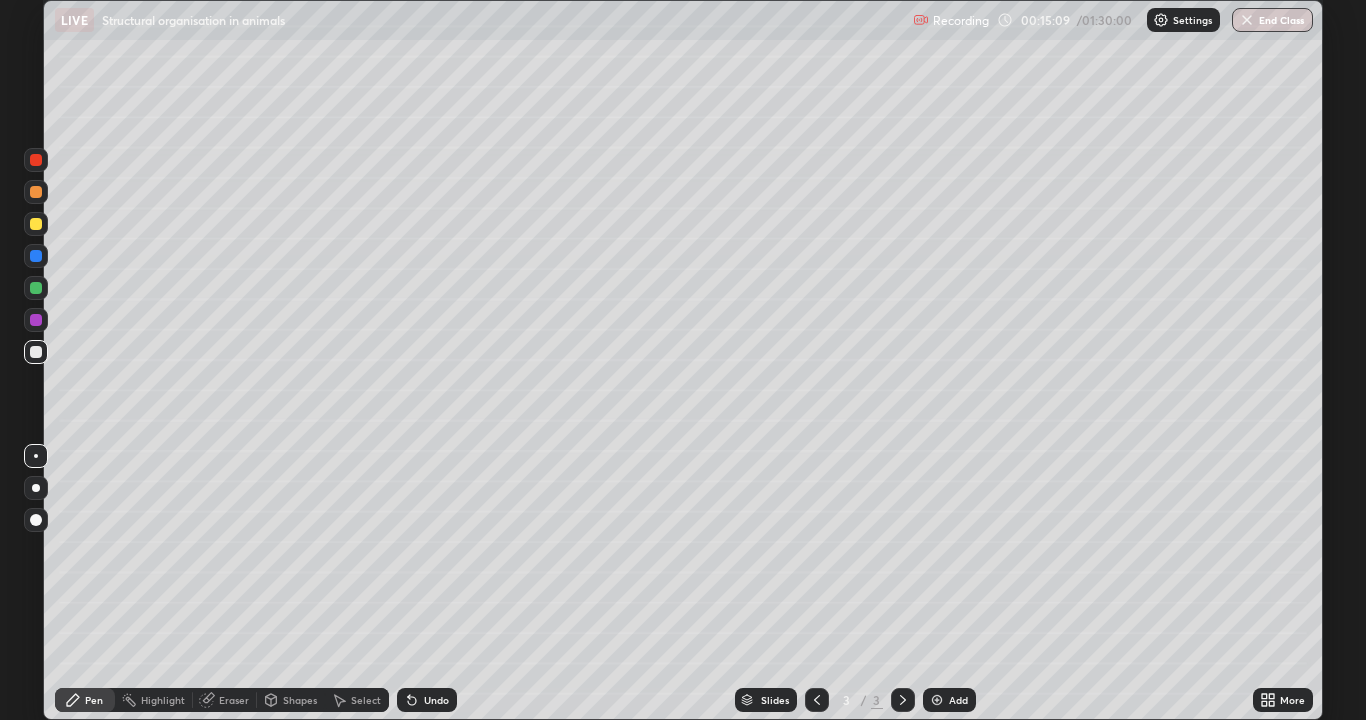 click at bounding box center (36, 288) 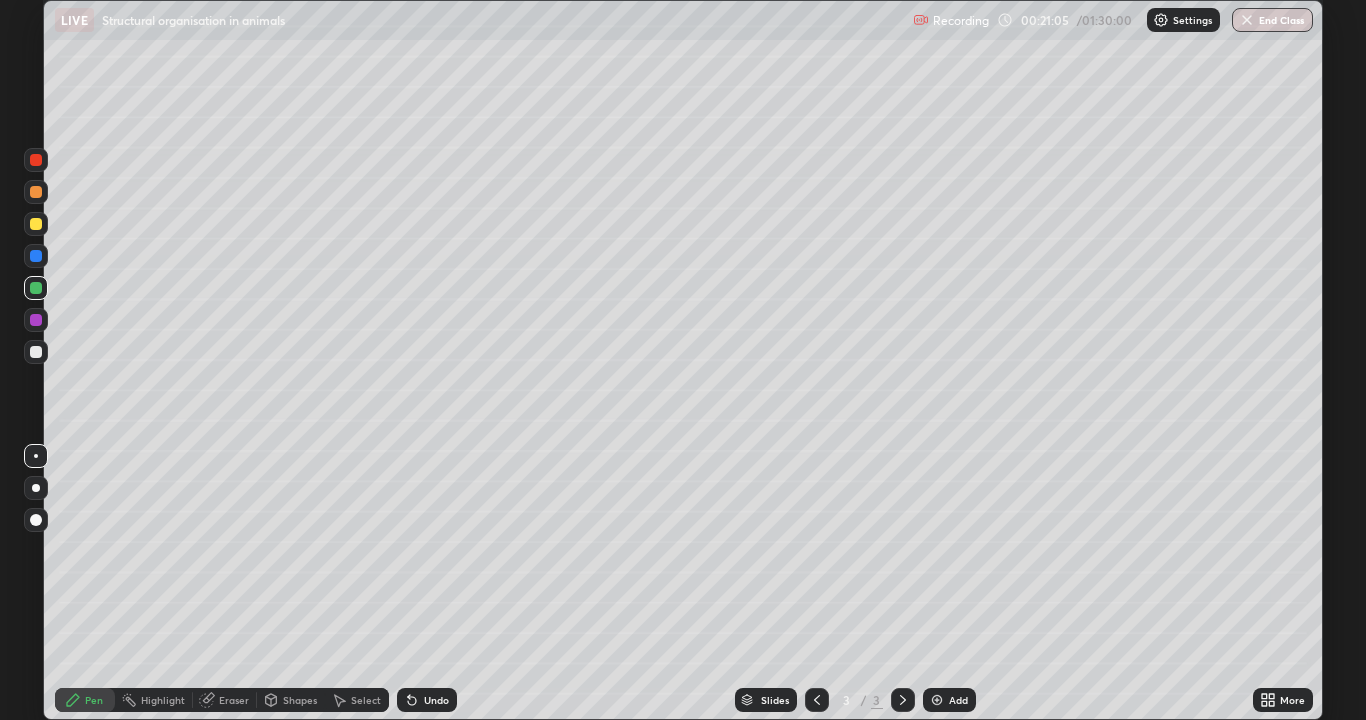 click at bounding box center [937, 700] 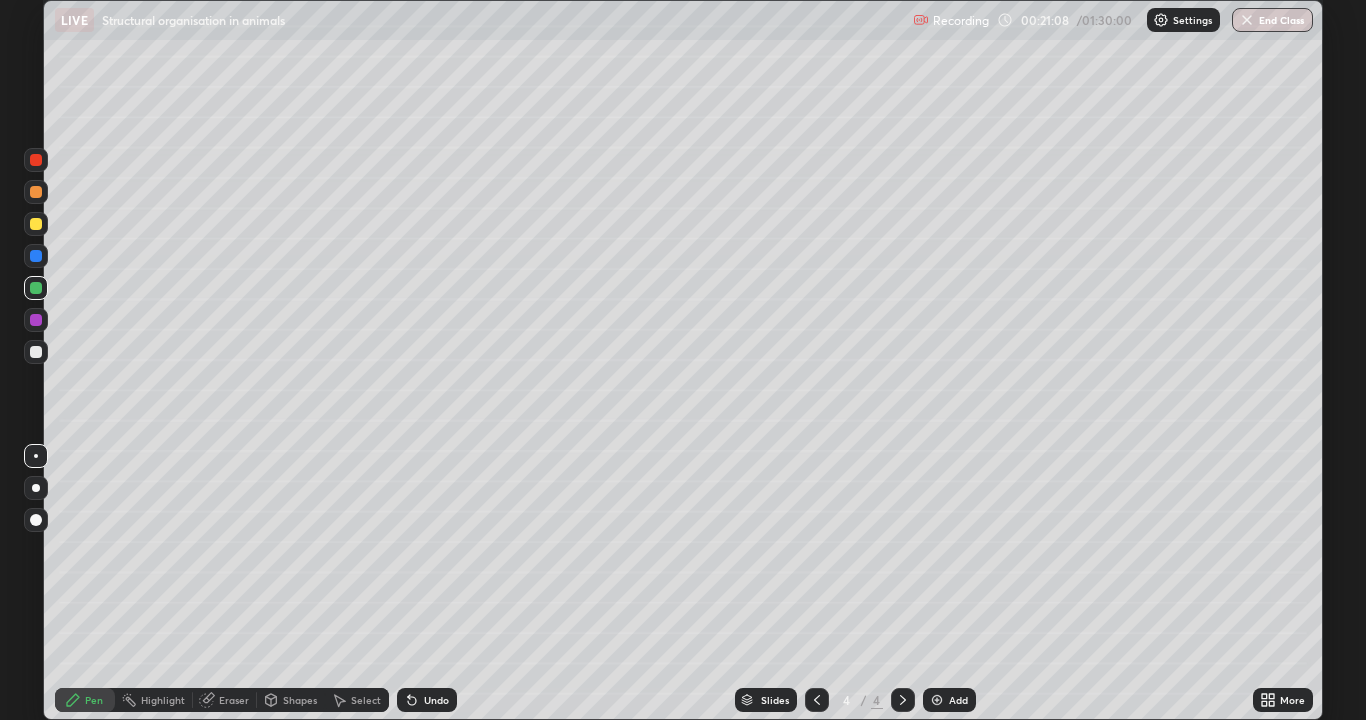 click 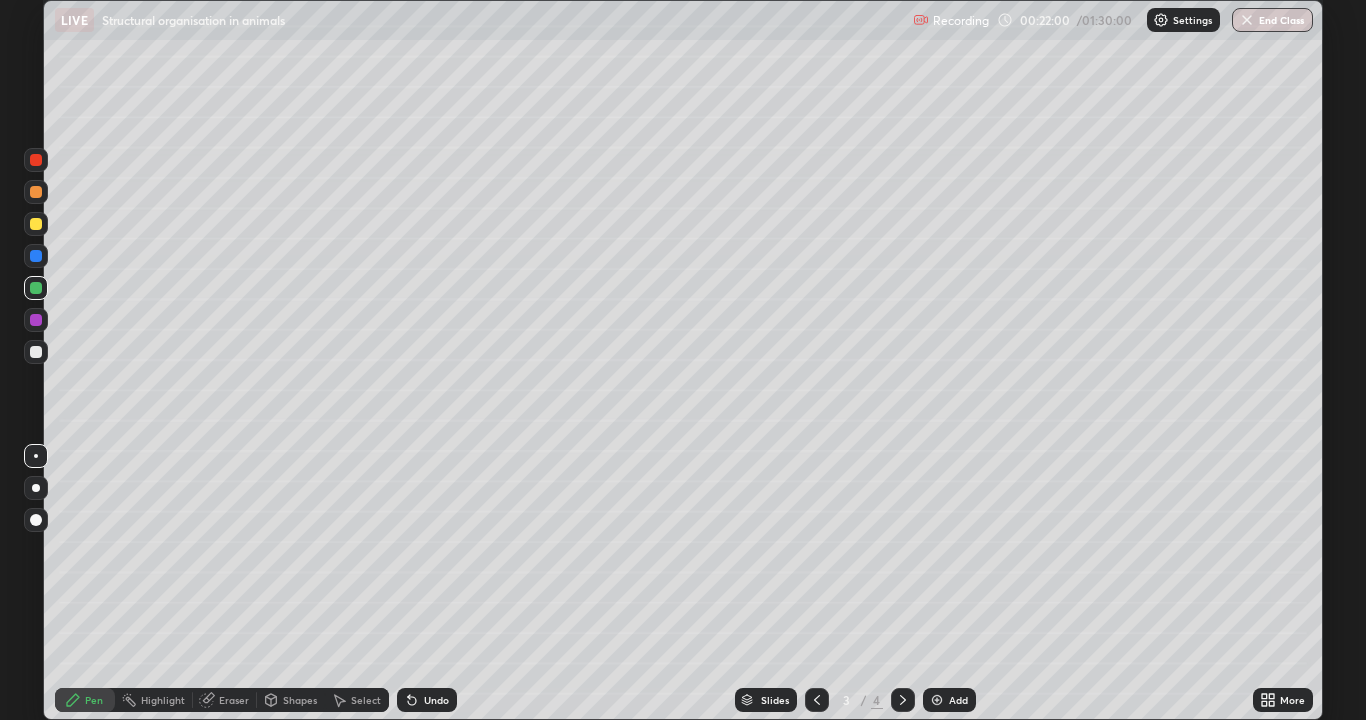 click at bounding box center [937, 700] 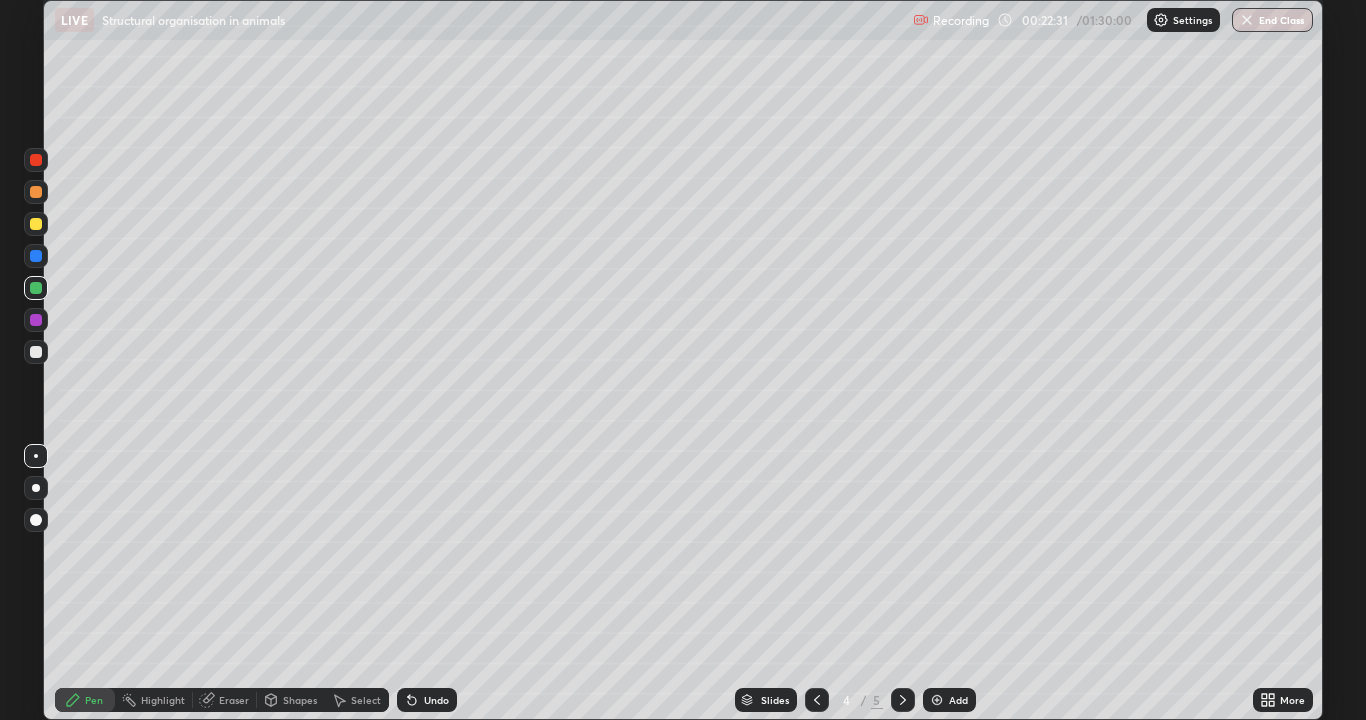 click at bounding box center [36, 456] 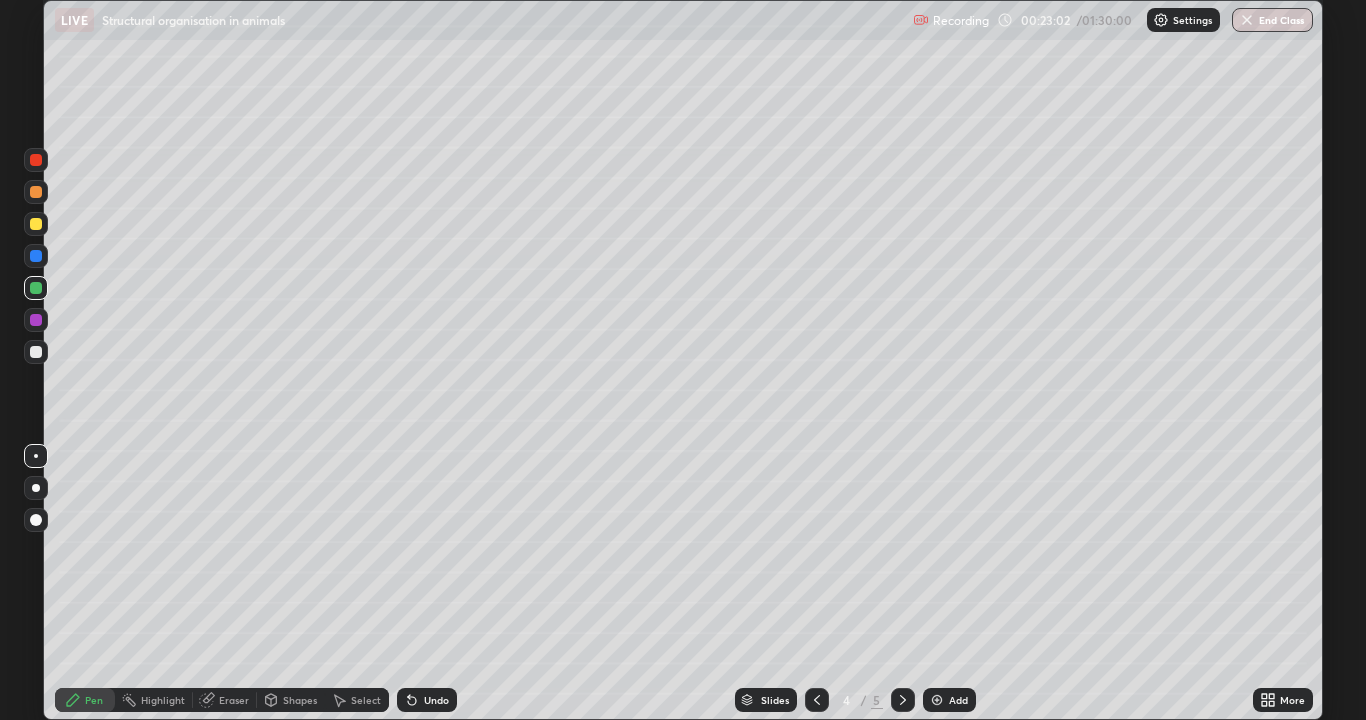click on "Undo" at bounding box center [436, 700] 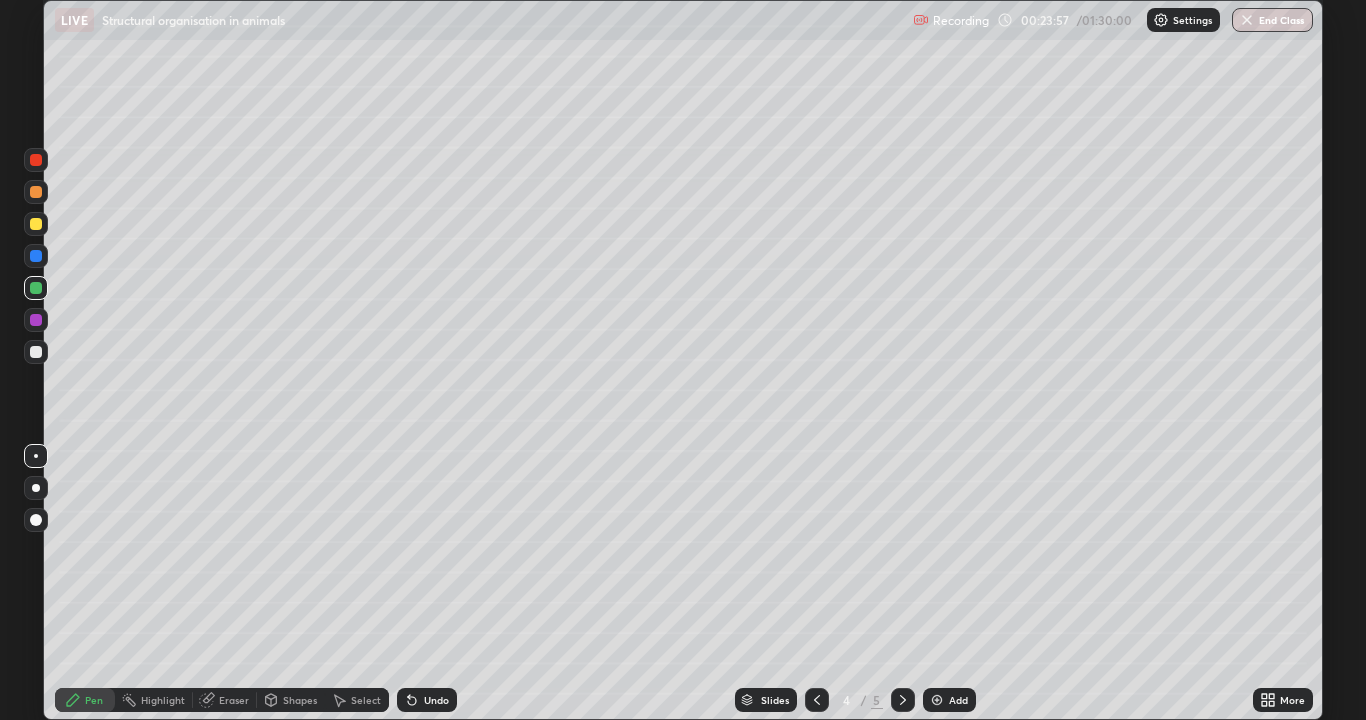 click at bounding box center (36, 352) 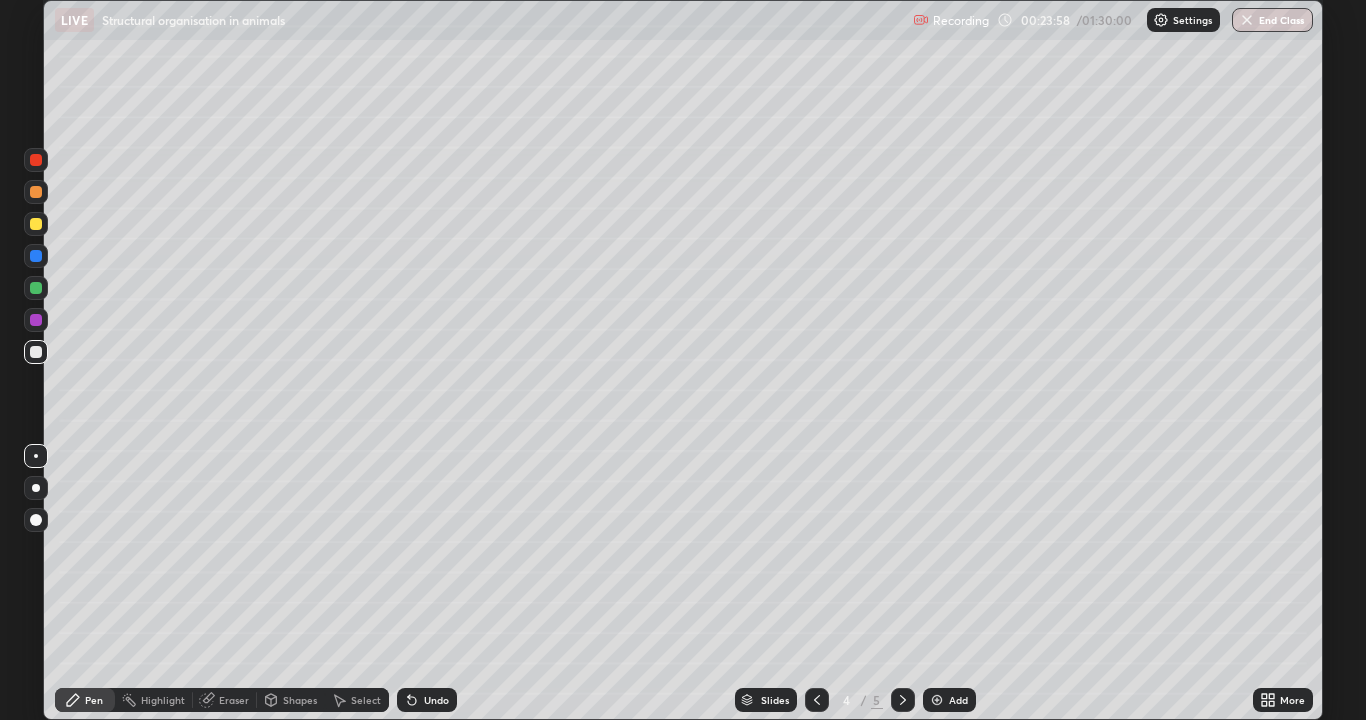 click at bounding box center [36, 352] 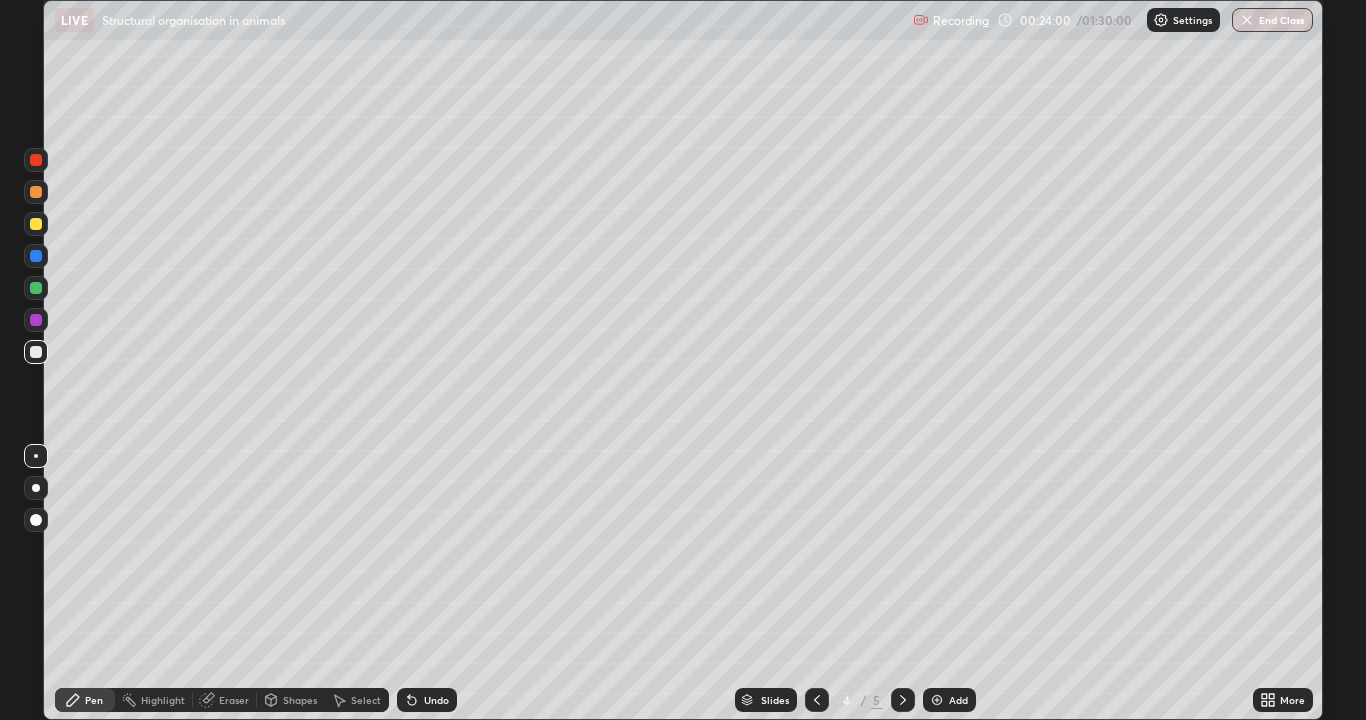 click on "Select" at bounding box center [366, 700] 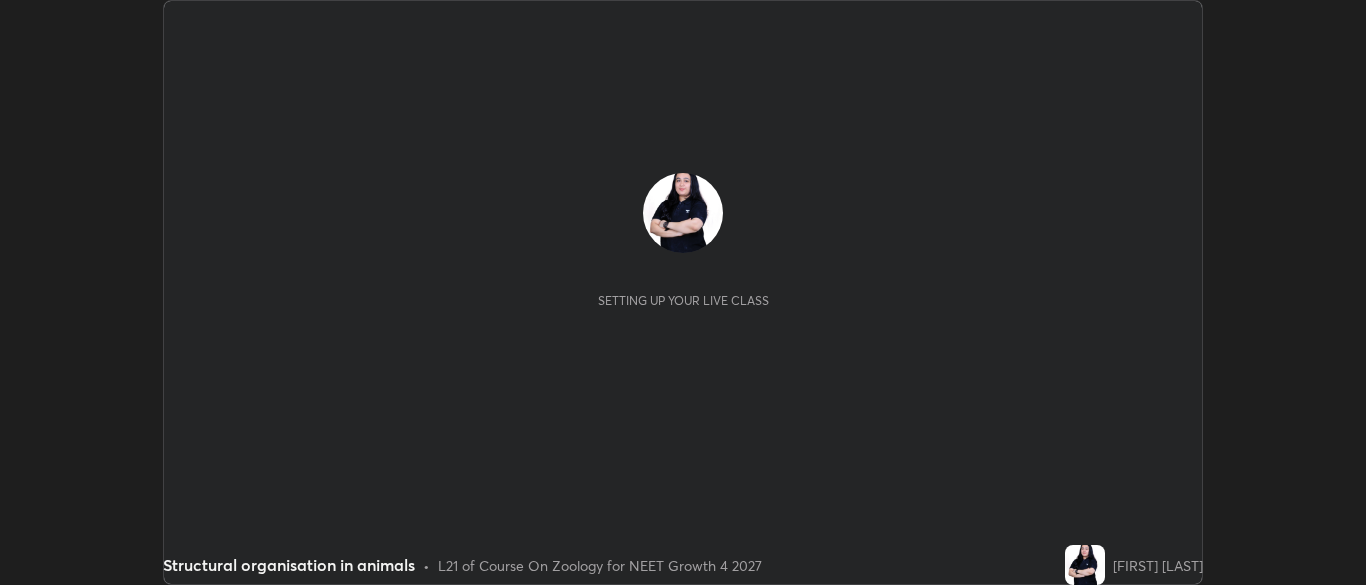 scroll, scrollTop: 0, scrollLeft: 0, axis: both 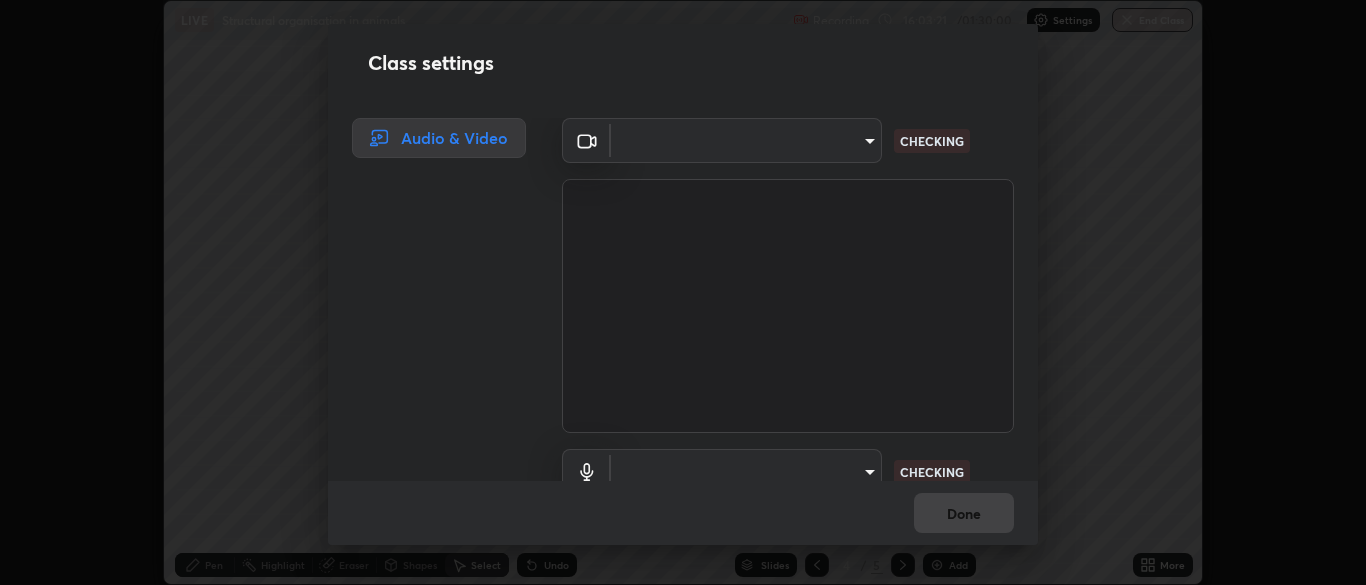 type on "9754d1bfa13735c40c9b44fb92c9f3056f1605d24a4f781e36e1416e56ca9810" 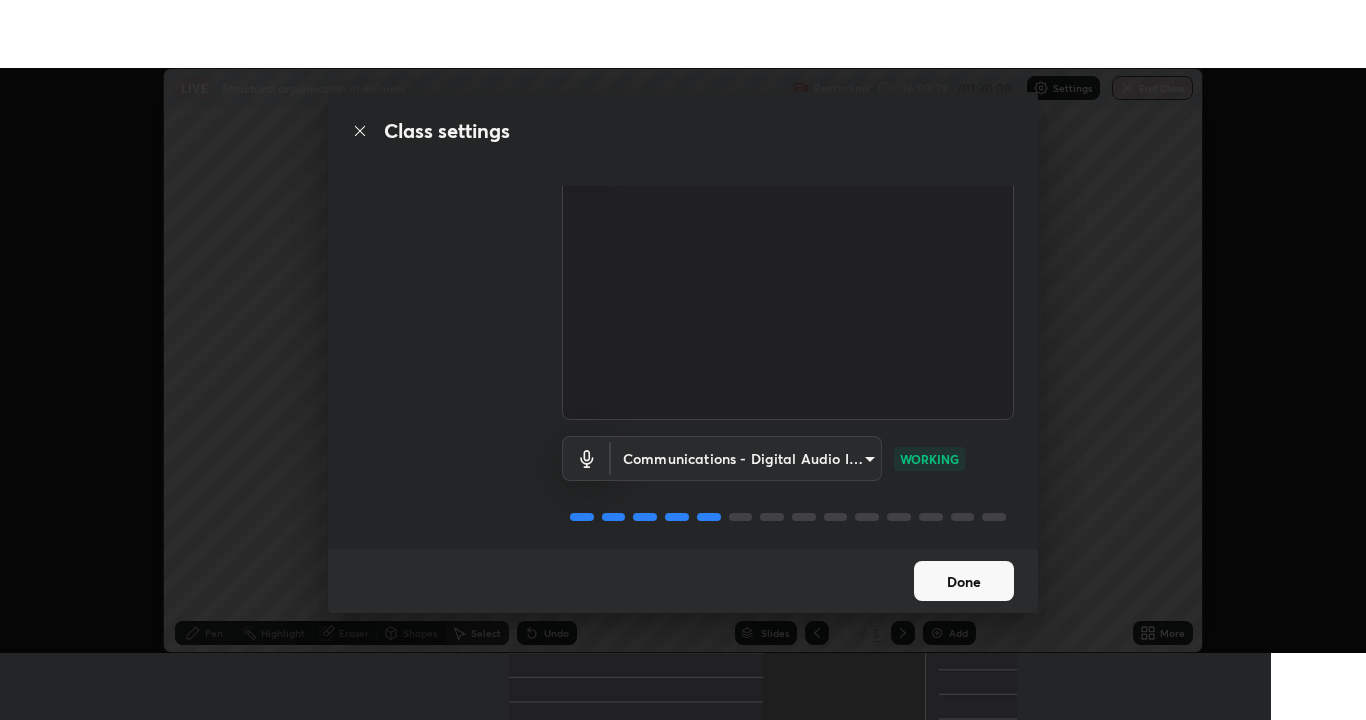 scroll, scrollTop: 91, scrollLeft: 0, axis: vertical 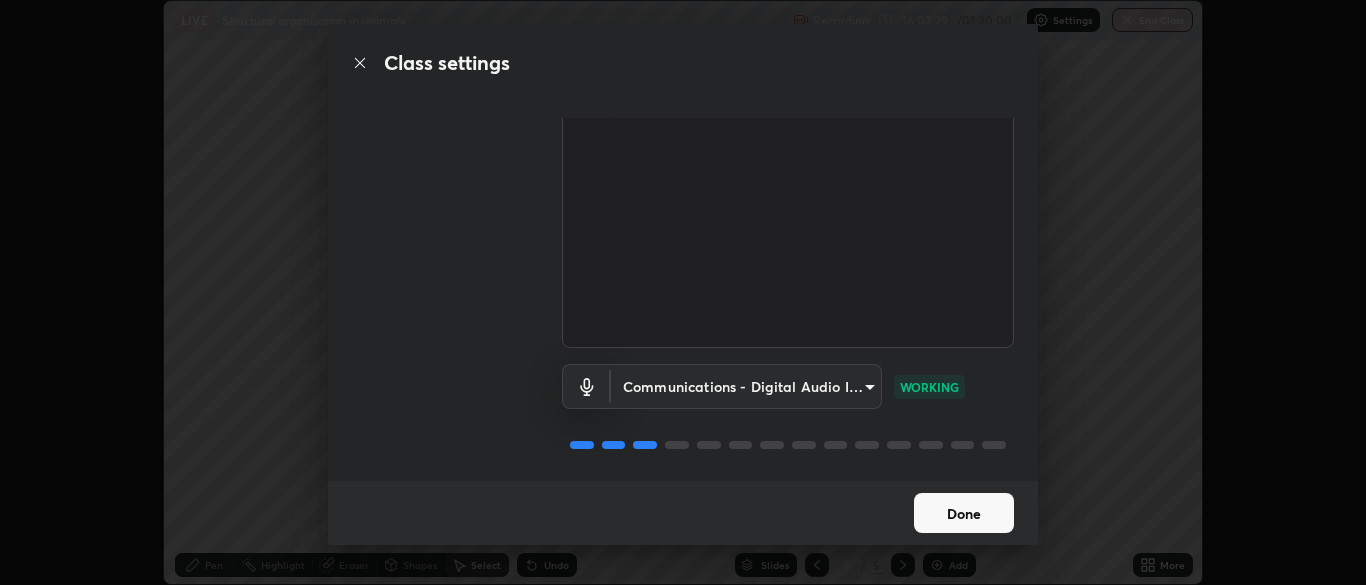 click on "Done" at bounding box center (964, 513) 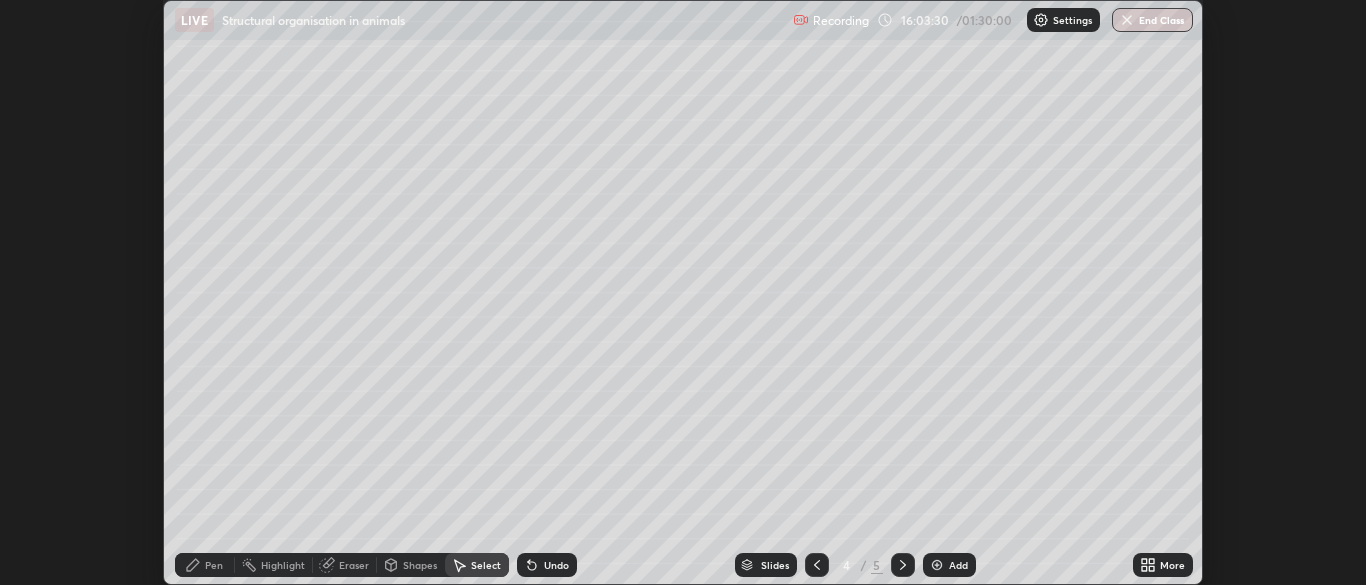 click 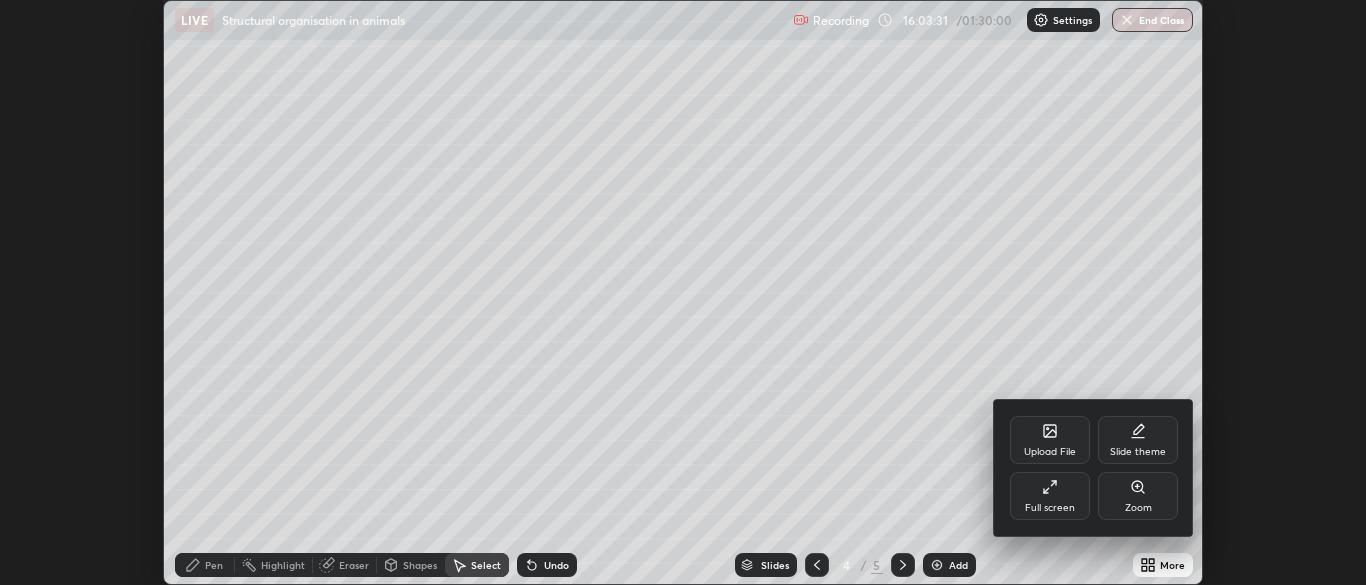 click on "Full screen" at bounding box center [1050, 496] 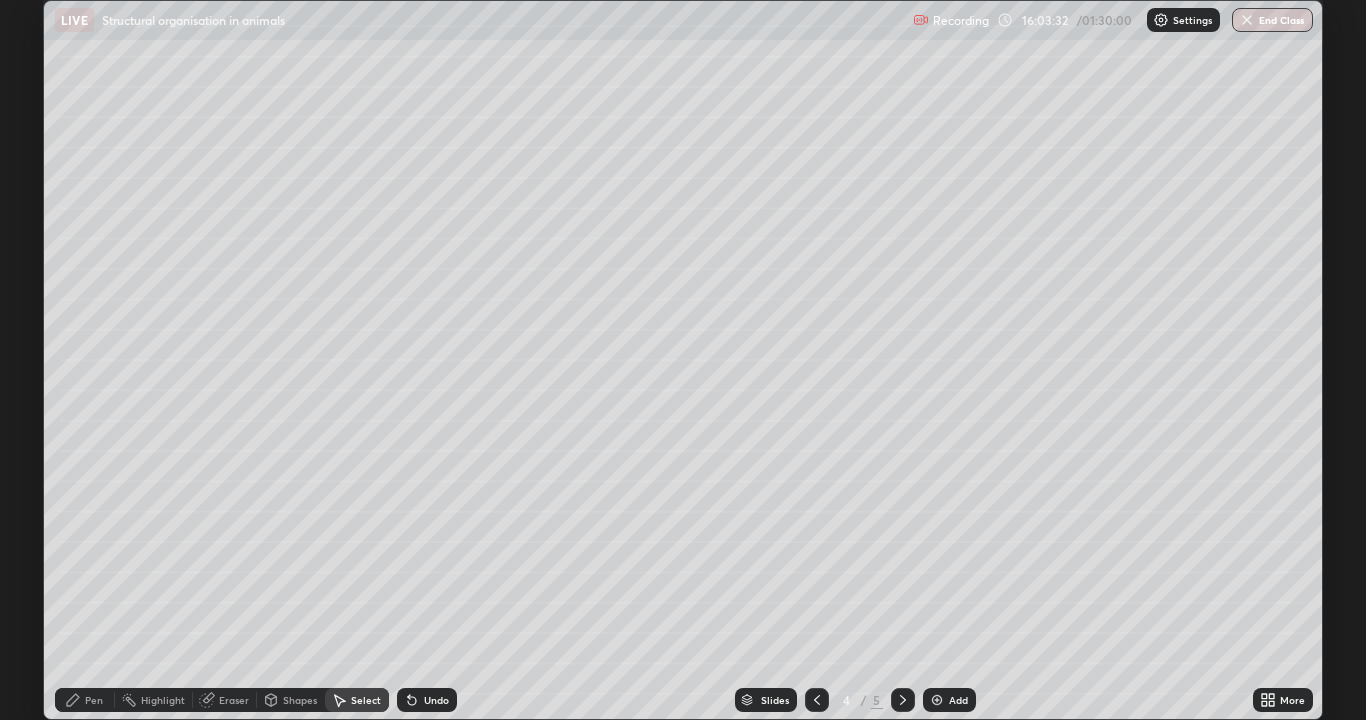 scroll, scrollTop: 99280, scrollLeft: 98634, axis: both 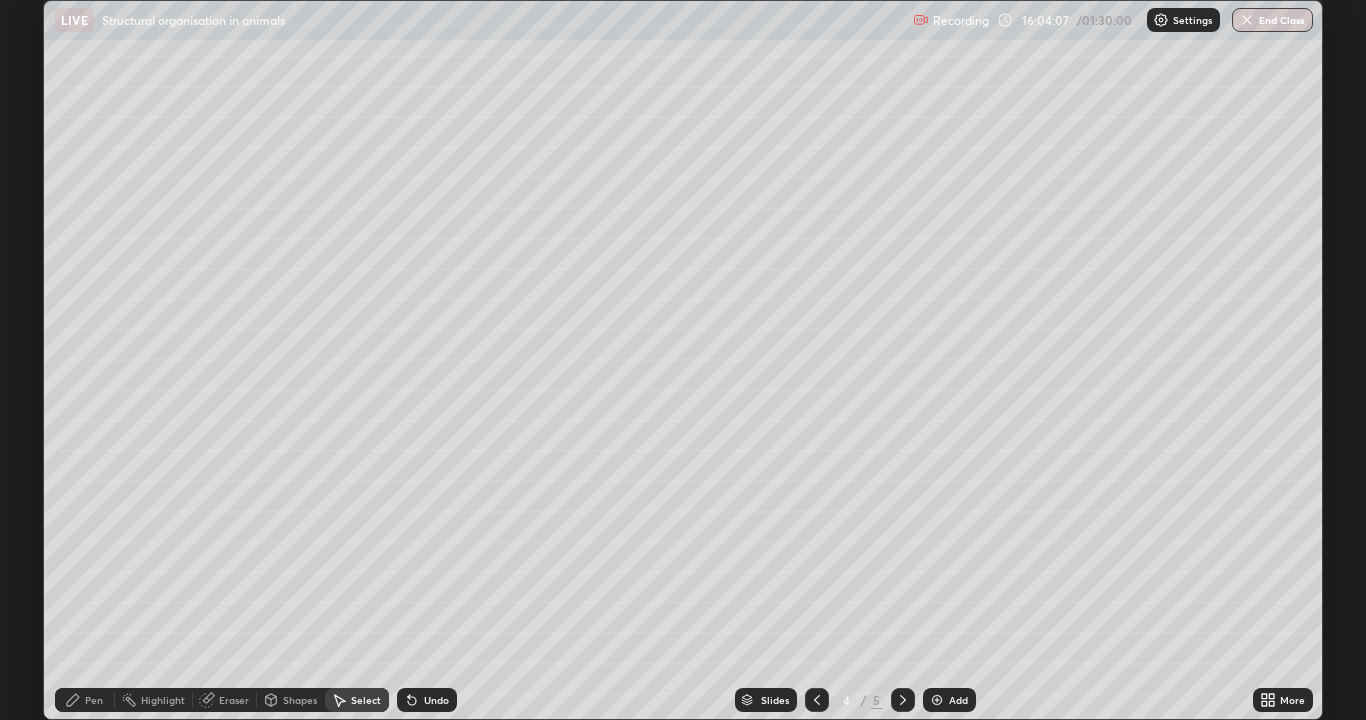 click on "Pen" at bounding box center (85, 700) 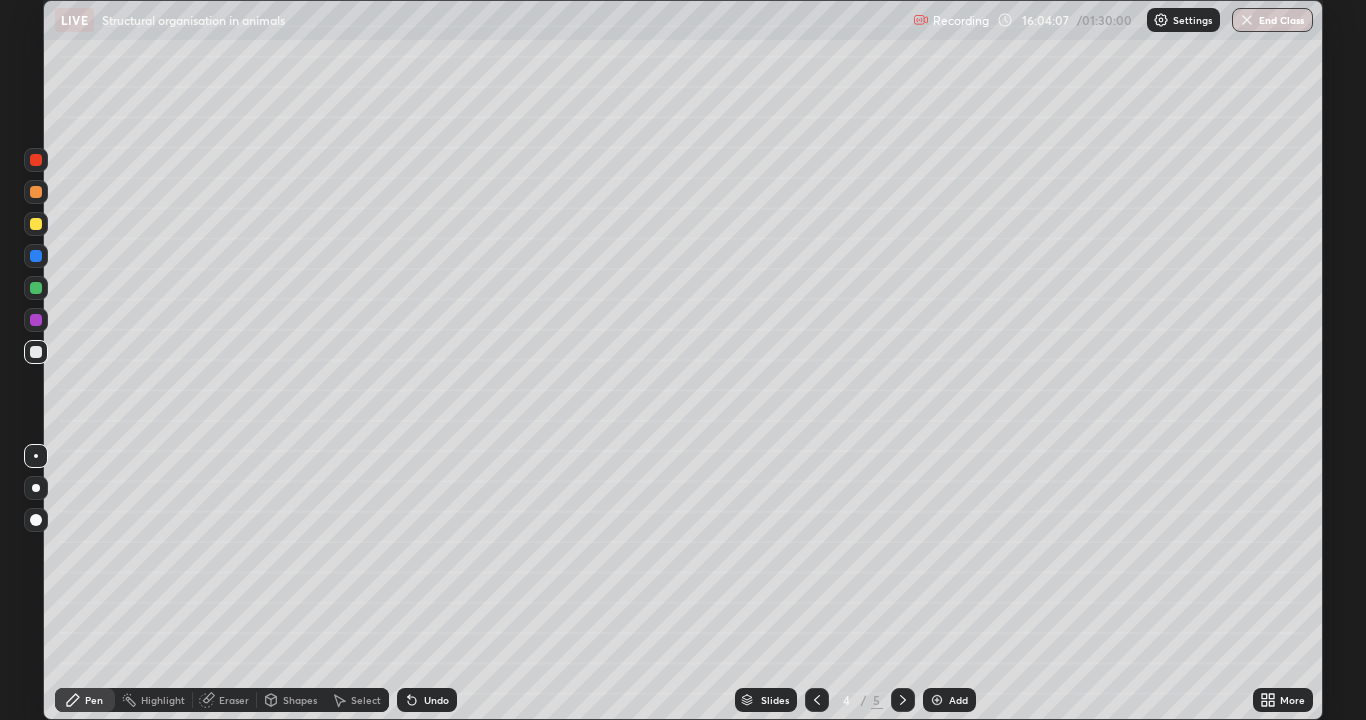 click 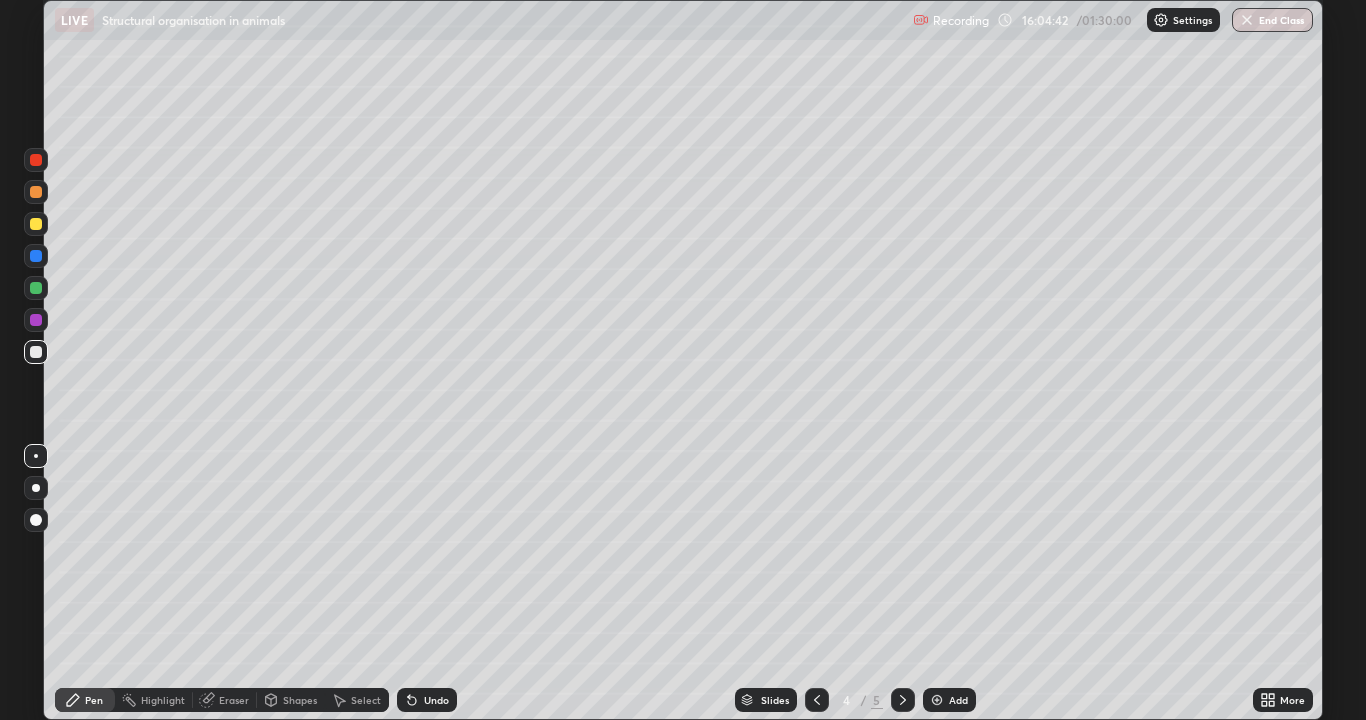 click at bounding box center (36, 288) 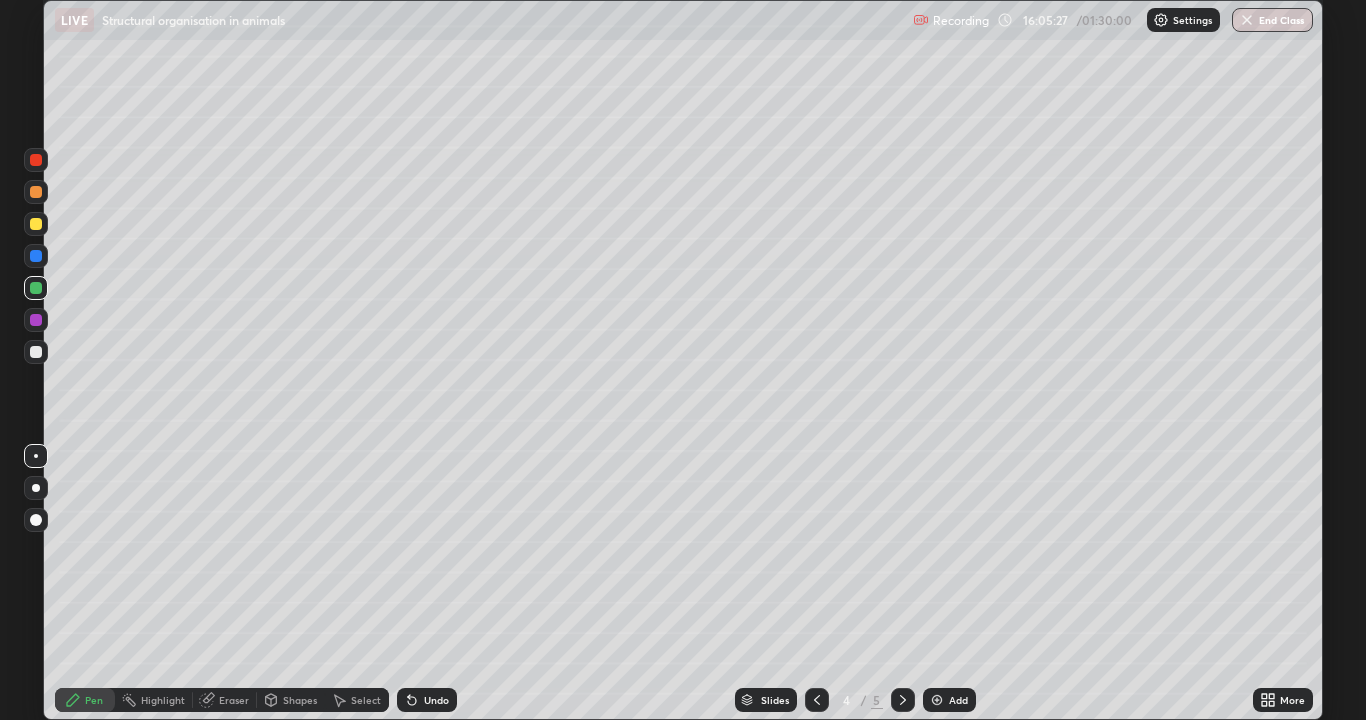 click at bounding box center [36, 352] 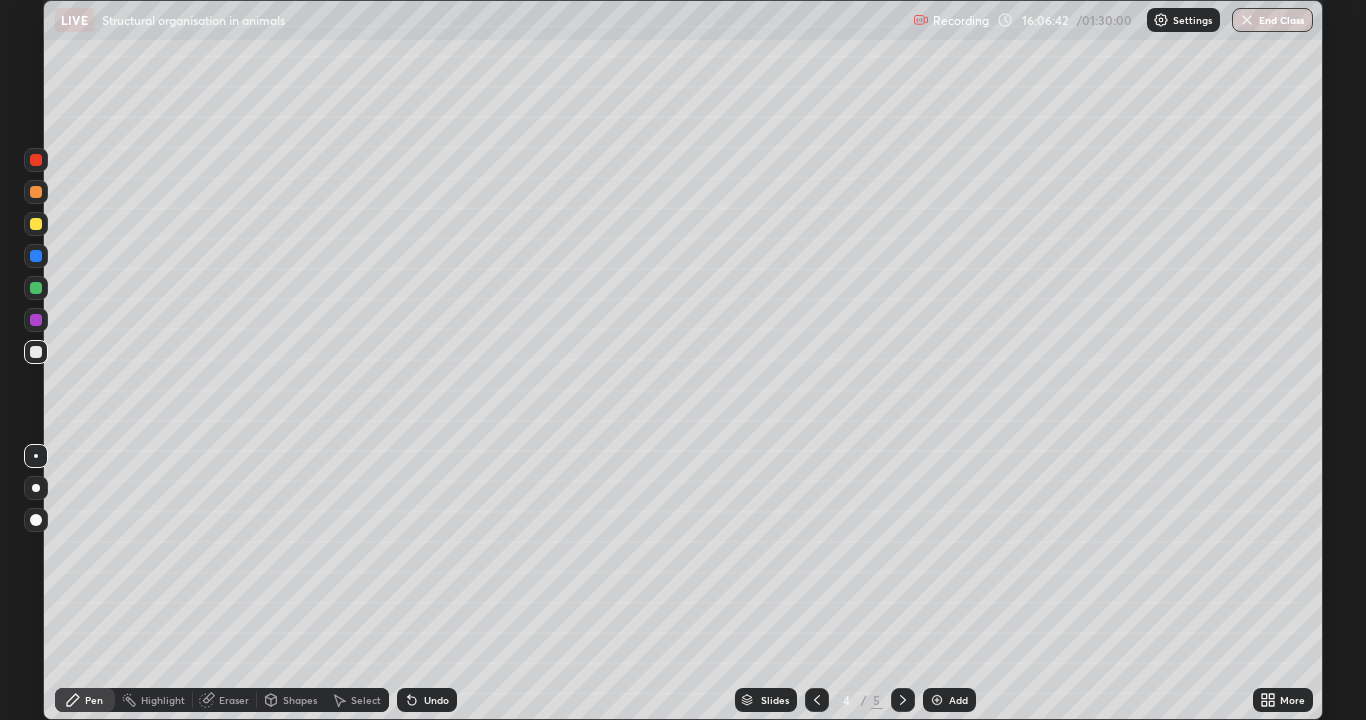 click on "Undo" at bounding box center (436, 700) 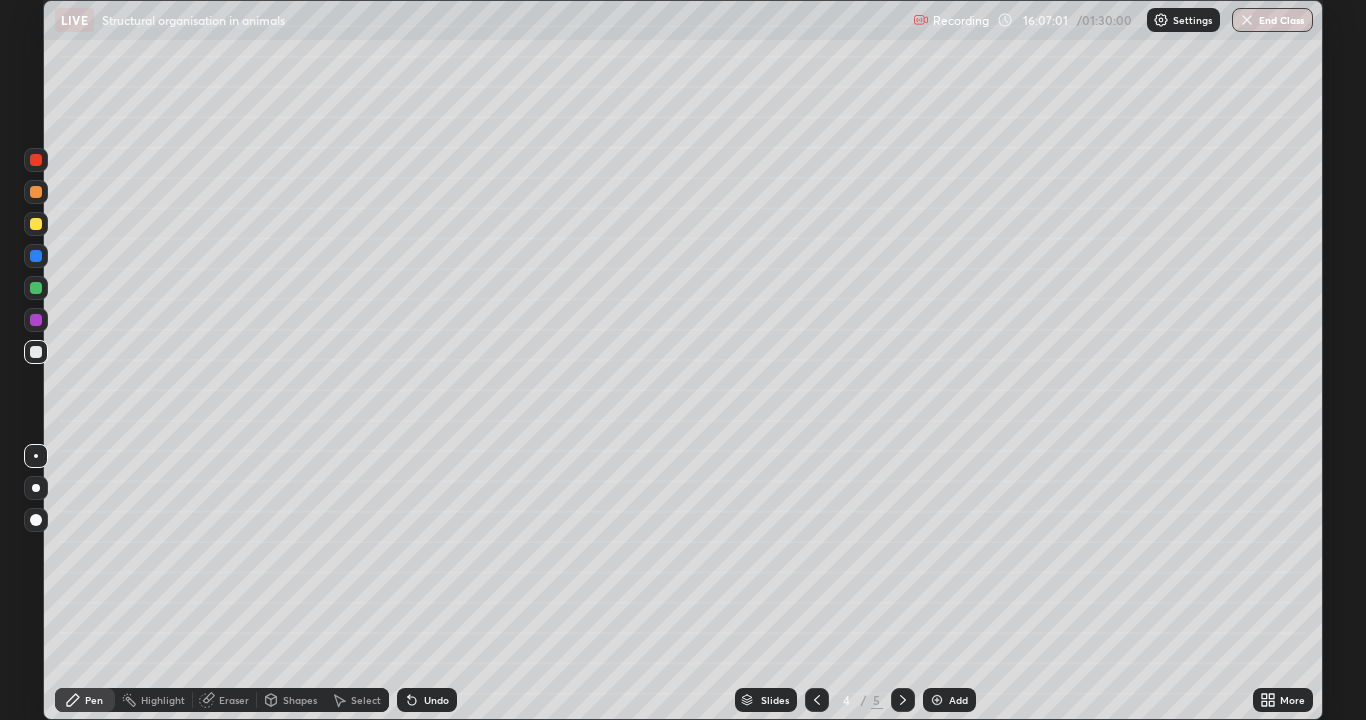 click on "Undo" at bounding box center (436, 700) 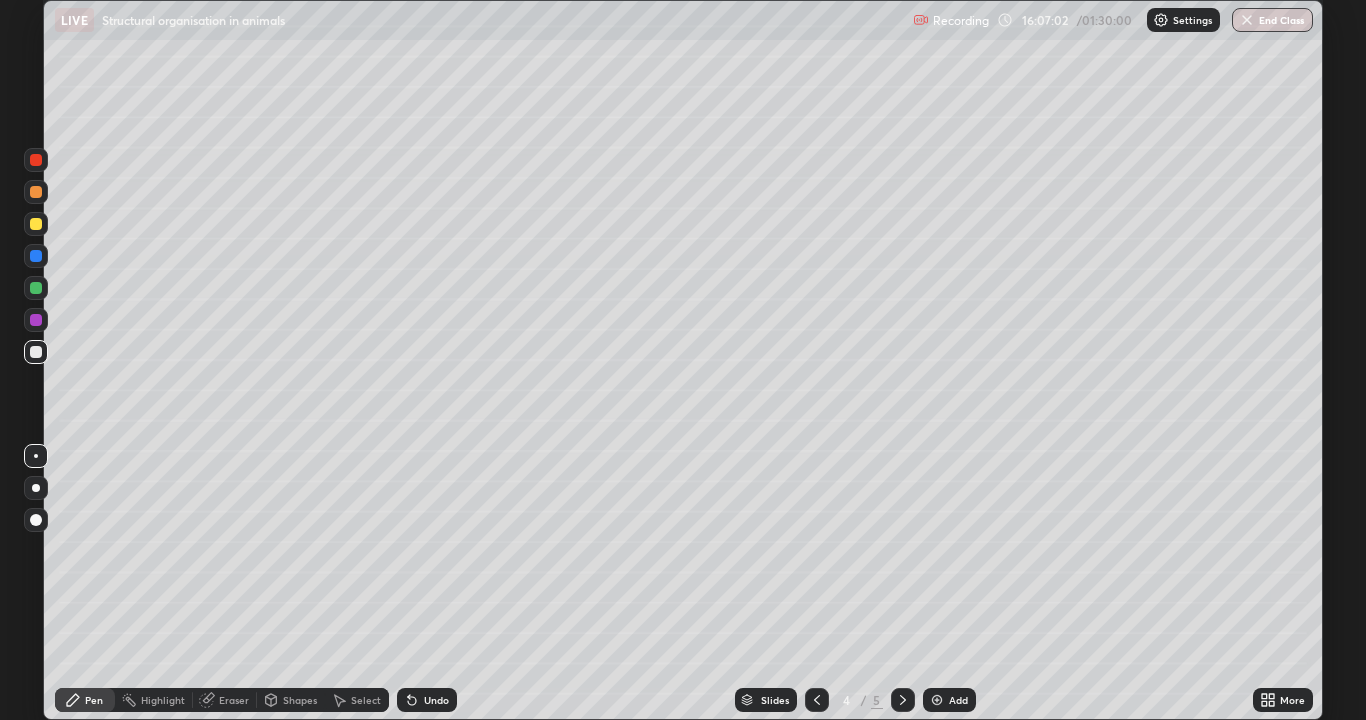 click on "Undo" at bounding box center [436, 700] 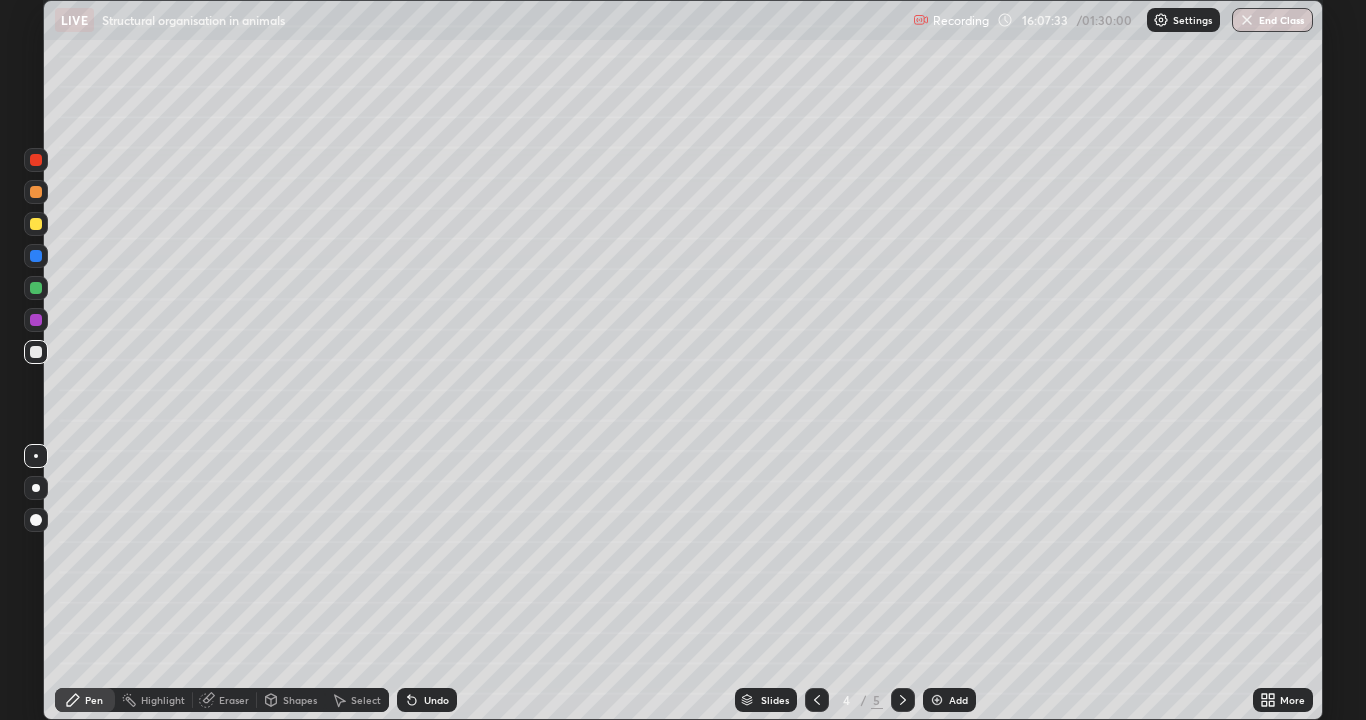 click at bounding box center [36, 288] 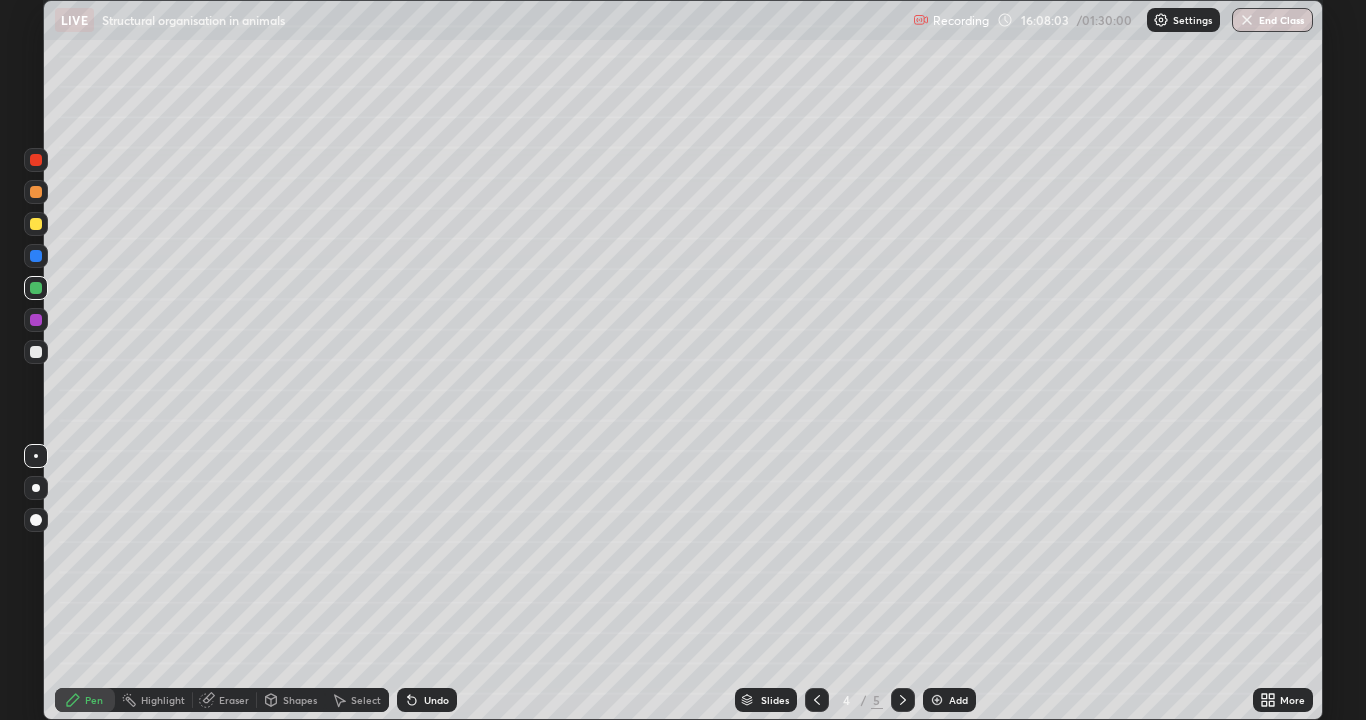 click at bounding box center [36, 352] 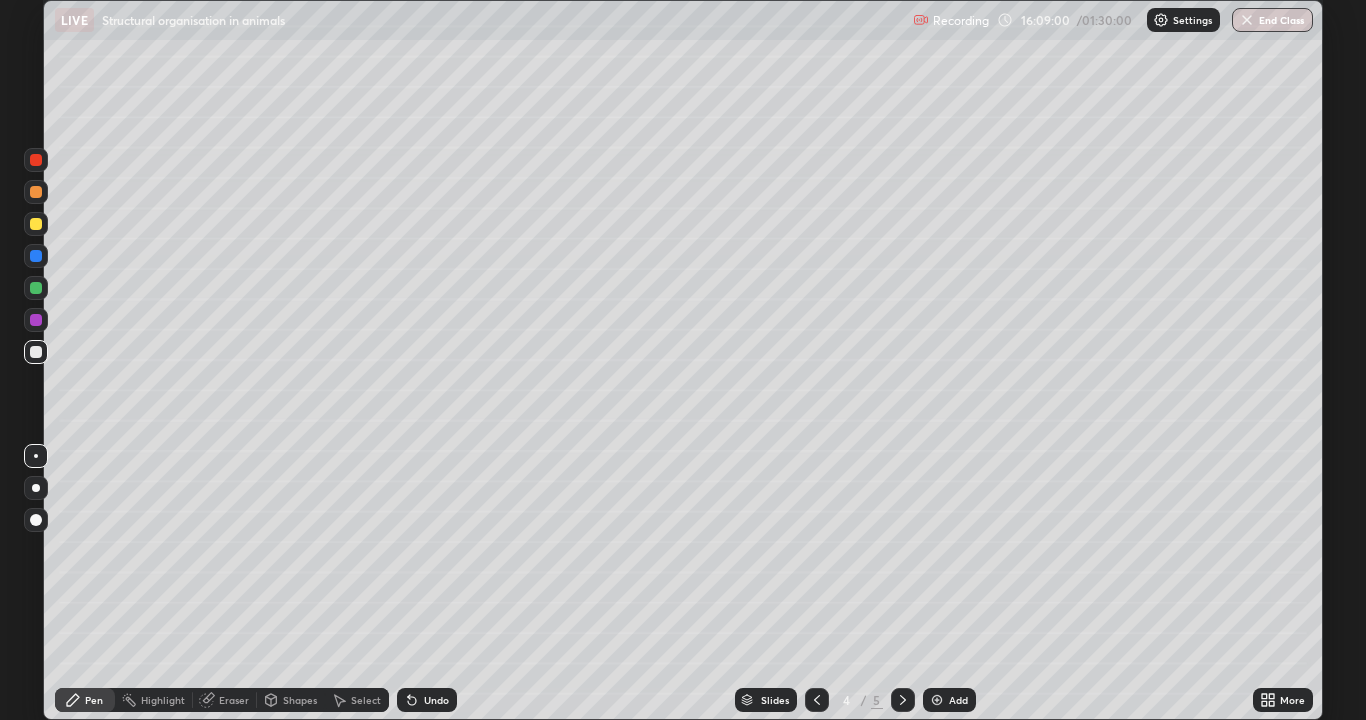 click at bounding box center (36, 352) 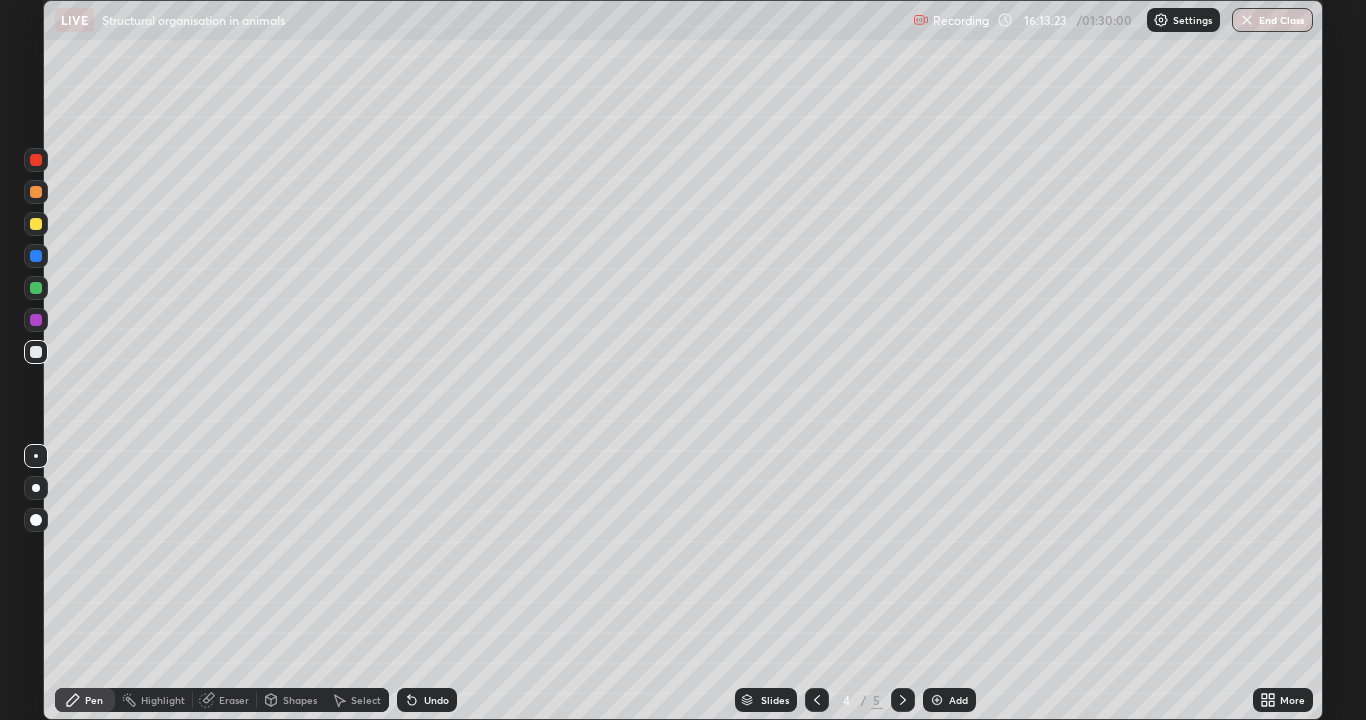 click 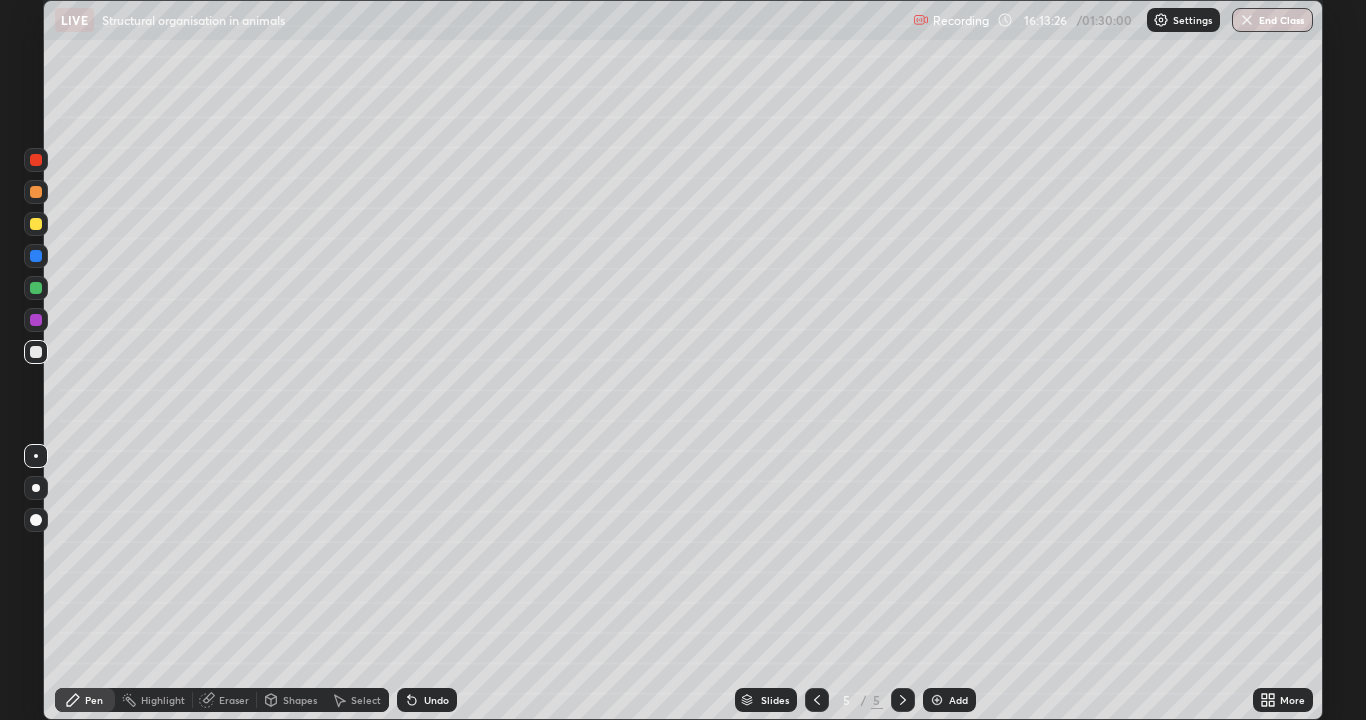 click at bounding box center (36, 352) 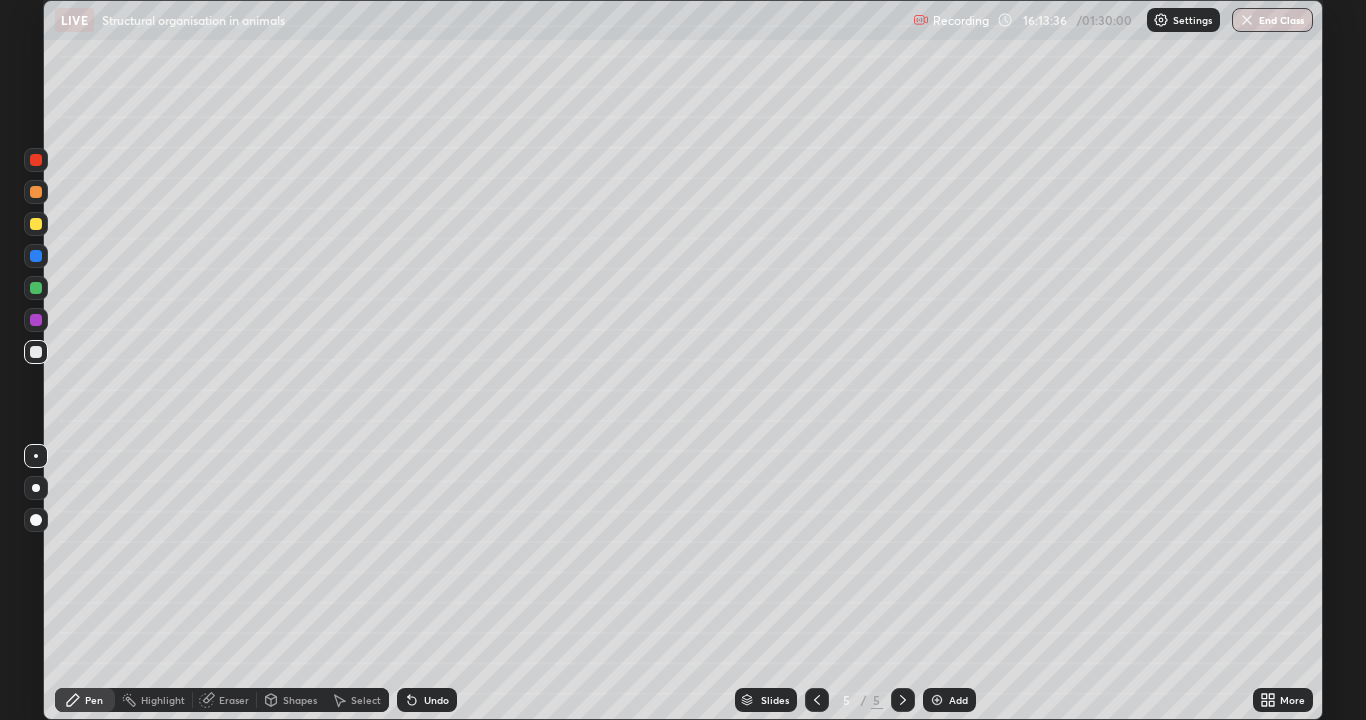 click on "Undo" at bounding box center [427, 700] 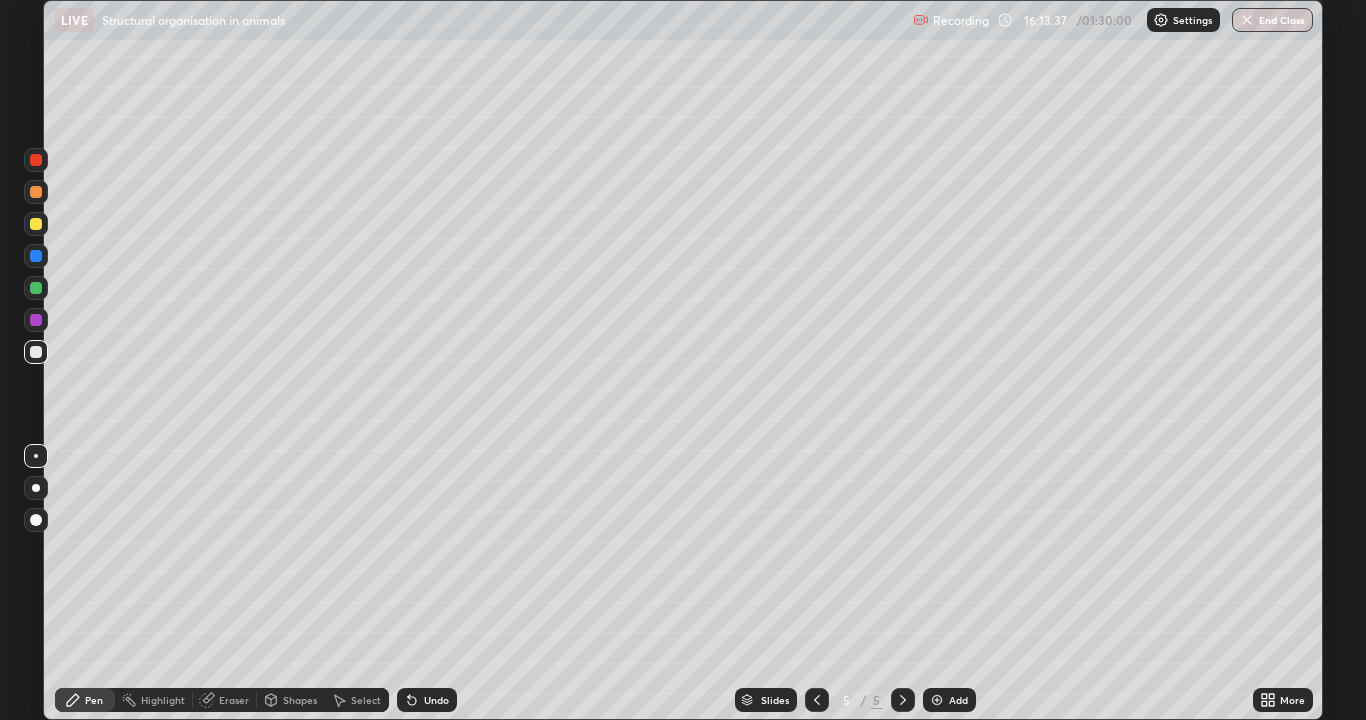 click on "Undo" at bounding box center (427, 700) 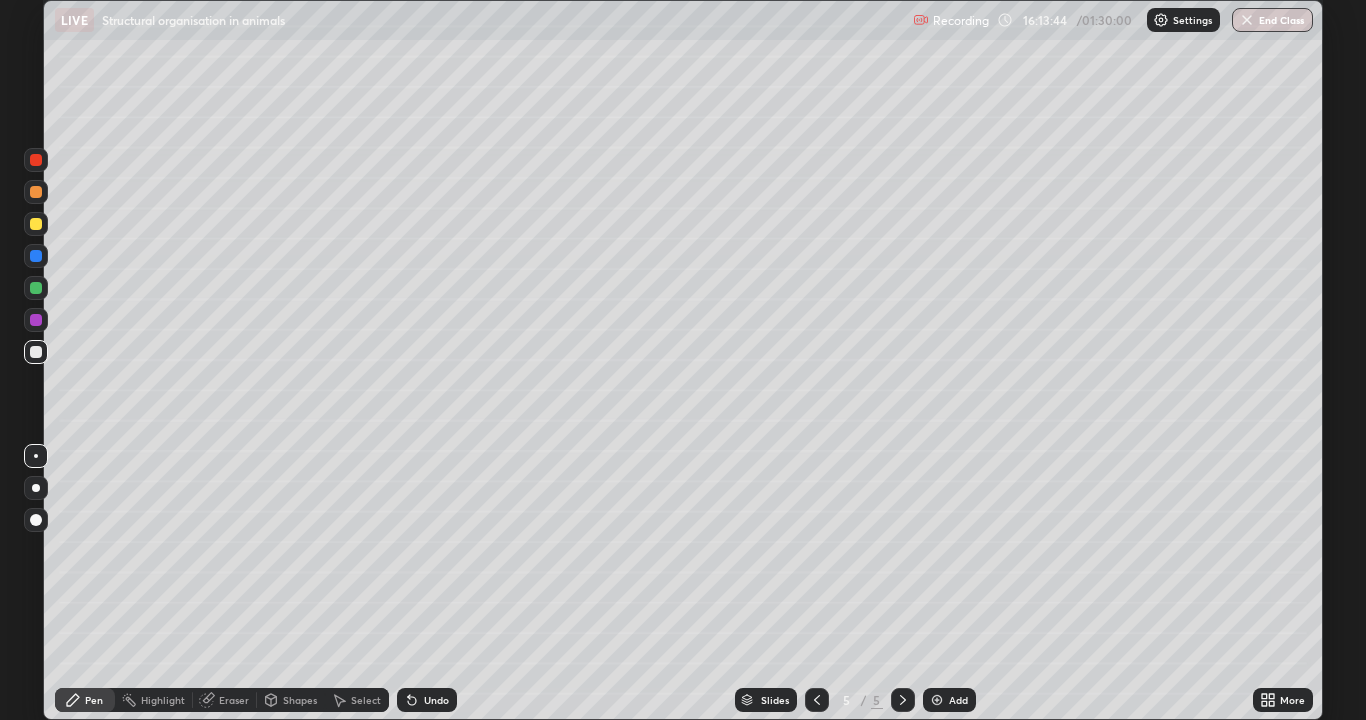 click at bounding box center (36, 192) 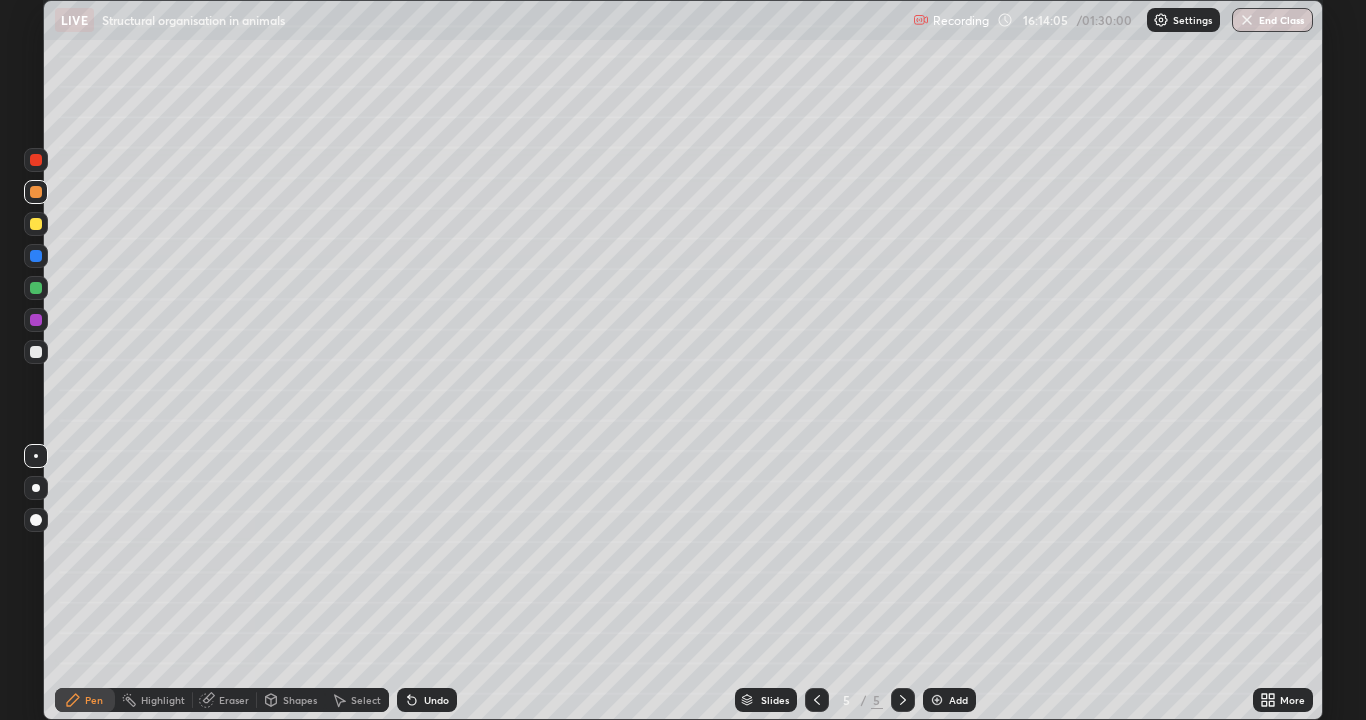 click at bounding box center [36, 488] 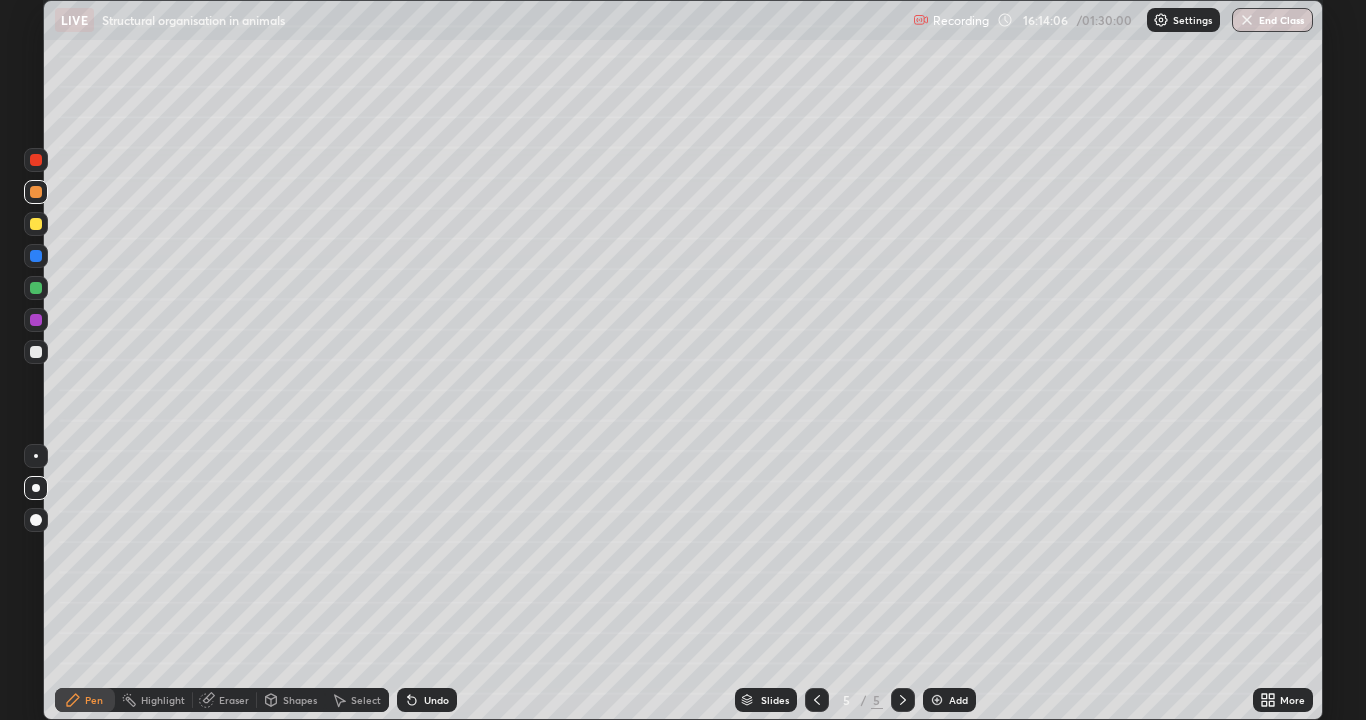 click at bounding box center (36, 488) 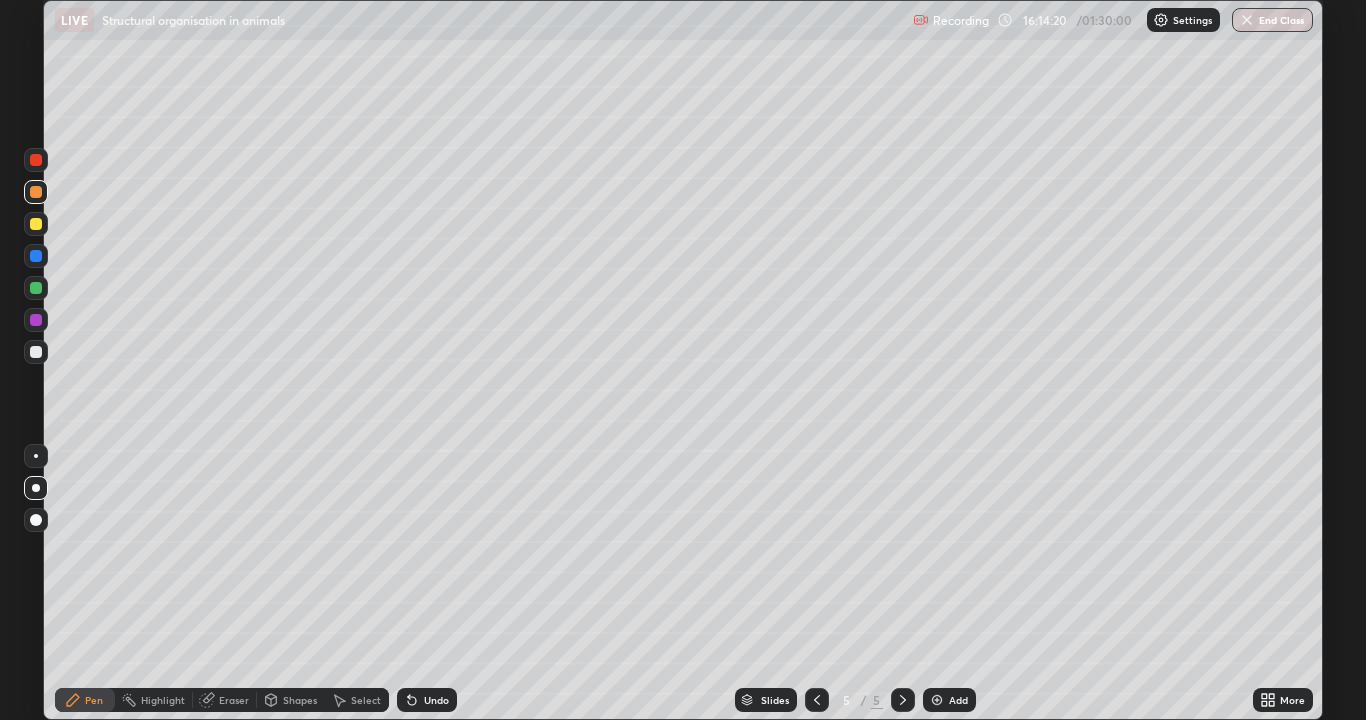 click on "Undo" at bounding box center (436, 700) 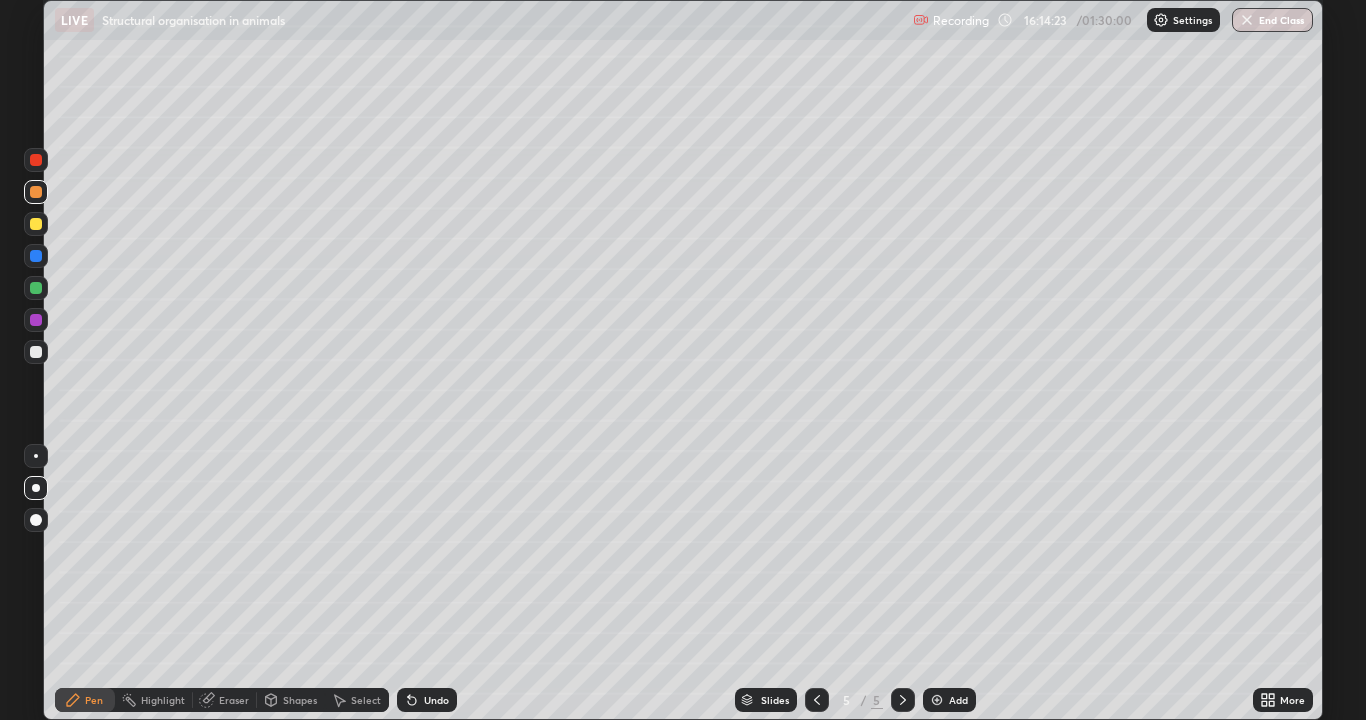 click on "Undo" at bounding box center [436, 700] 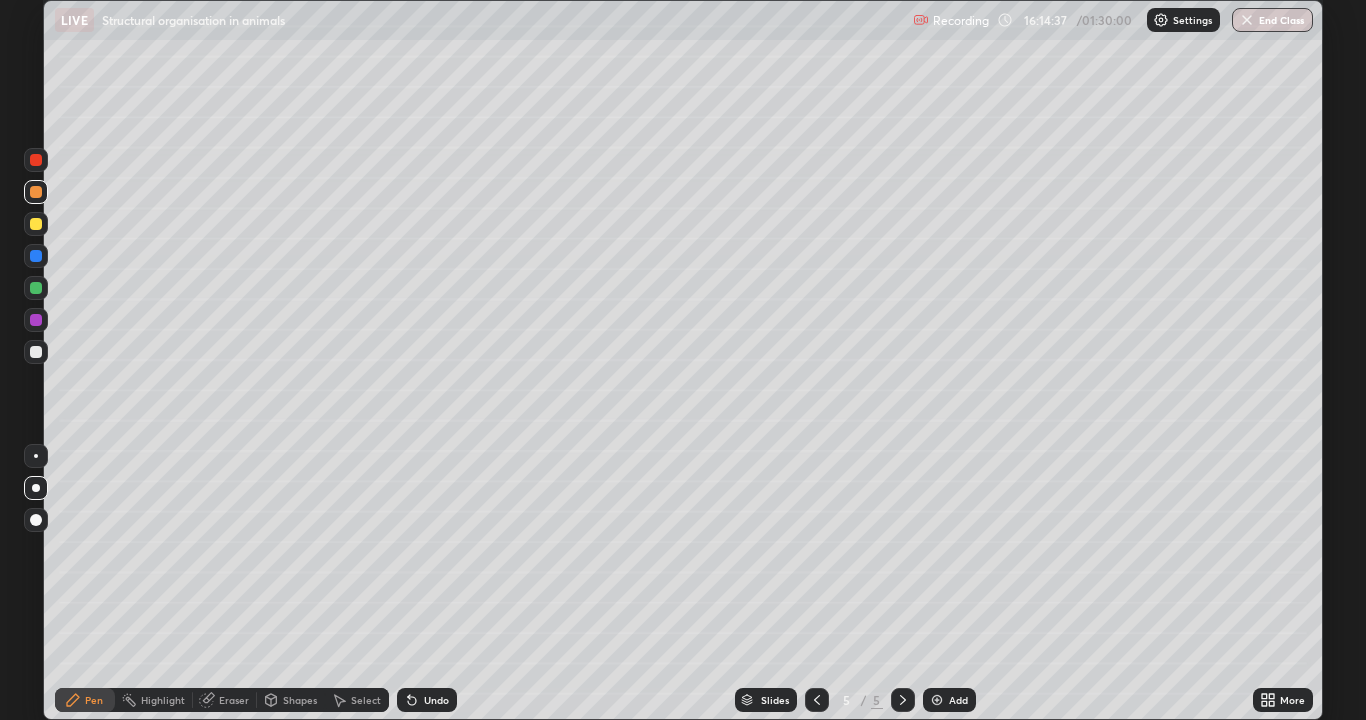click at bounding box center (36, 352) 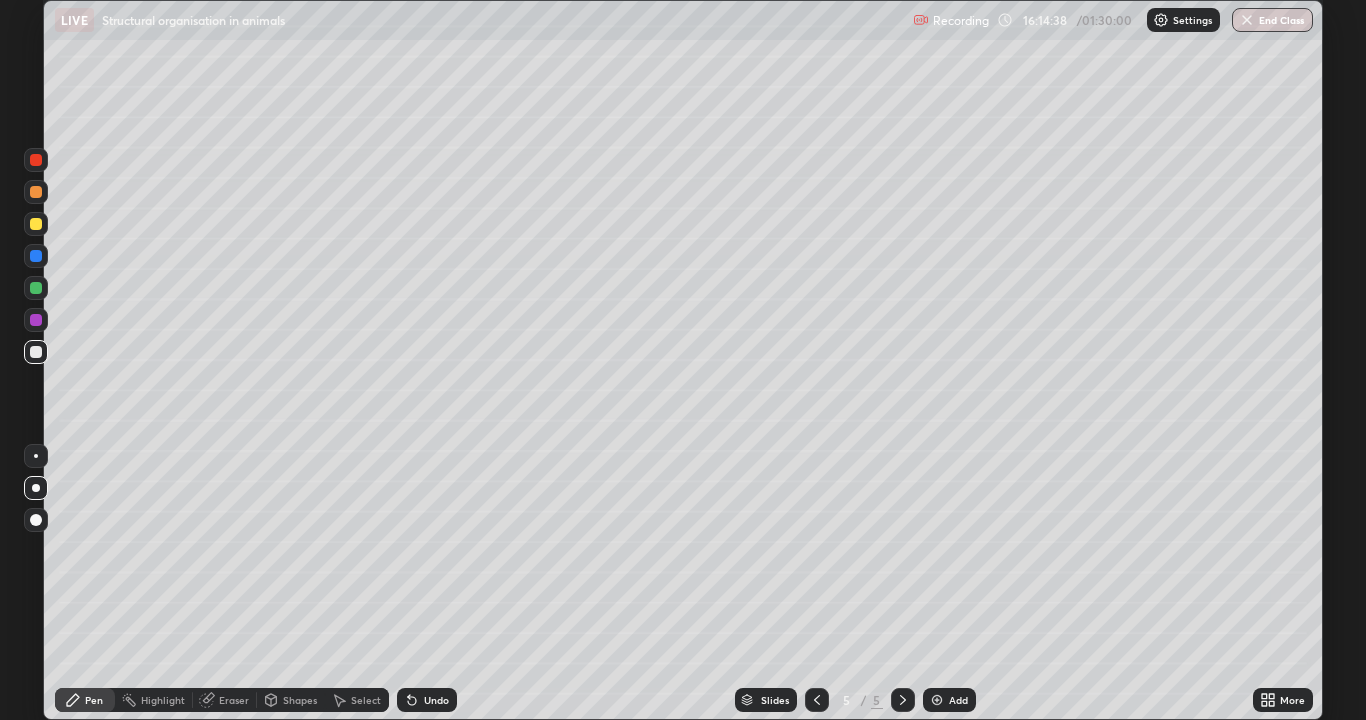 click at bounding box center (36, 352) 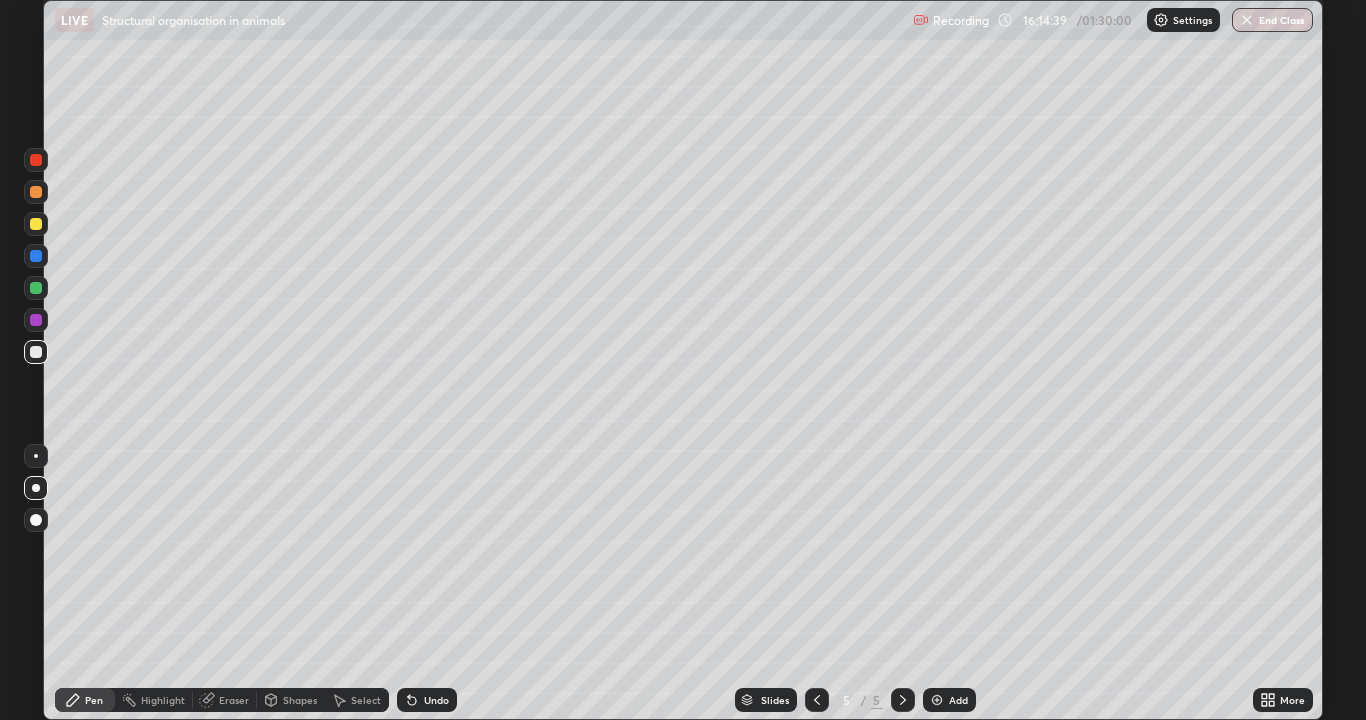 click at bounding box center [36, 352] 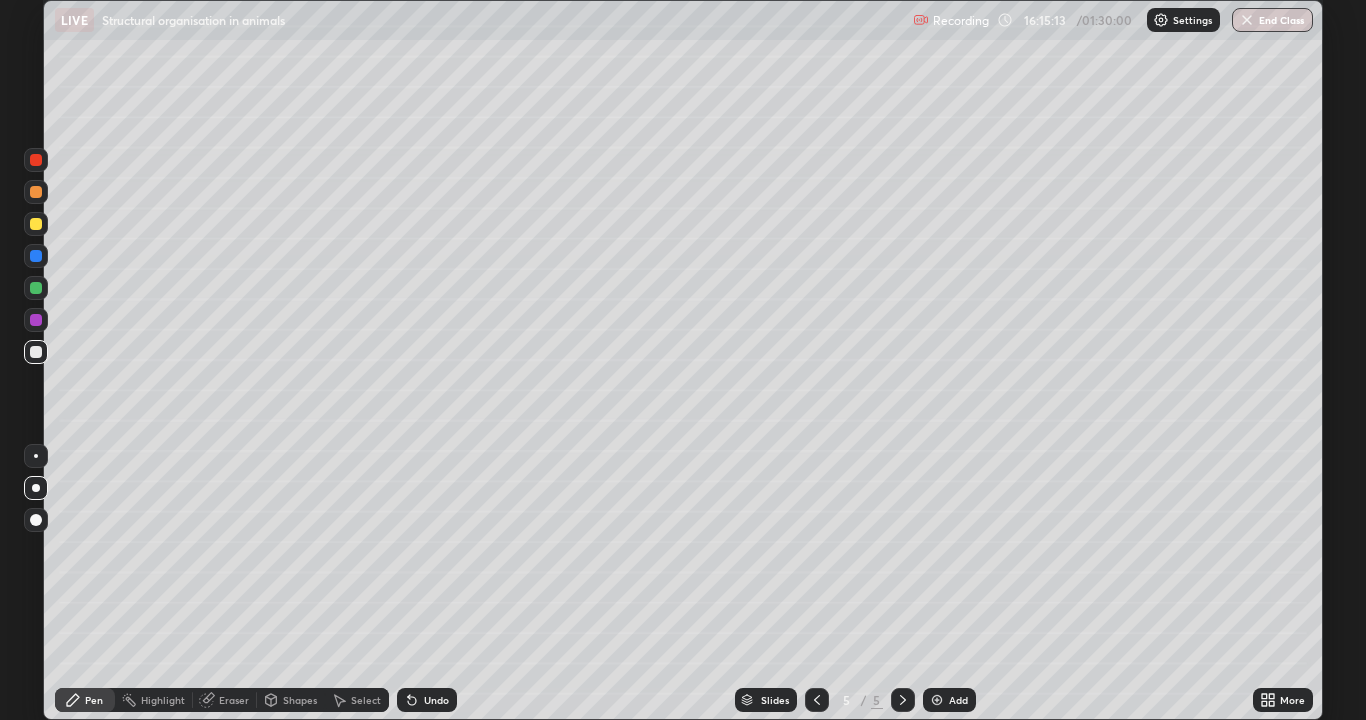 click on "Undo" at bounding box center [427, 700] 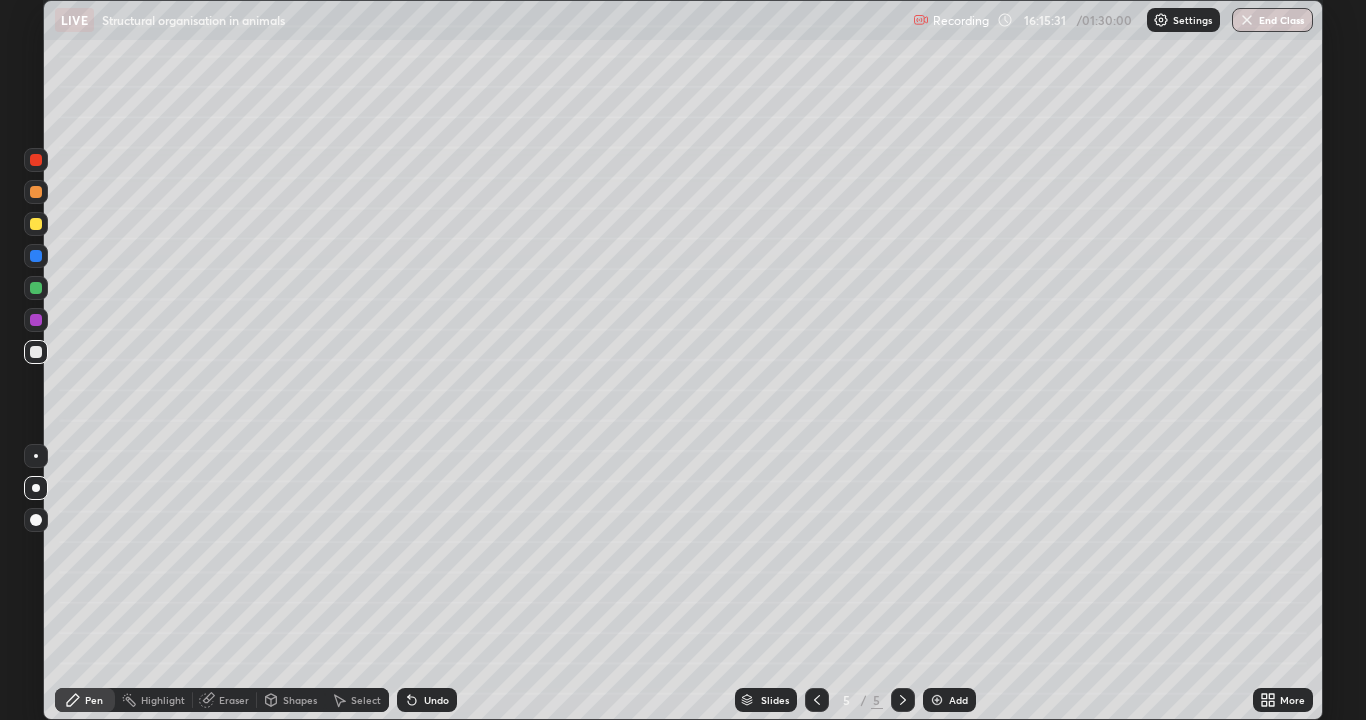 click at bounding box center [36, 352] 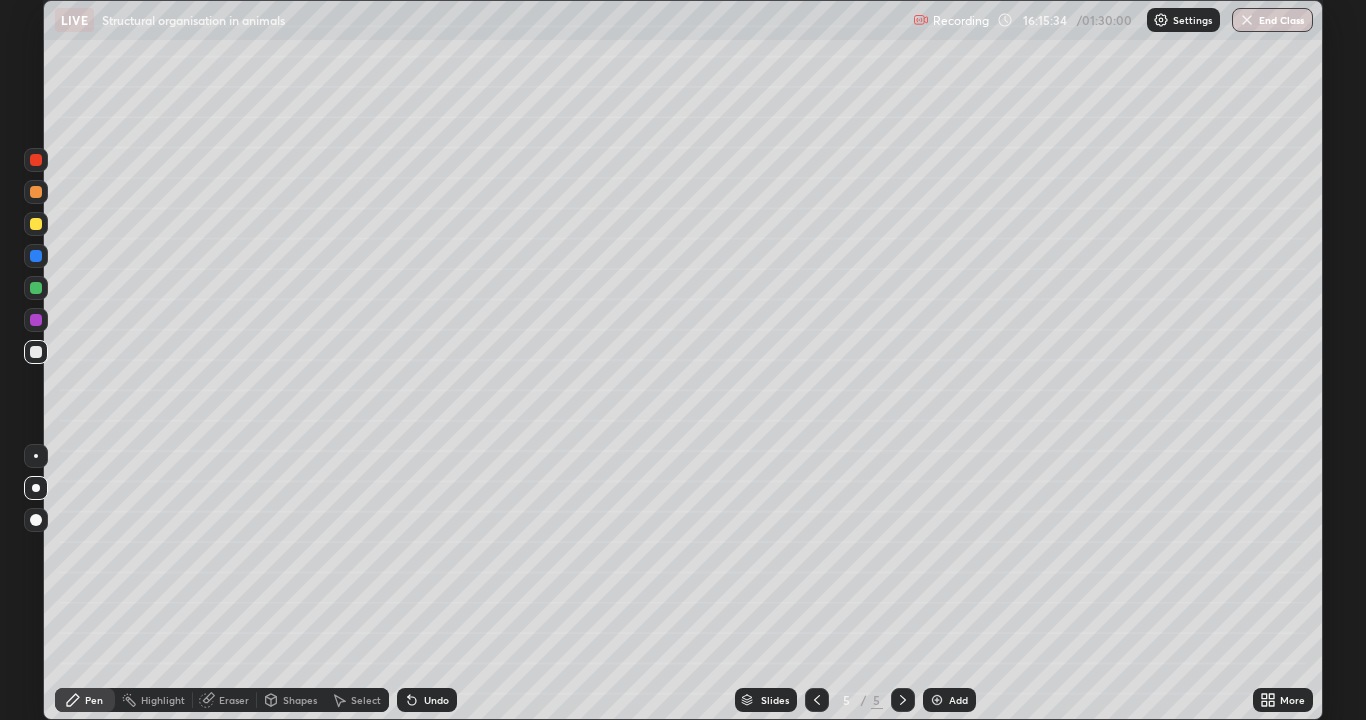click at bounding box center (36, 456) 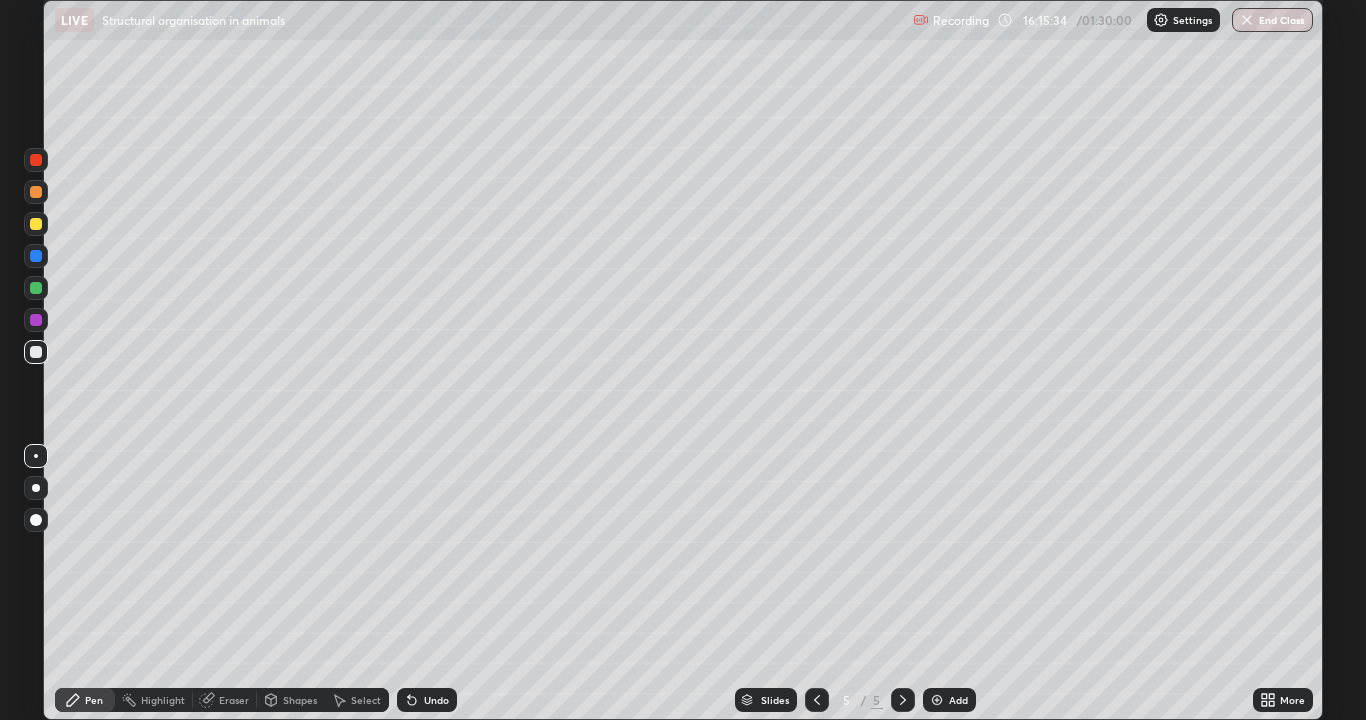 click at bounding box center (36, 456) 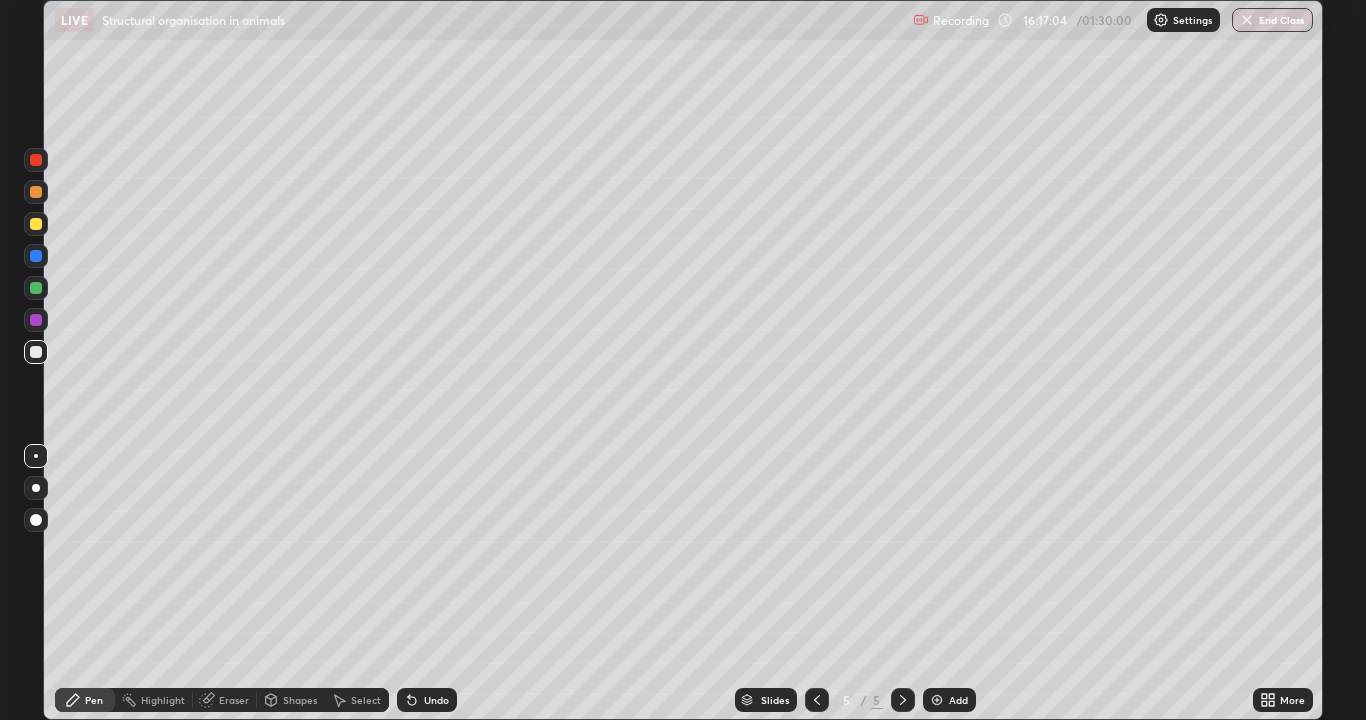 click at bounding box center (36, 488) 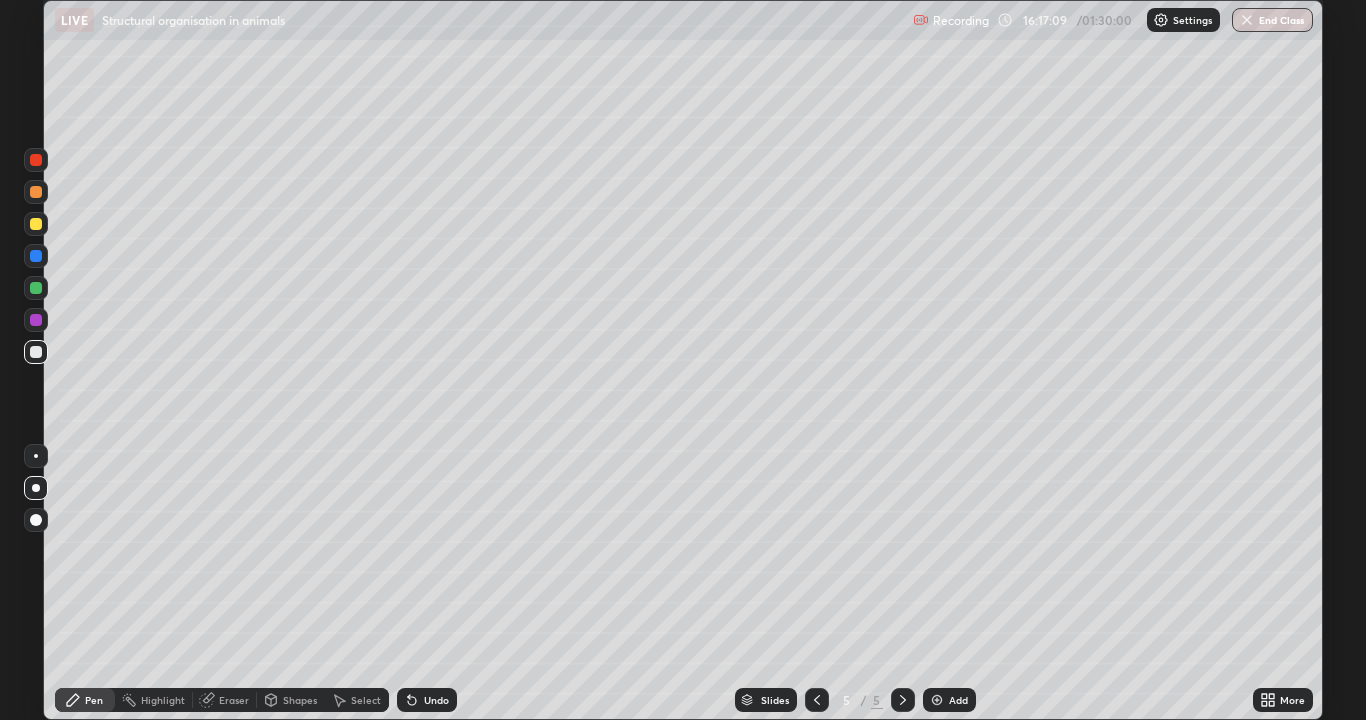 click on "Undo" at bounding box center (436, 700) 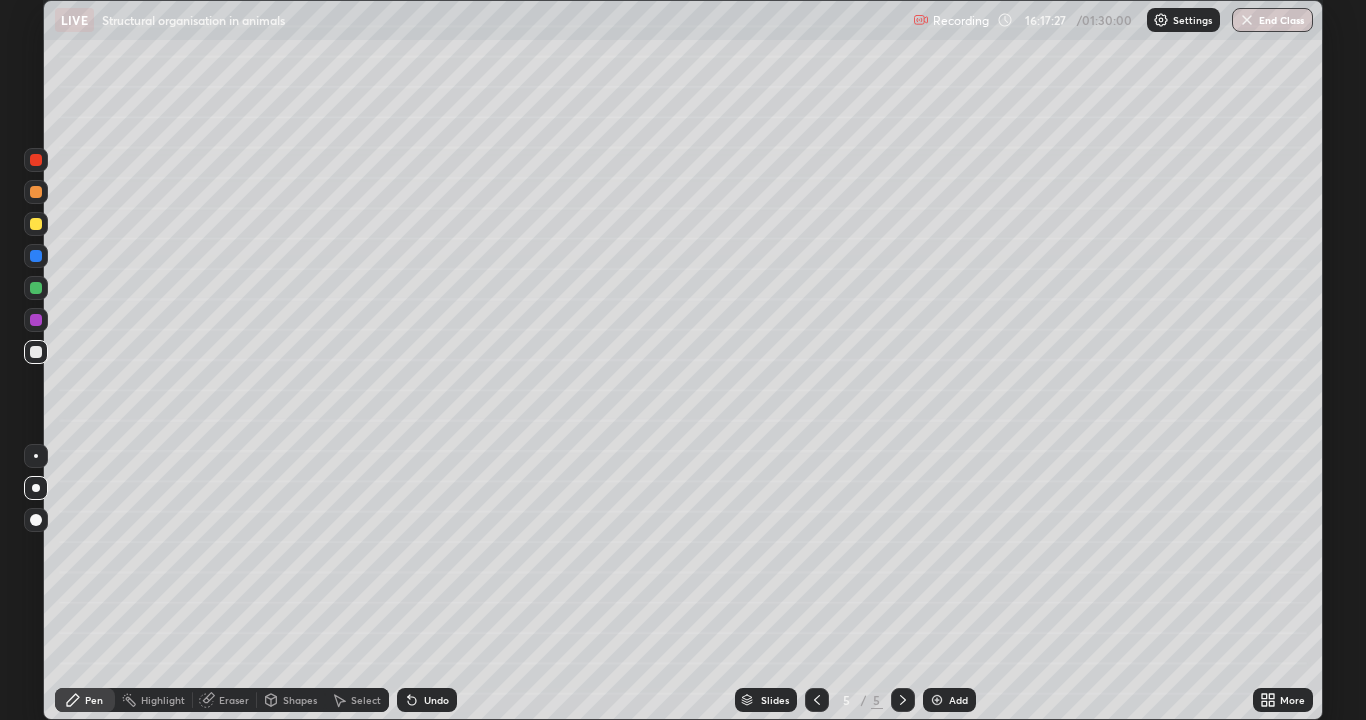 click at bounding box center (36, 456) 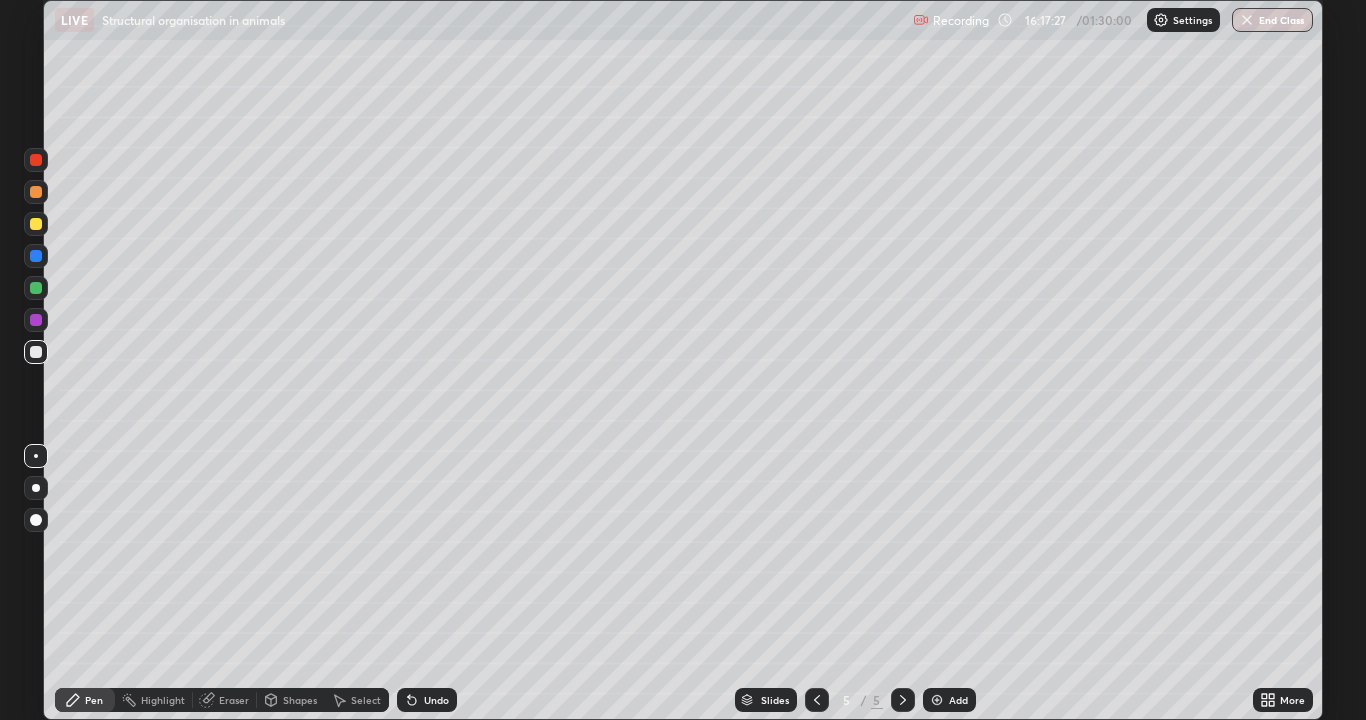 click at bounding box center [36, 456] 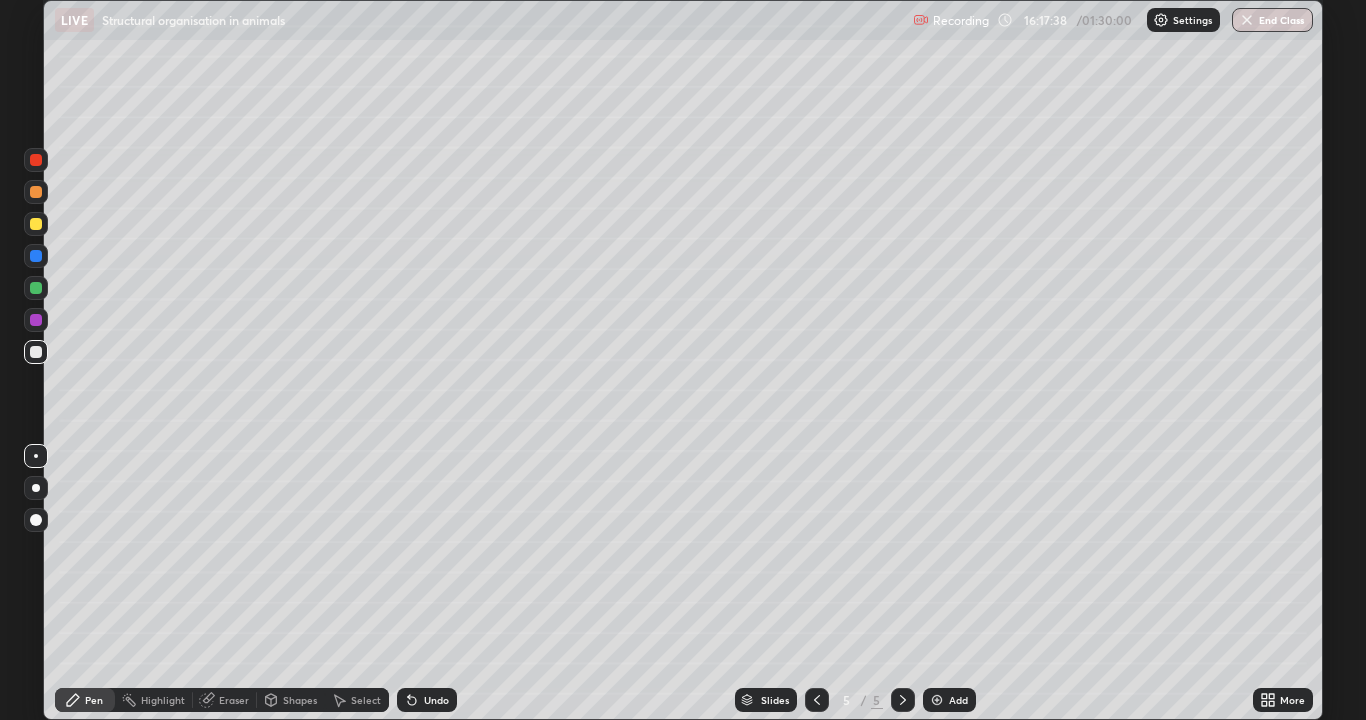 click at bounding box center [36, 488] 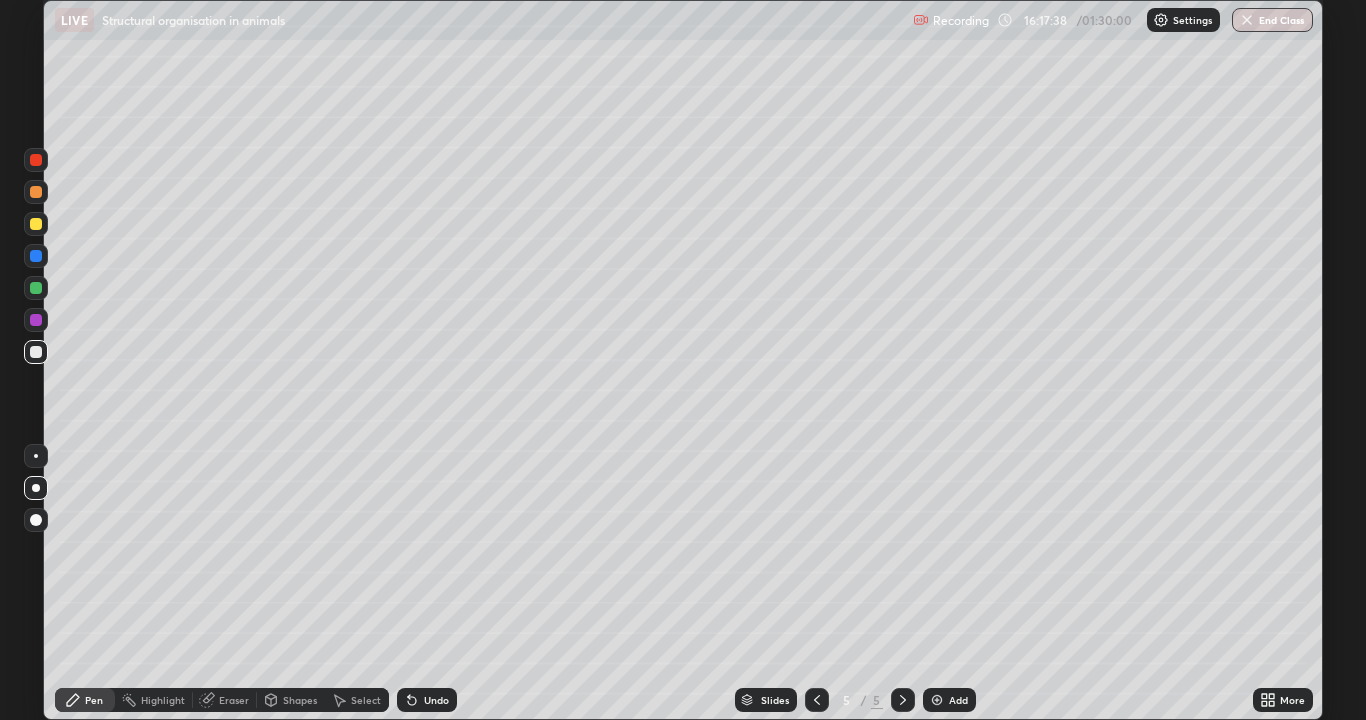 click at bounding box center [36, 488] 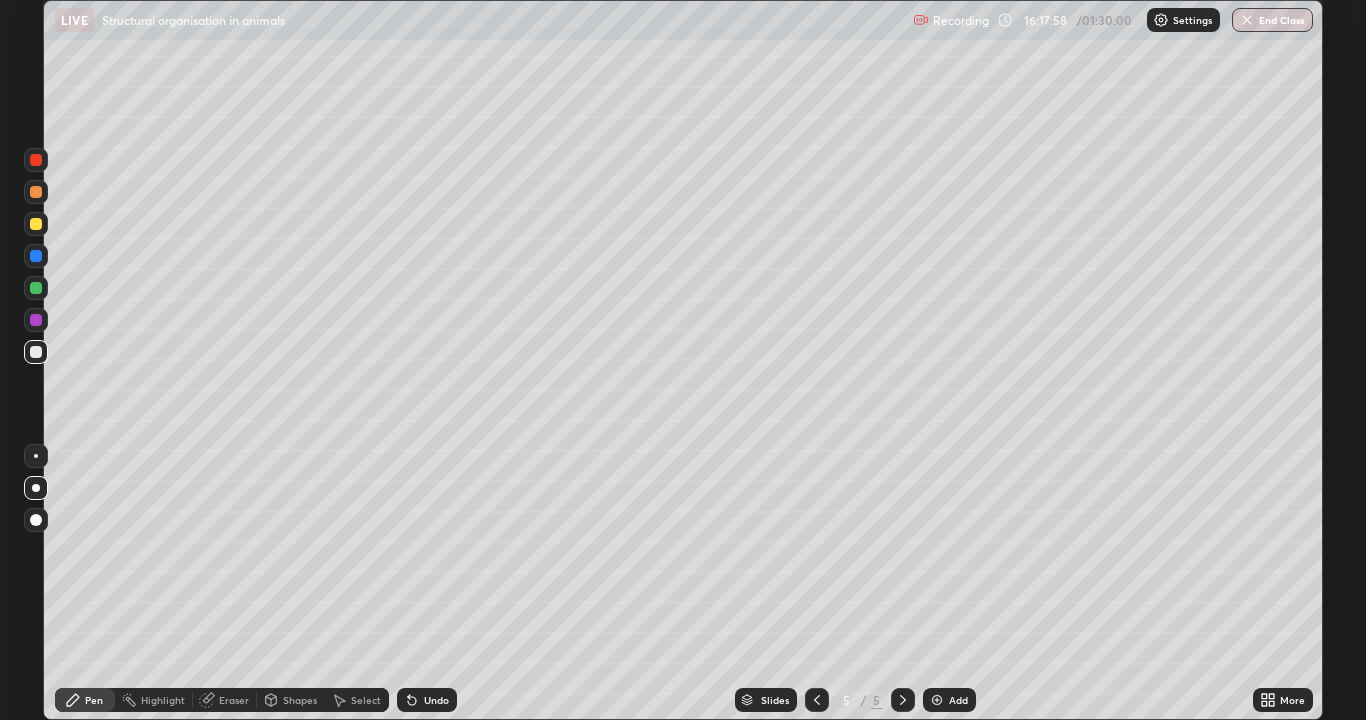 click at bounding box center [36, 456] 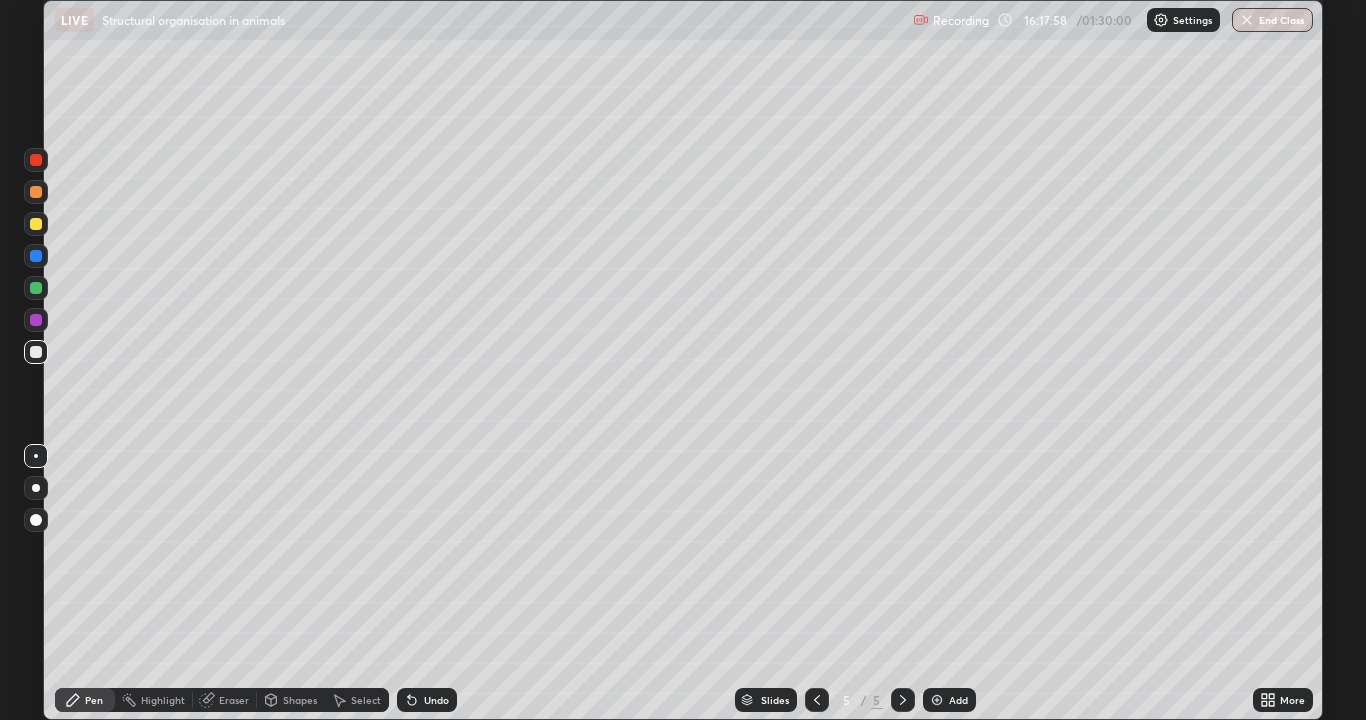 click at bounding box center [36, 456] 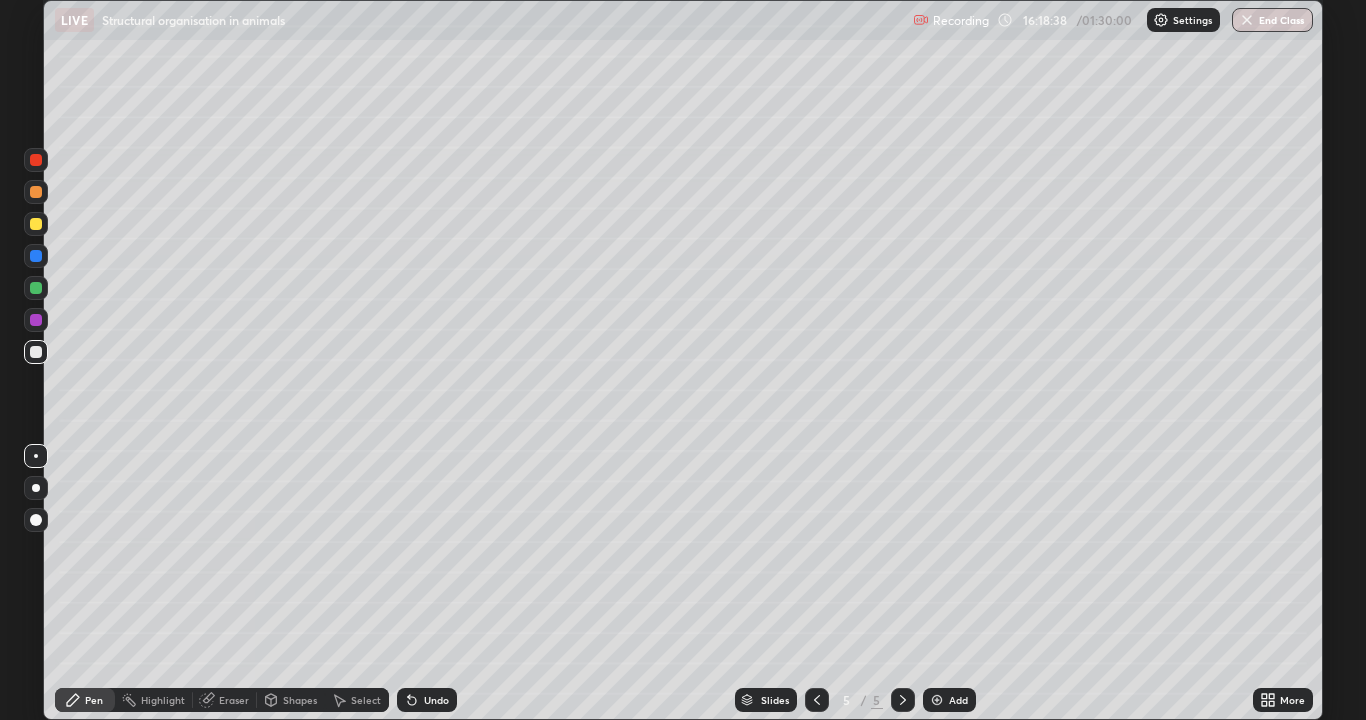 click at bounding box center (36, 288) 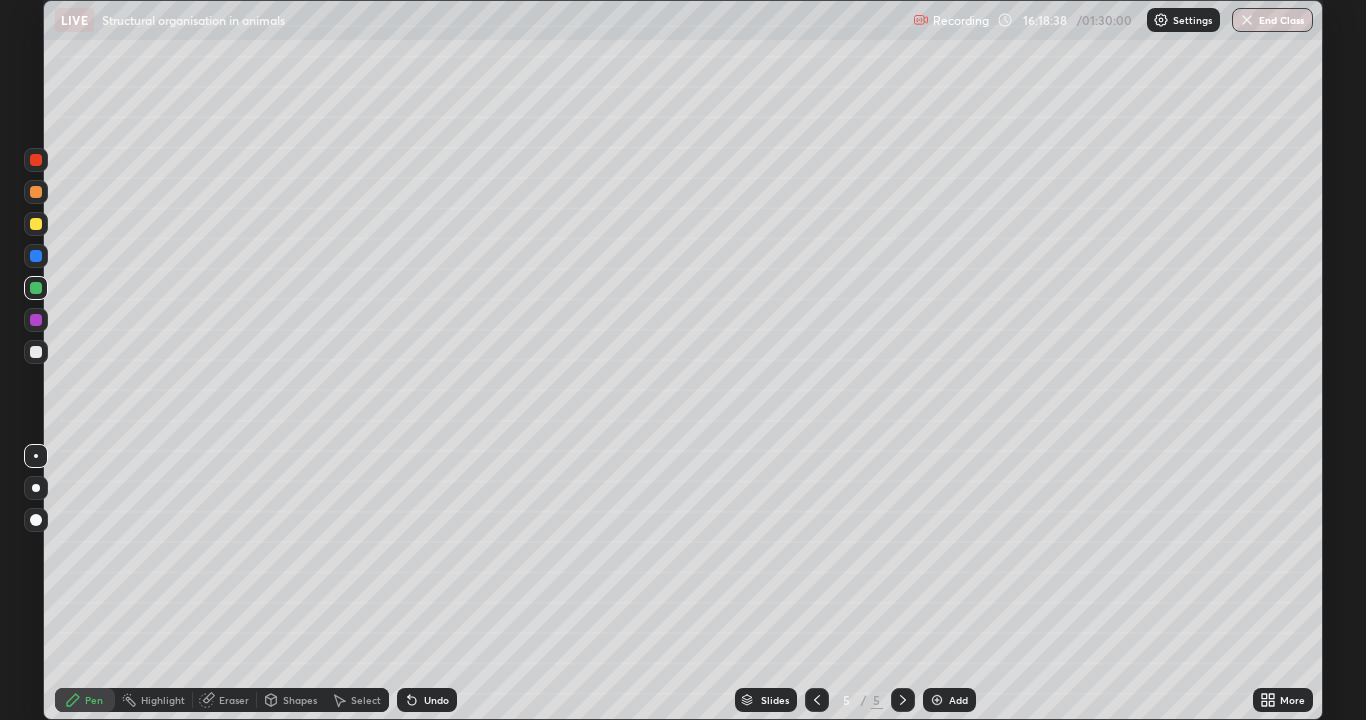 click at bounding box center (36, 288) 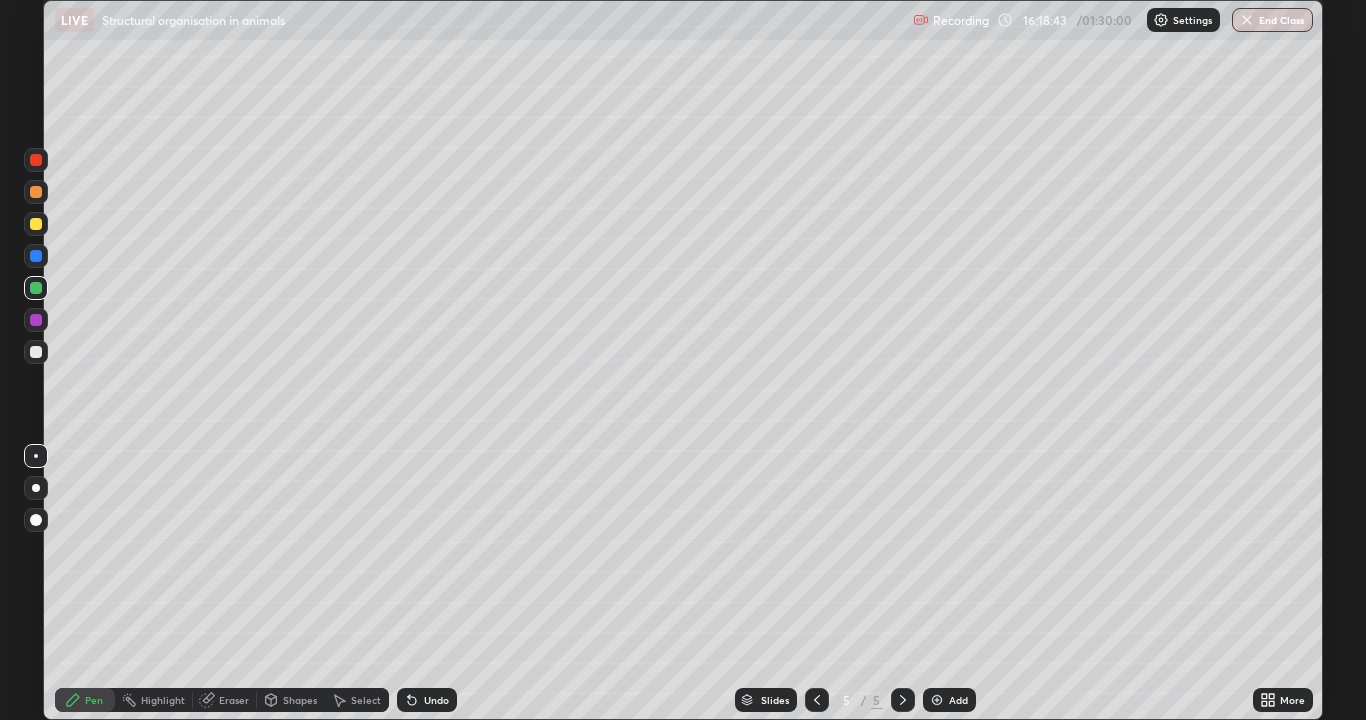 click at bounding box center [36, 288] 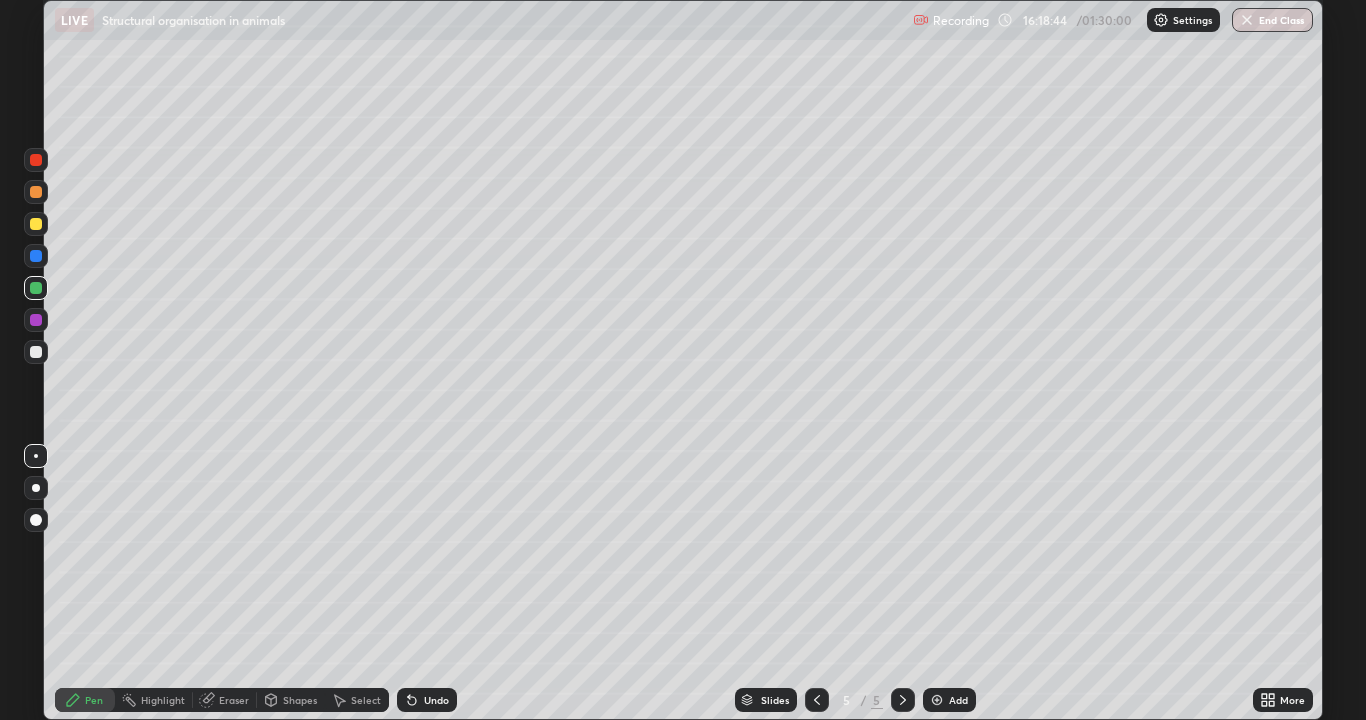 click at bounding box center (36, 488) 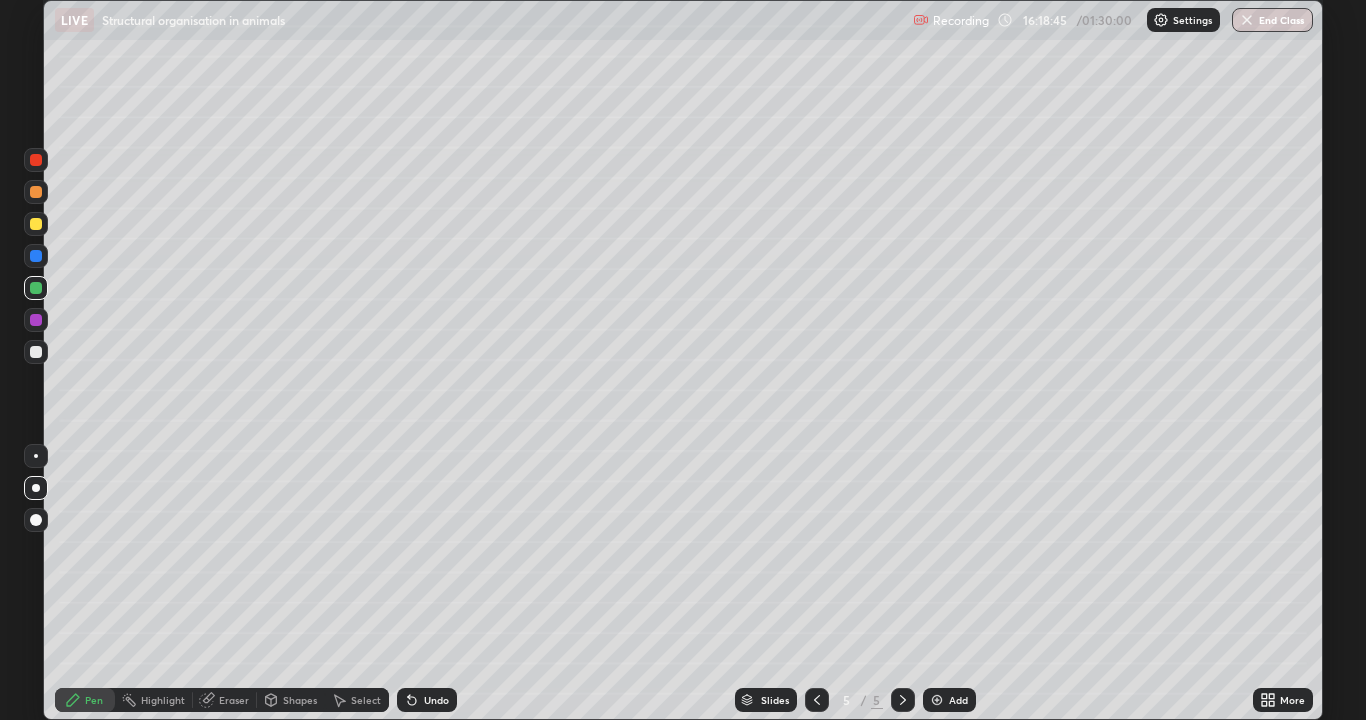 click at bounding box center [36, 488] 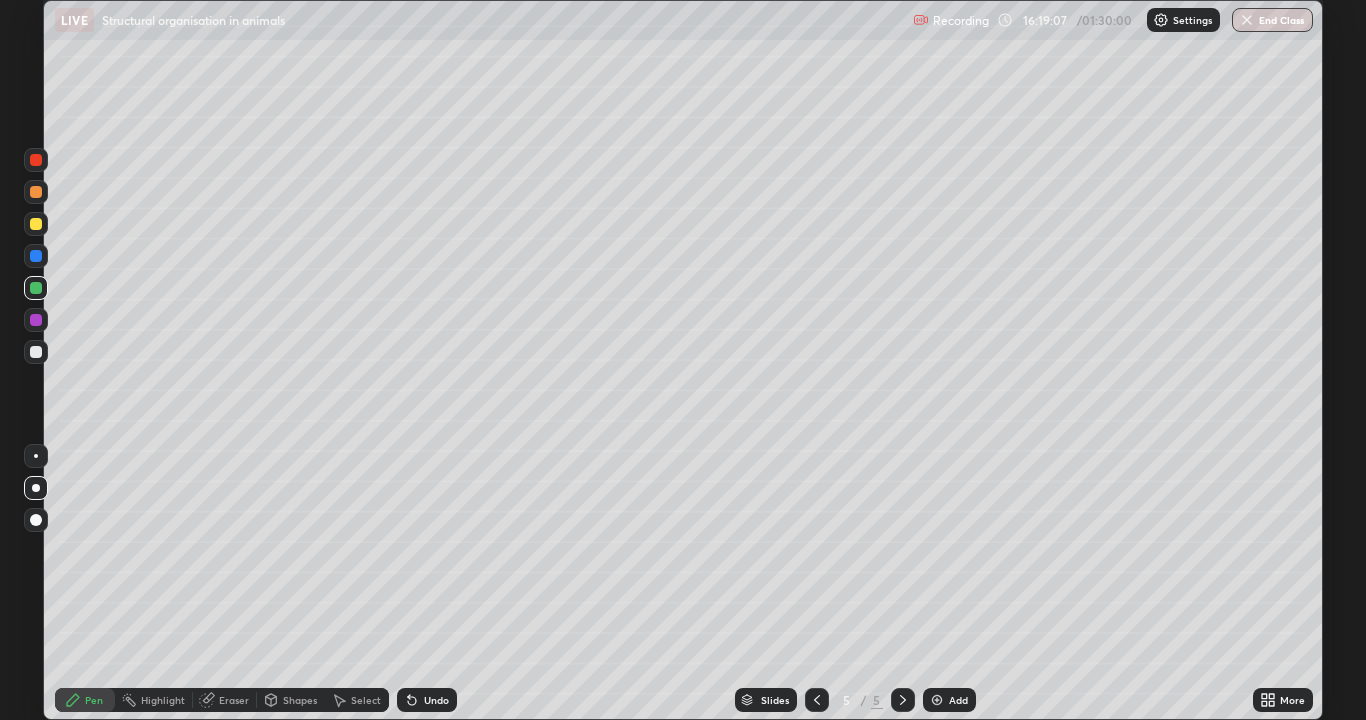 click on "Undo" at bounding box center [427, 700] 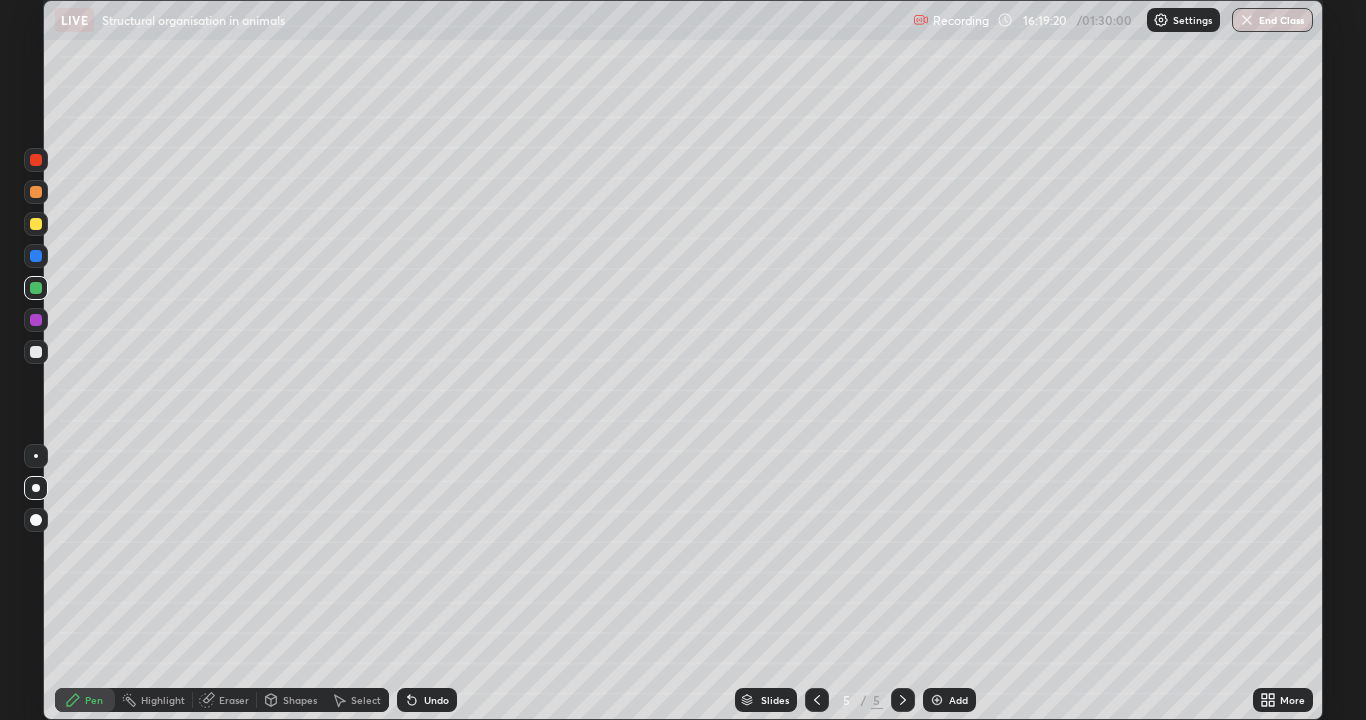 click on "Undo" at bounding box center [427, 700] 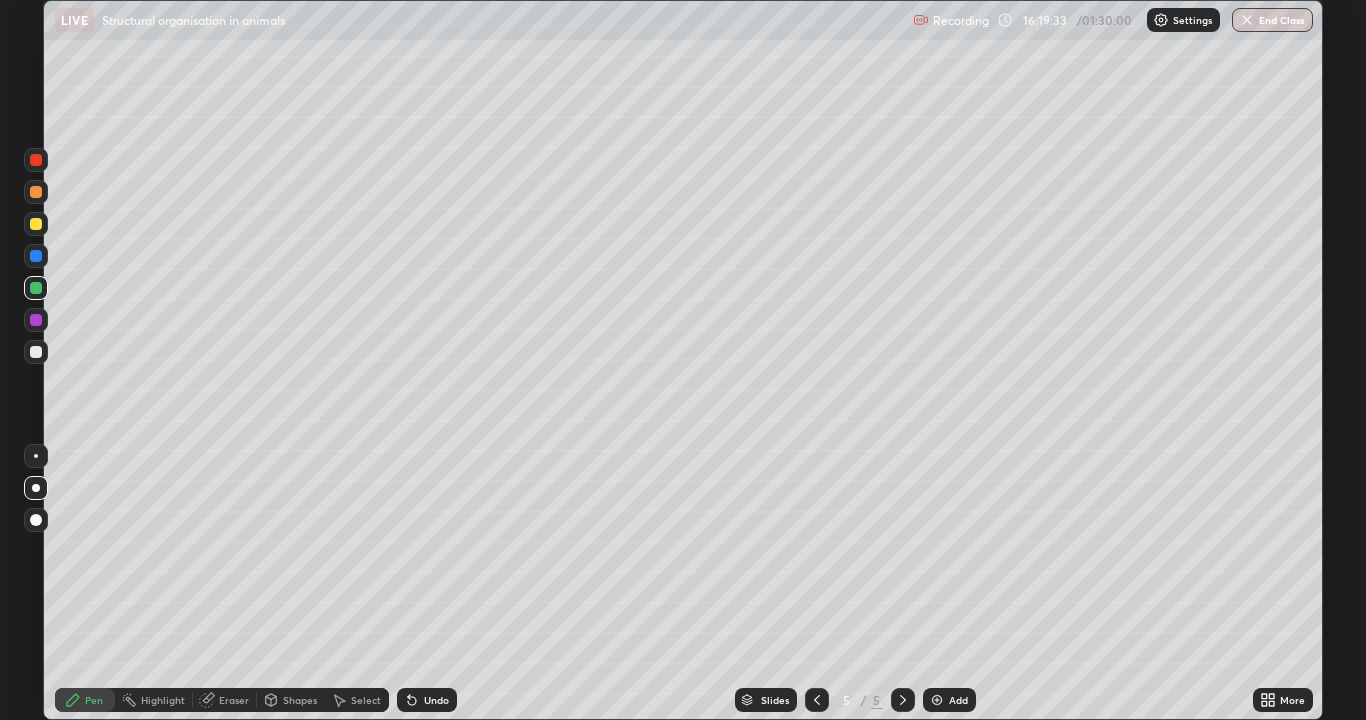 click at bounding box center (36, 456) 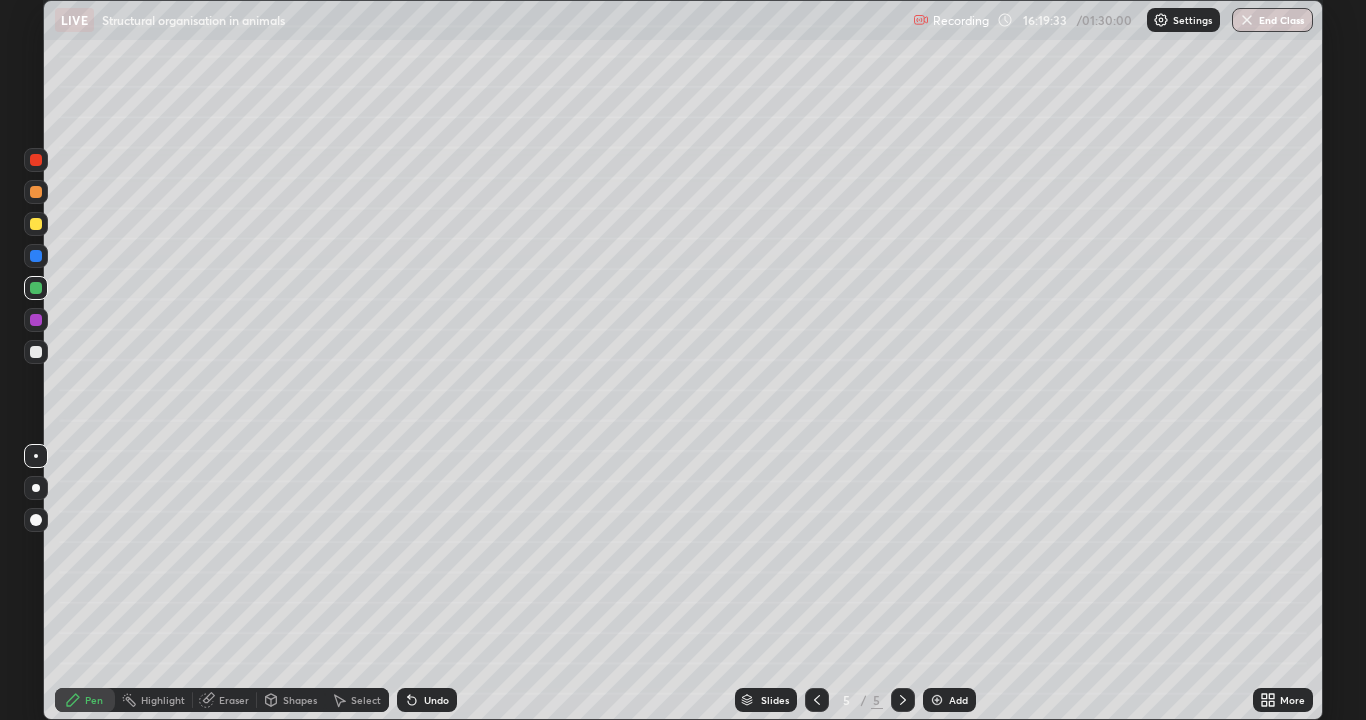 click at bounding box center [36, 456] 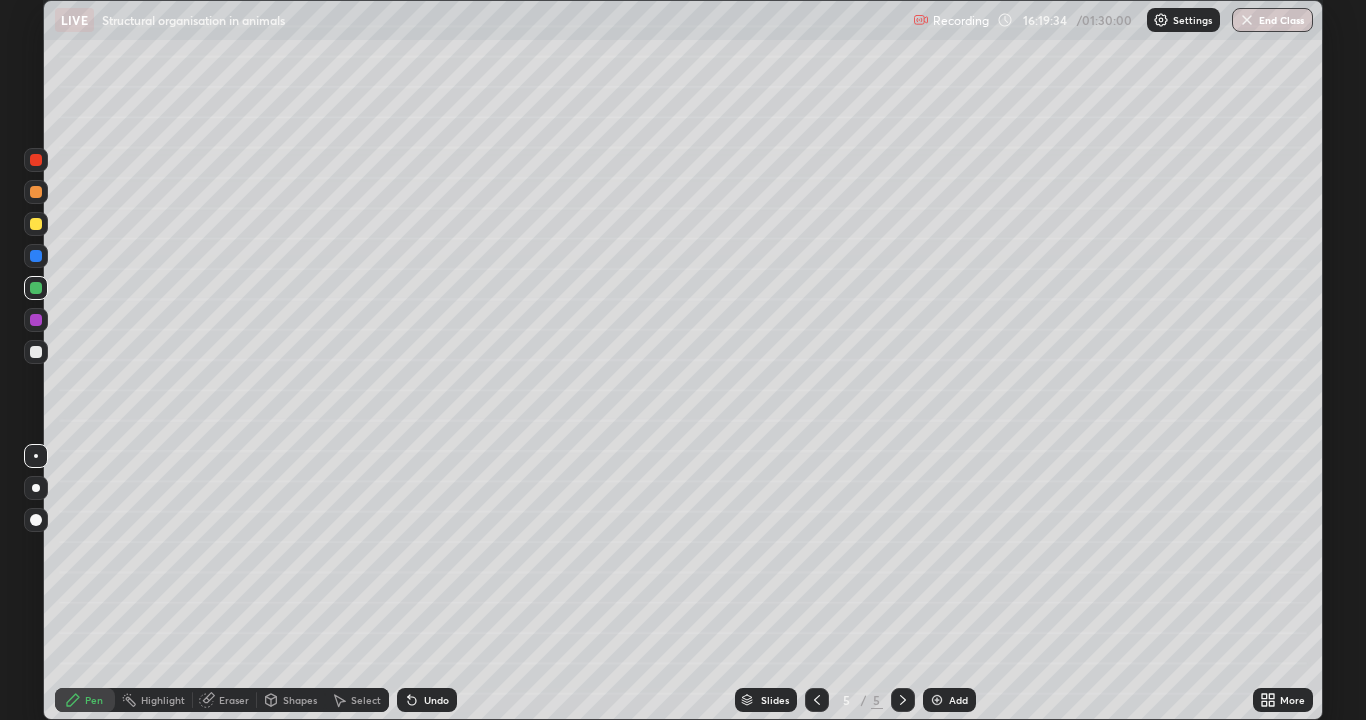 click at bounding box center (36, 456) 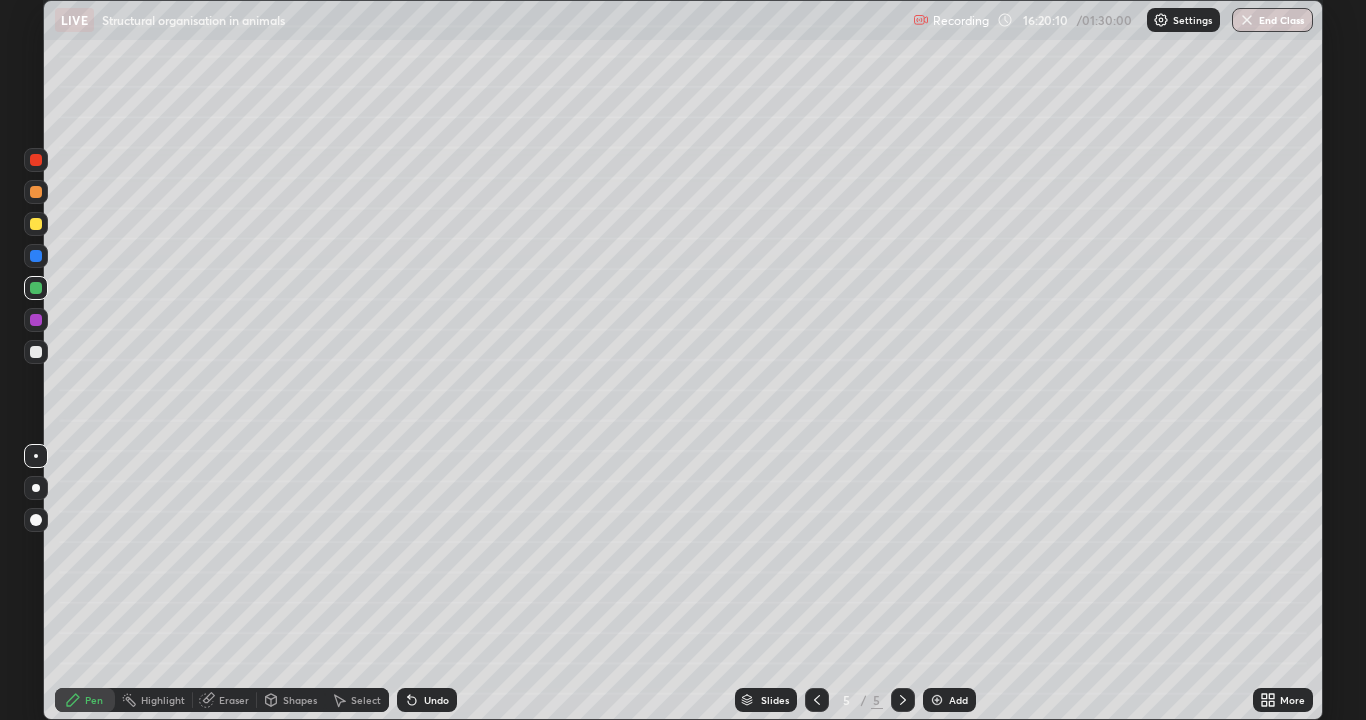 click at bounding box center (36, 224) 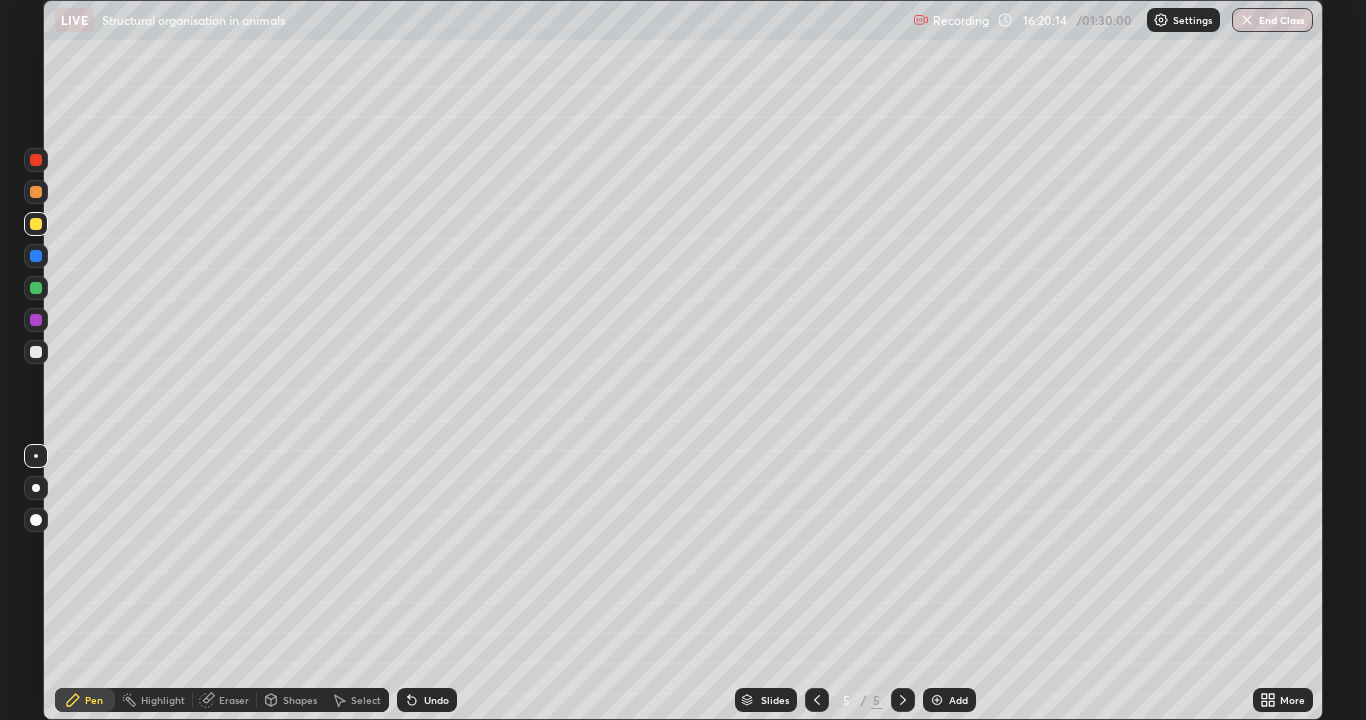 click at bounding box center [36, 320] 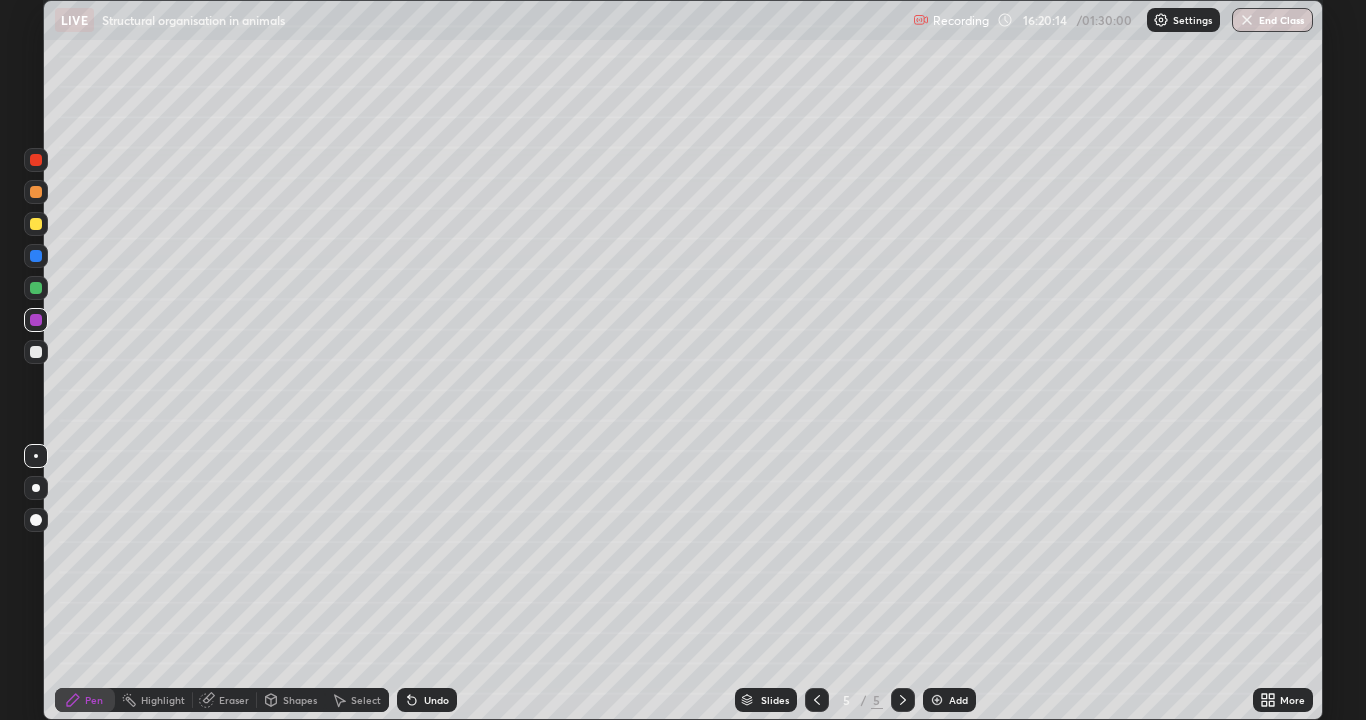 click at bounding box center [36, 320] 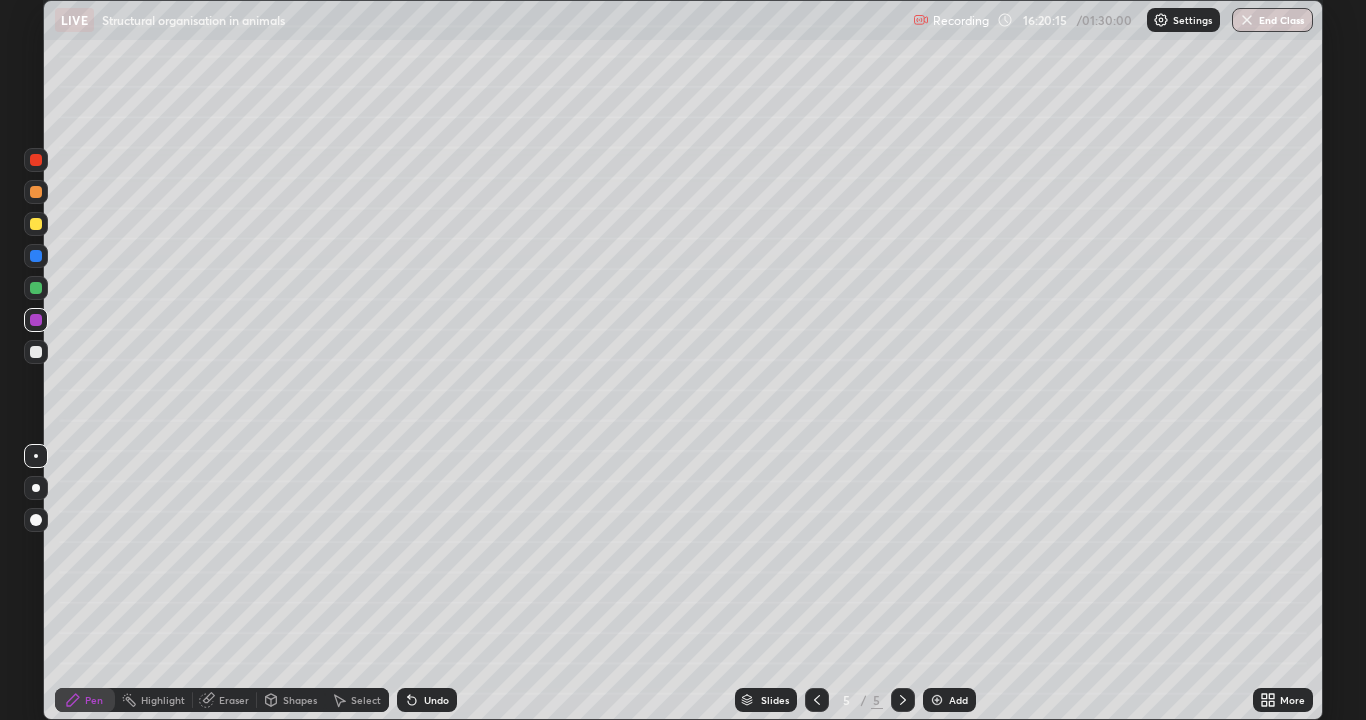 click at bounding box center [36, 320] 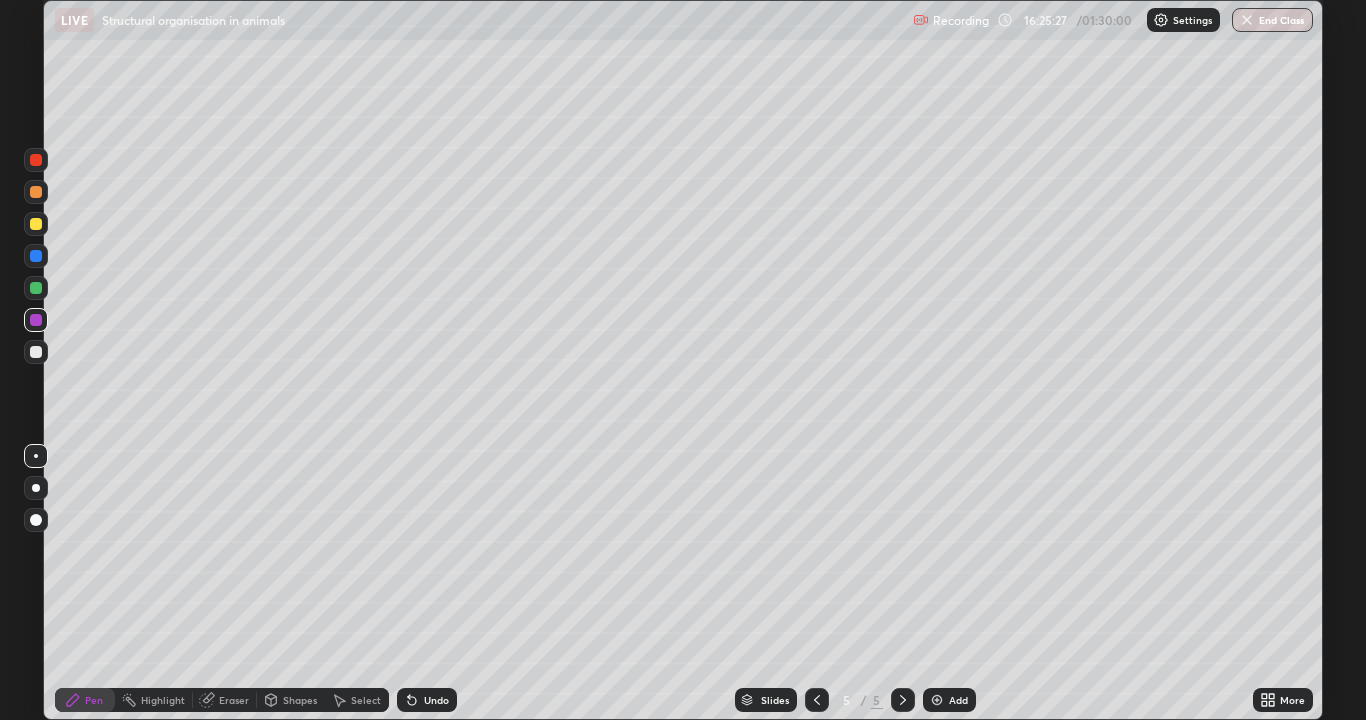 click at bounding box center [937, 700] 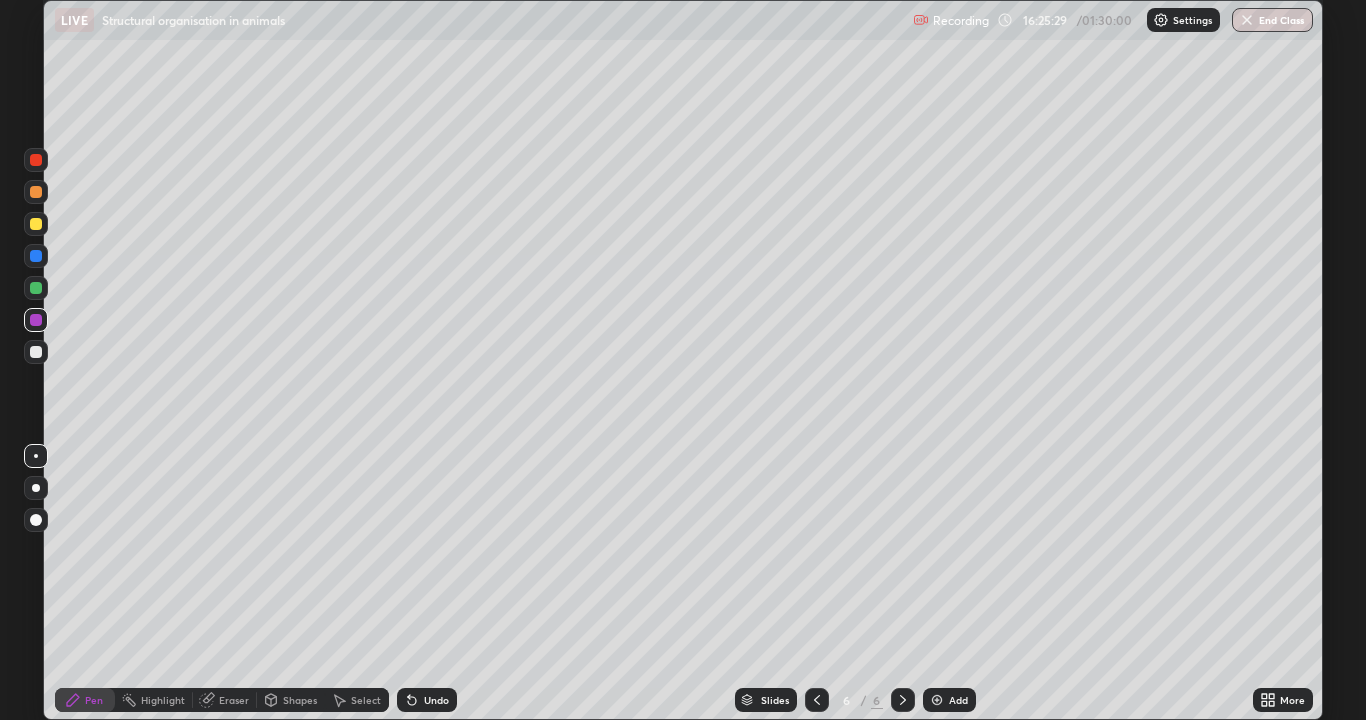 click 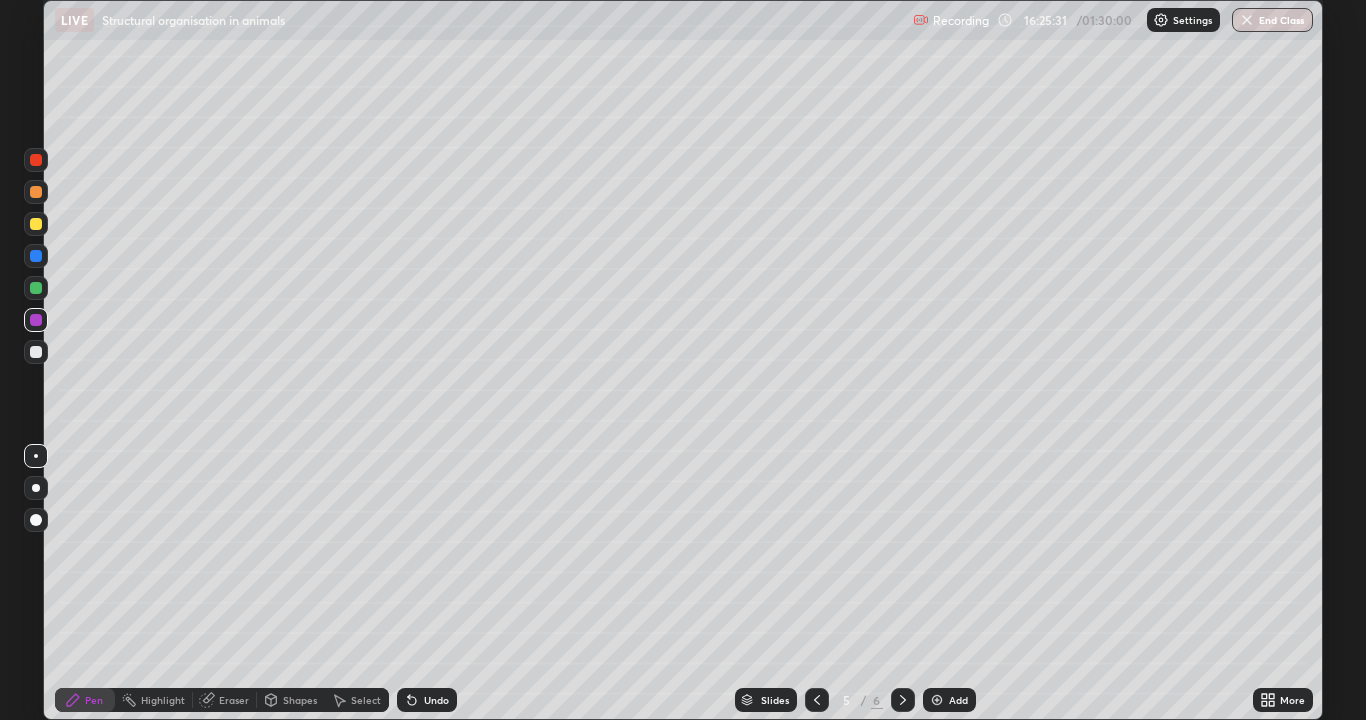 click 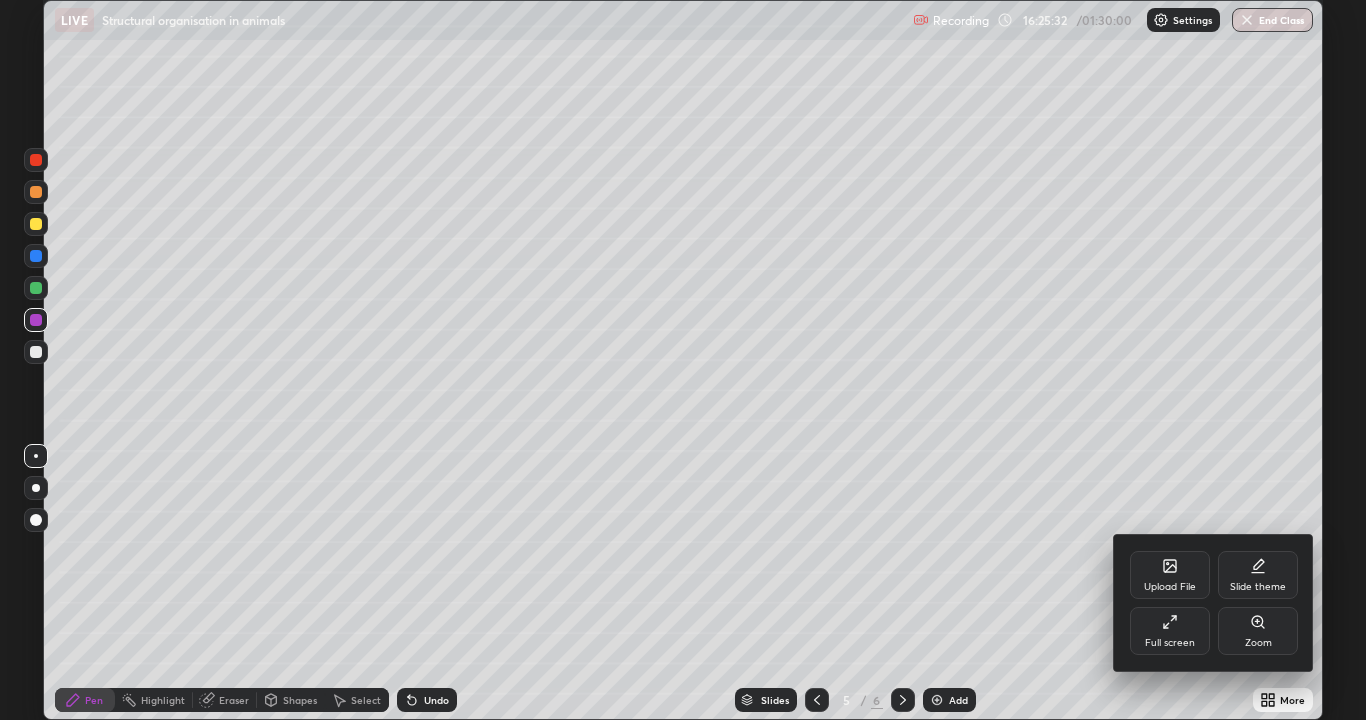 click on "Slide theme" at bounding box center [1258, 587] 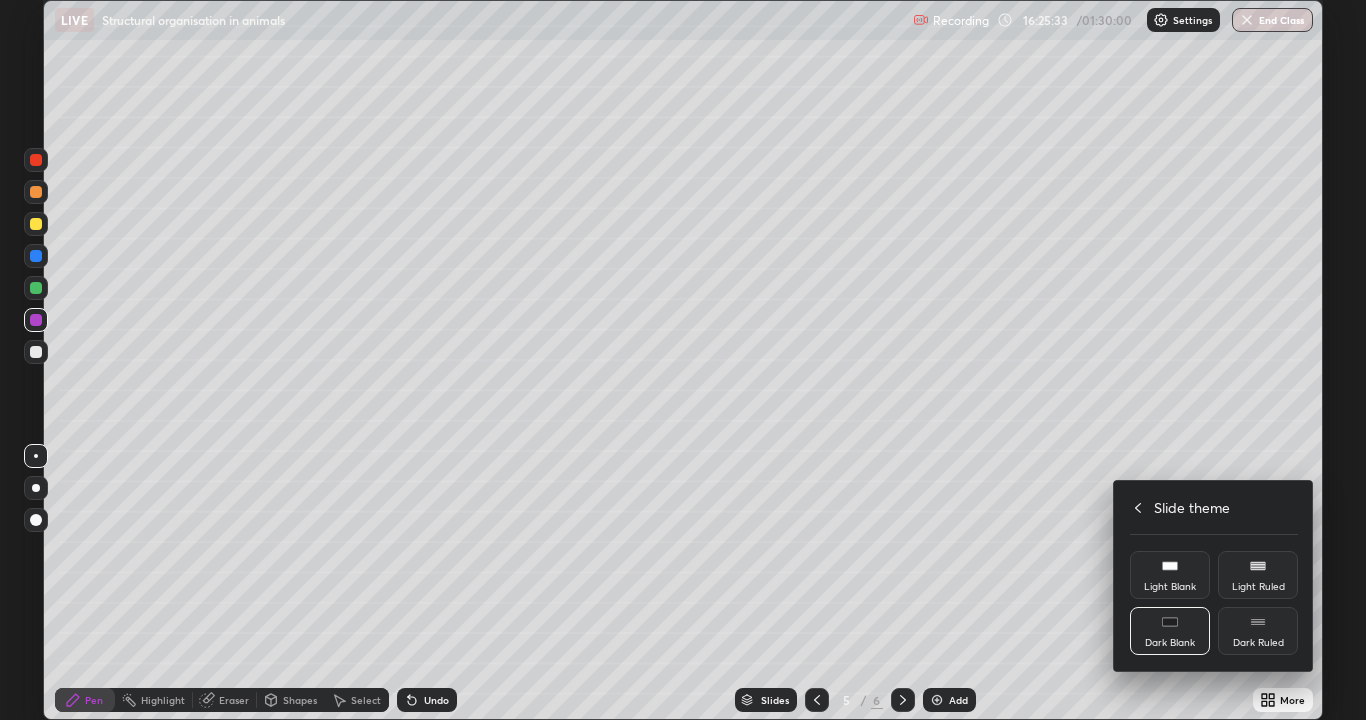 click on "Dark Ruled" at bounding box center [1258, 631] 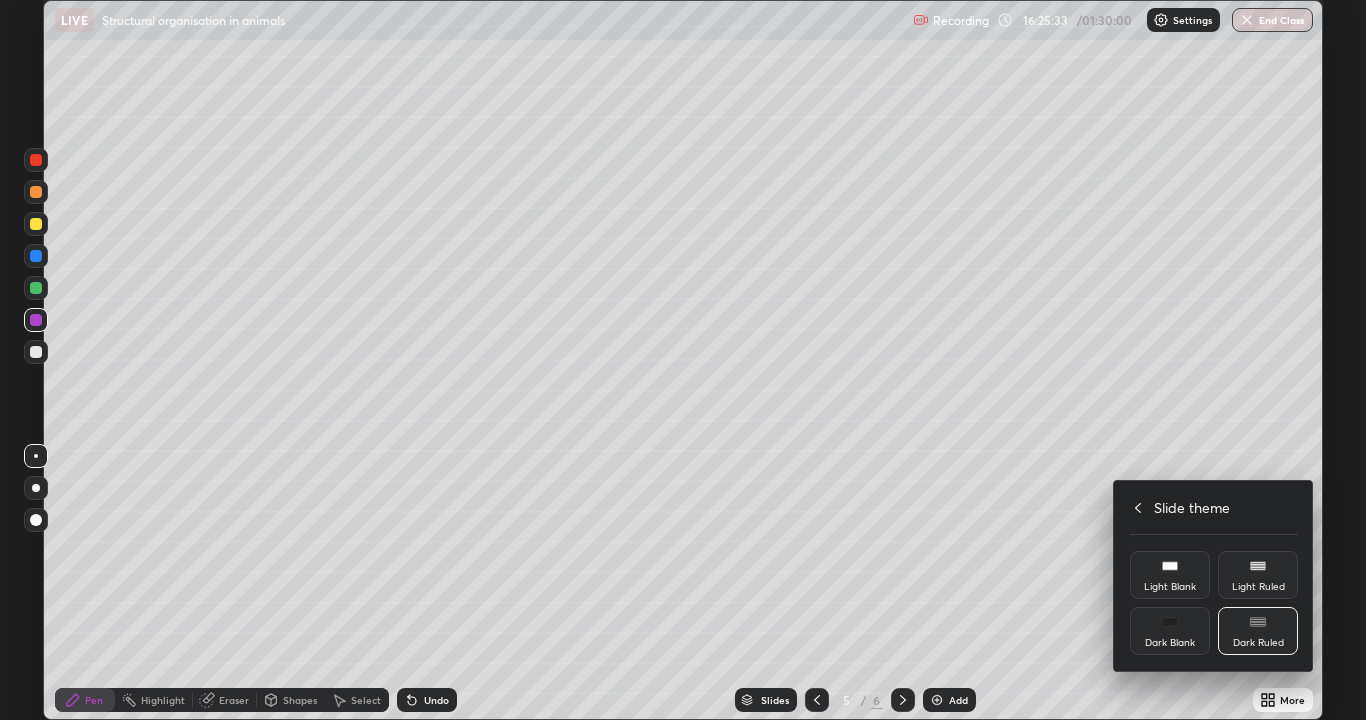 click on "Dark Ruled" at bounding box center [1258, 631] 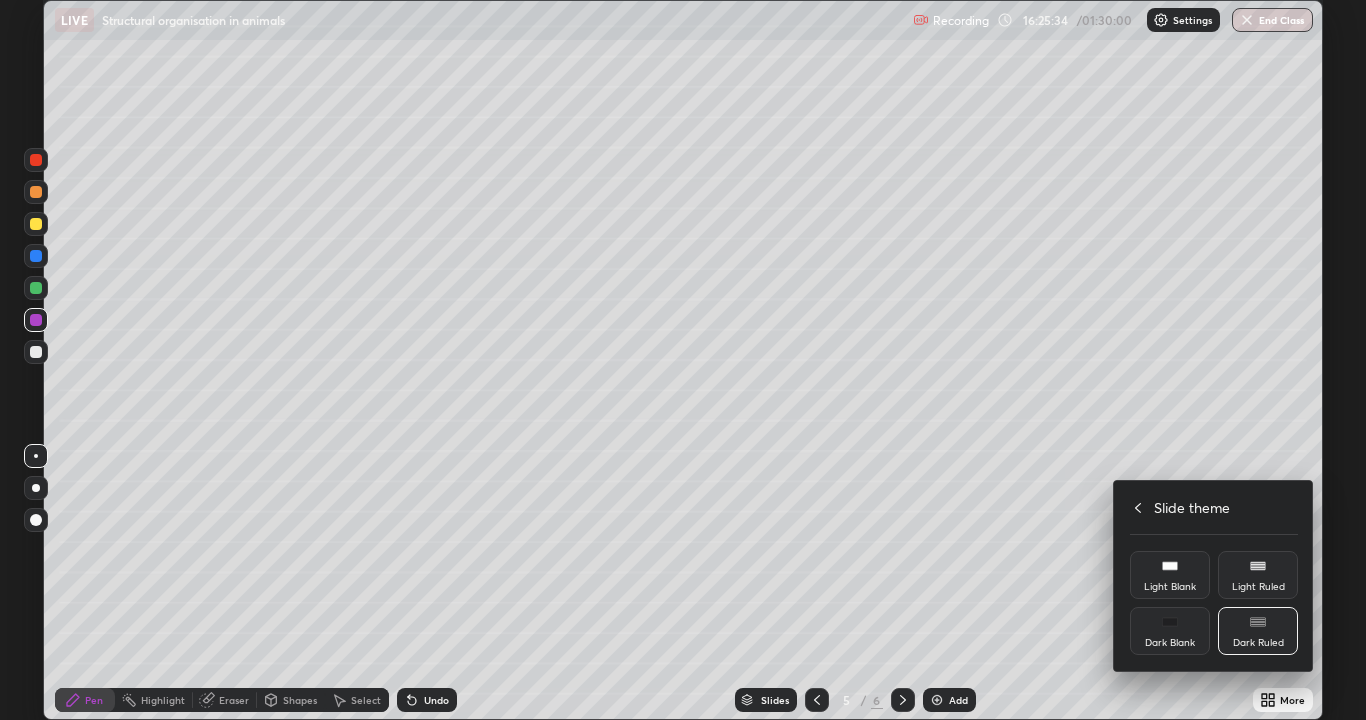click 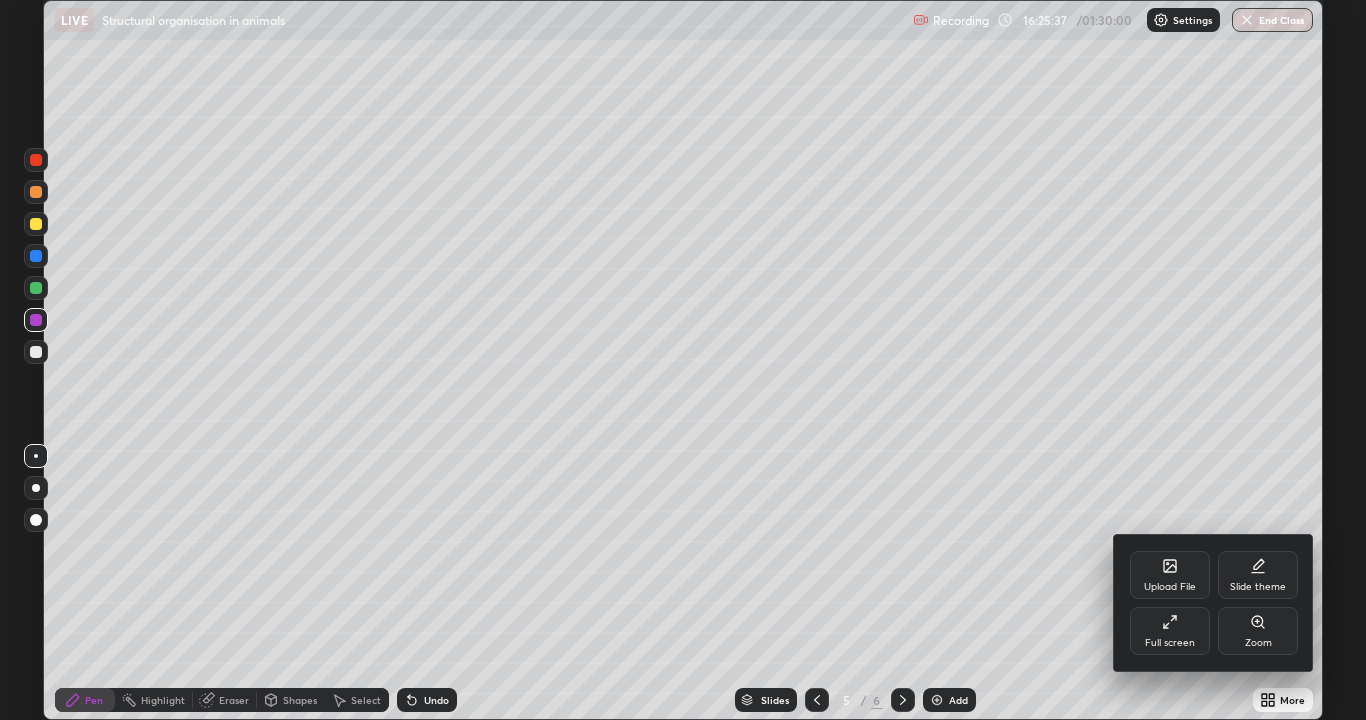 click at bounding box center [683, 360] 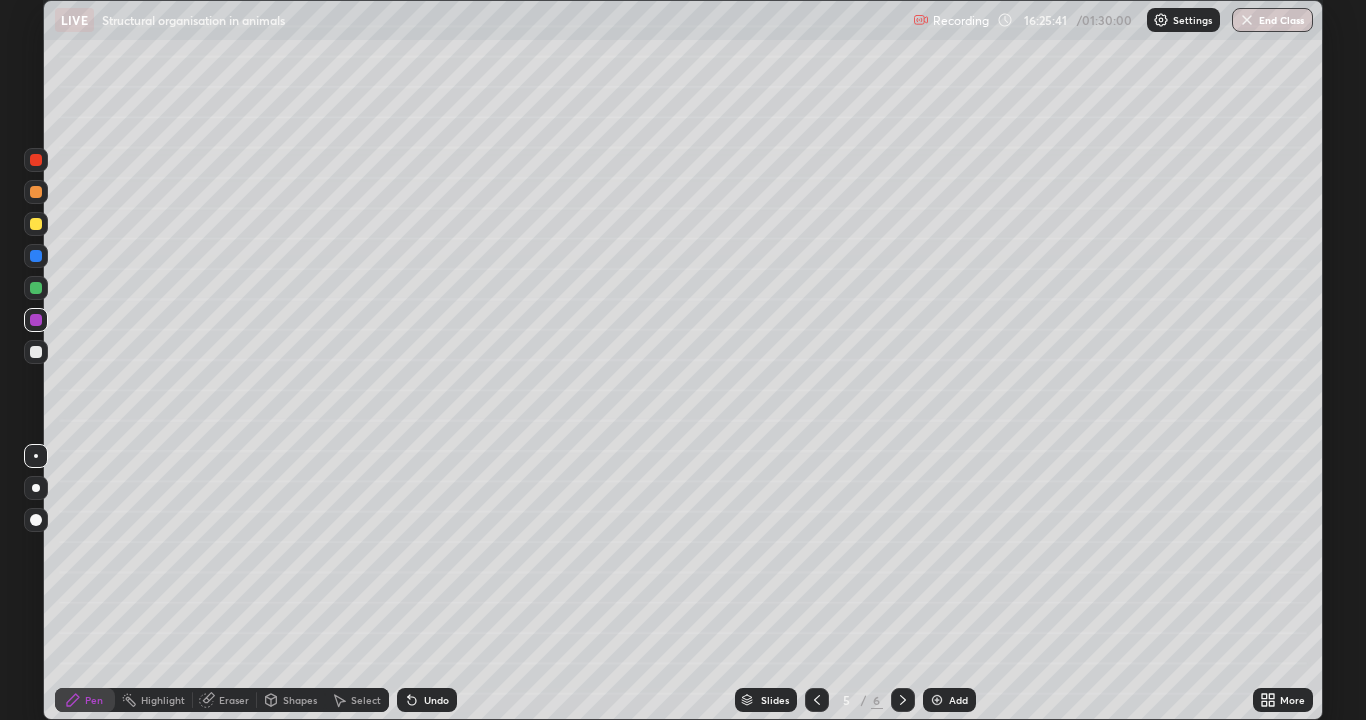 click at bounding box center [36, 320] 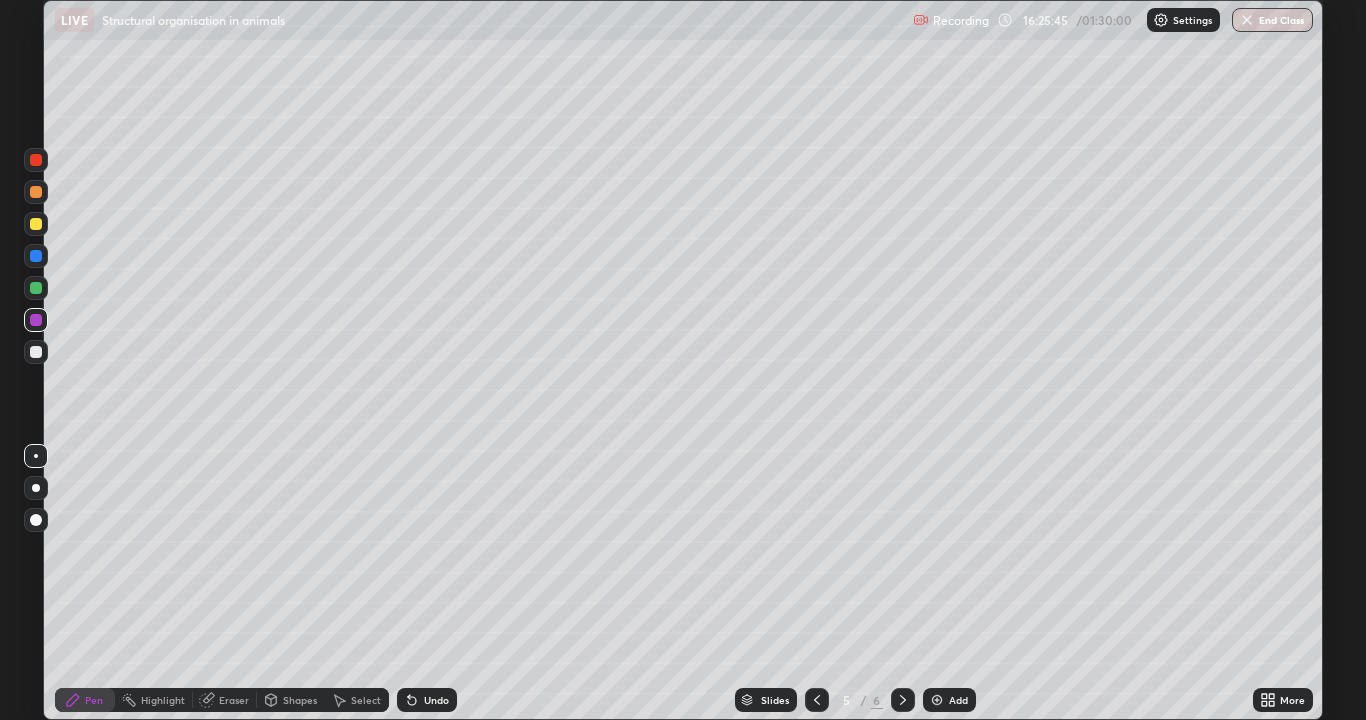 click at bounding box center [36, 320] 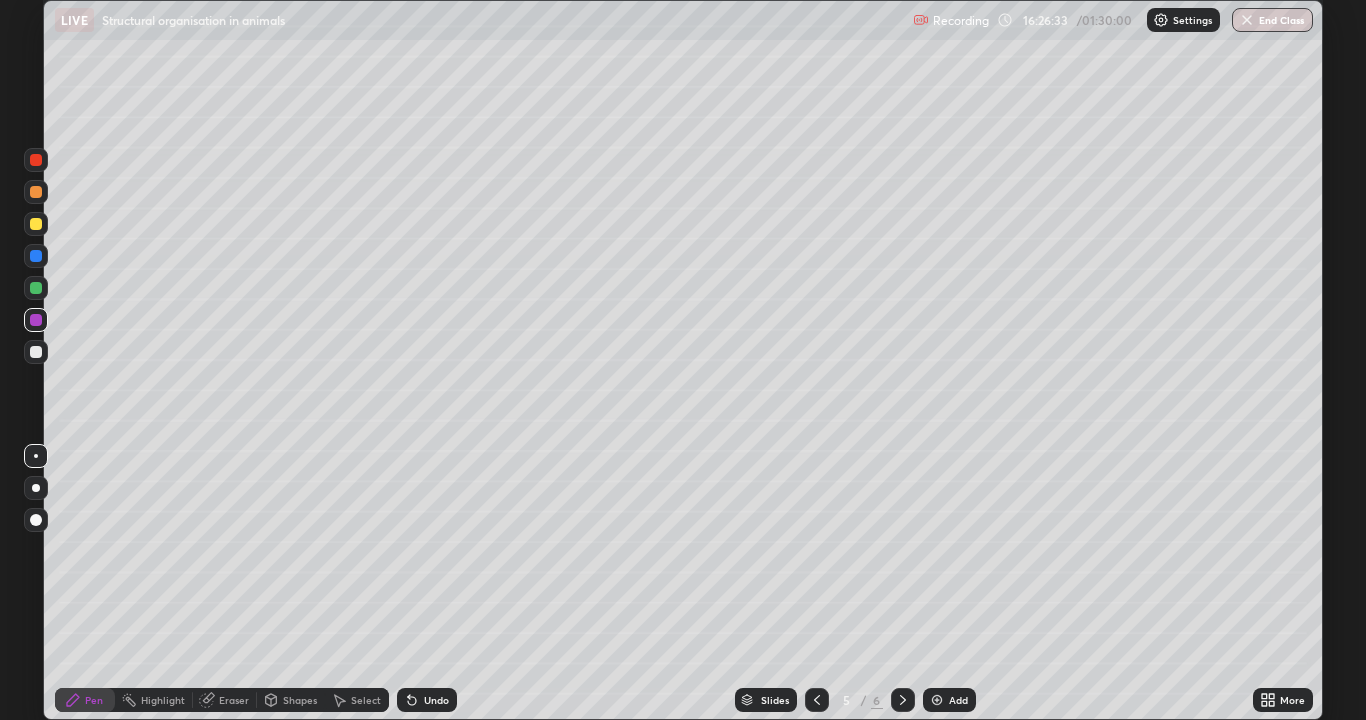 click at bounding box center [36, 160] 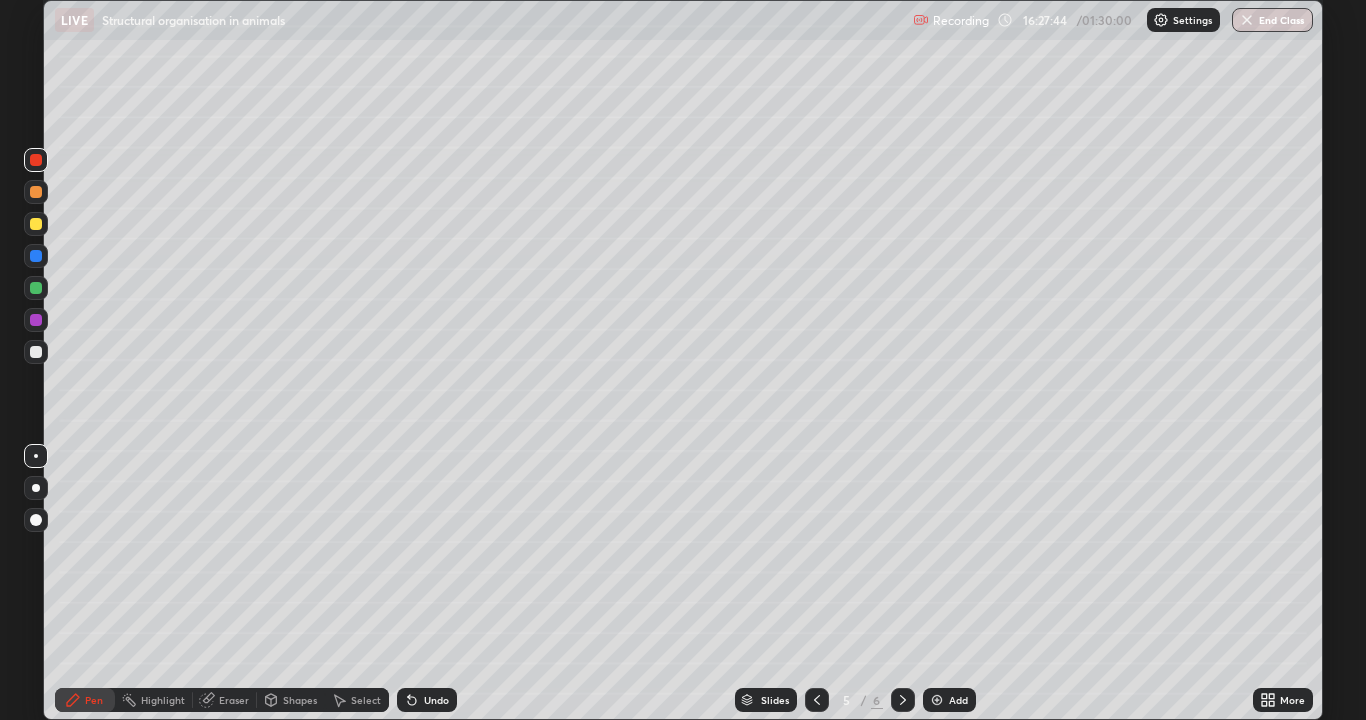 click at bounding box center [36, 224] 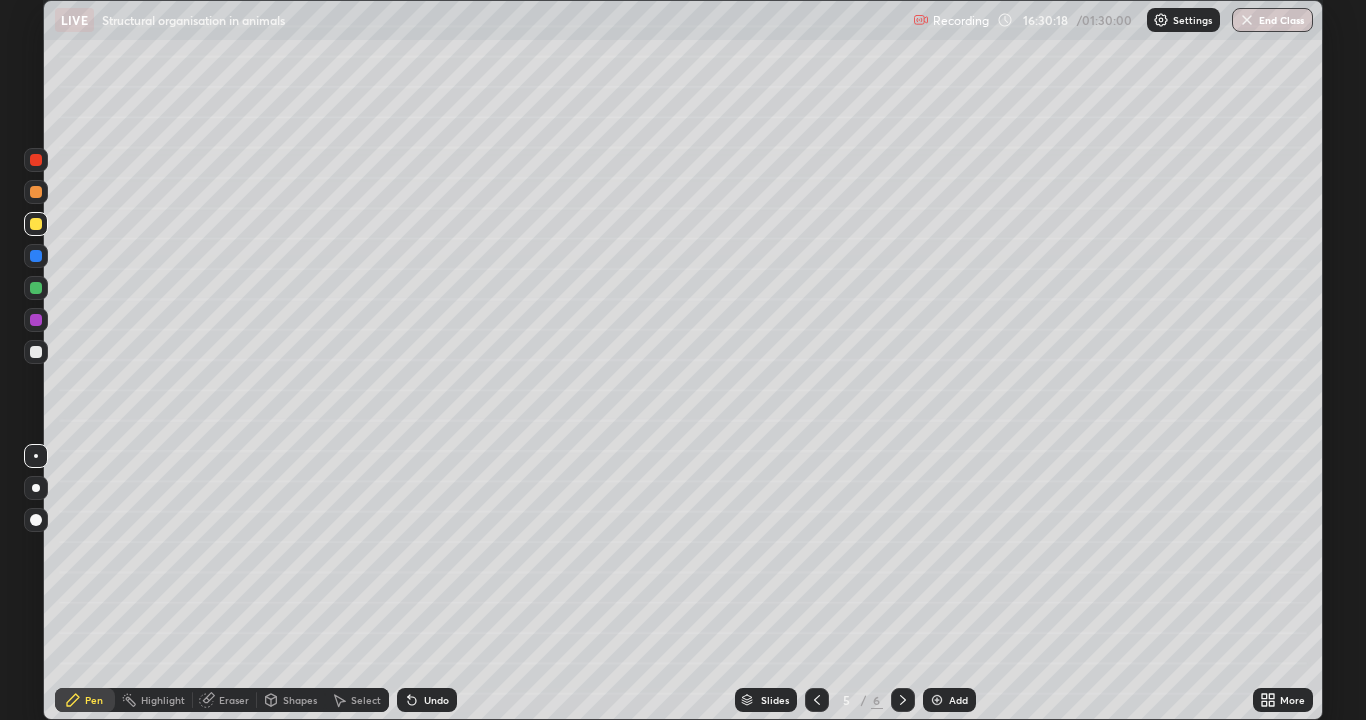 click 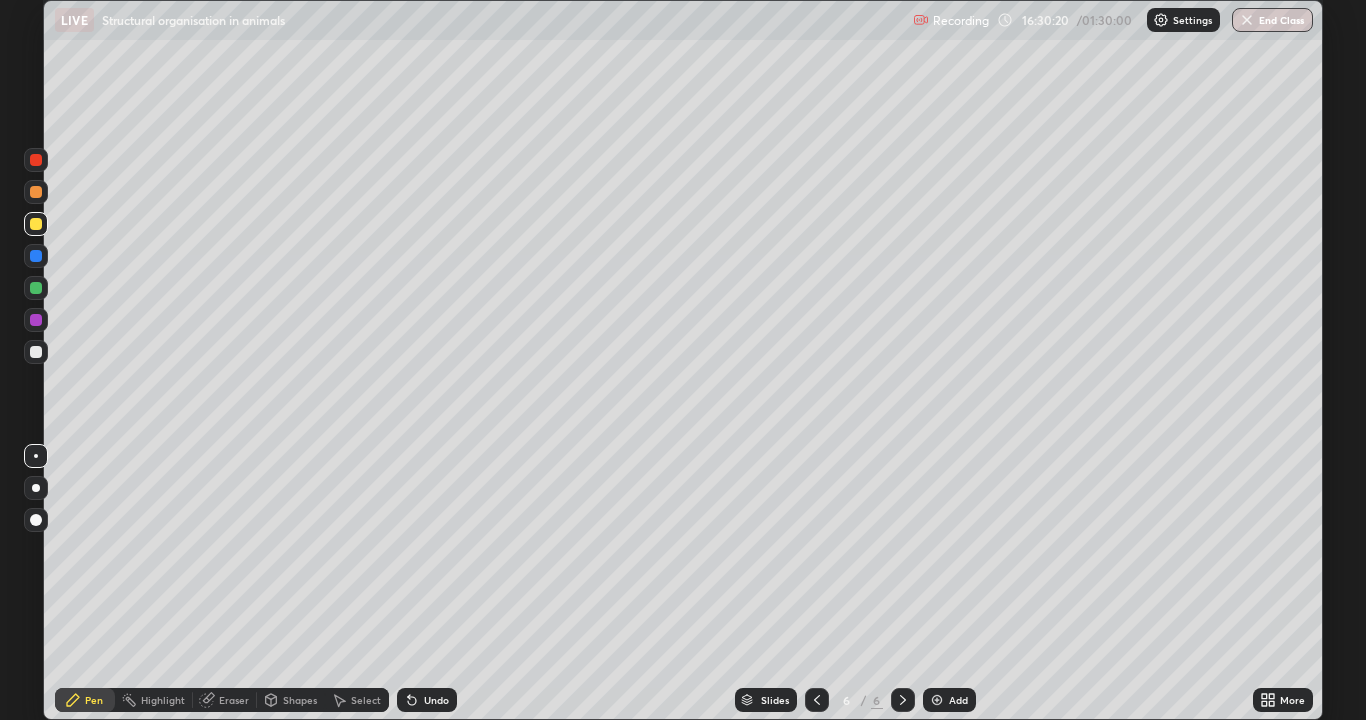 click at bounding box center (36, 352) 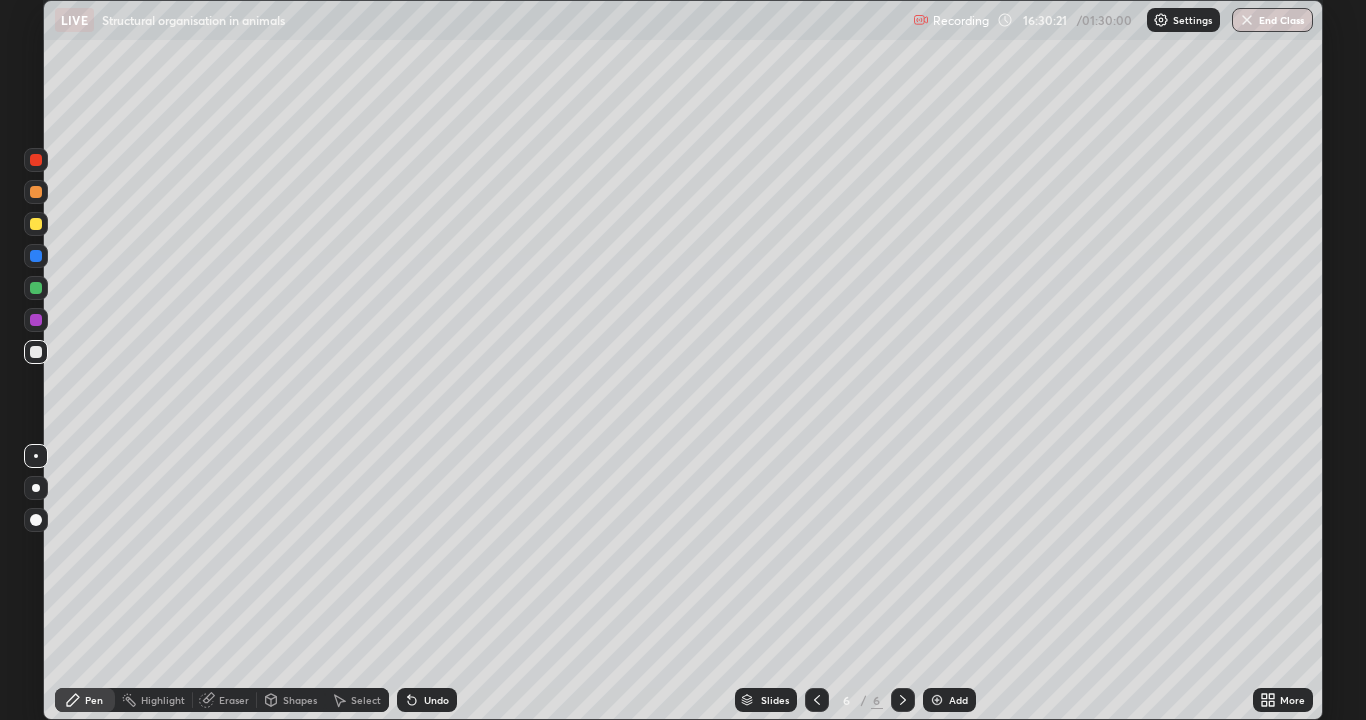 click at bounding box center (36, 352) 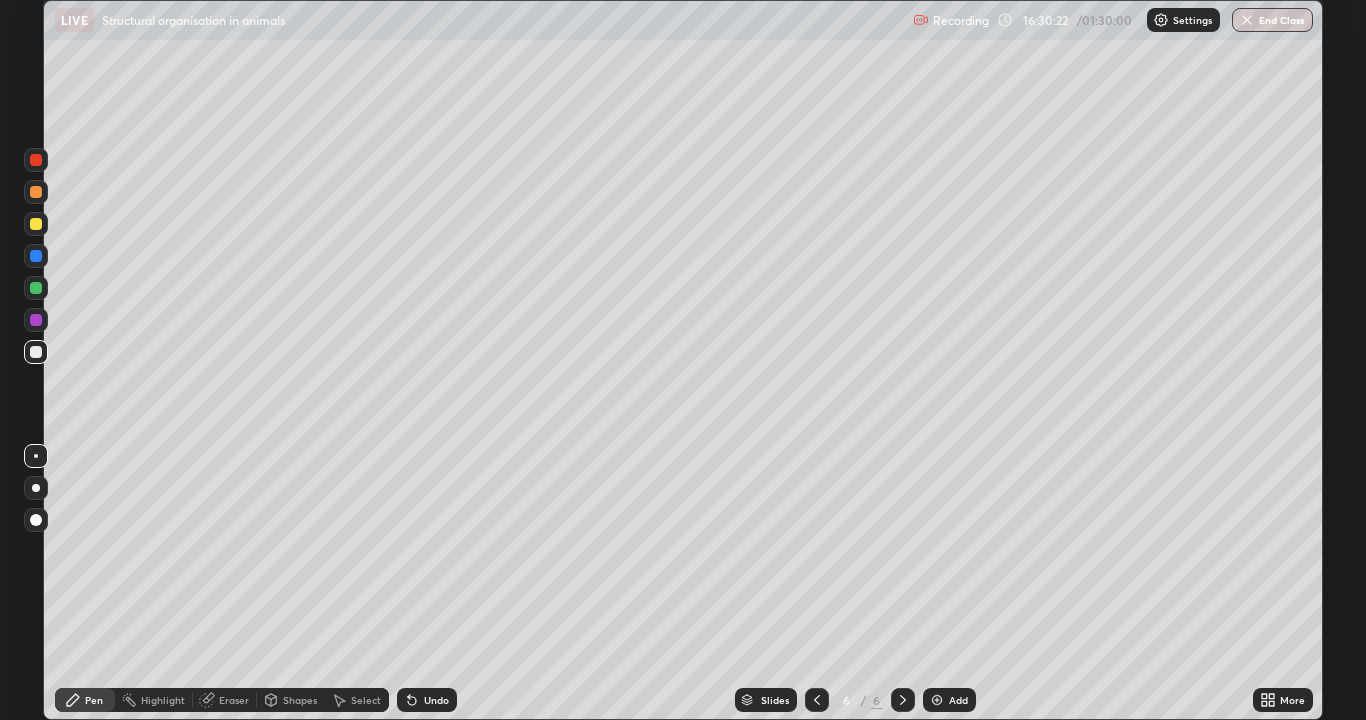click at bounding box center [36, 352] 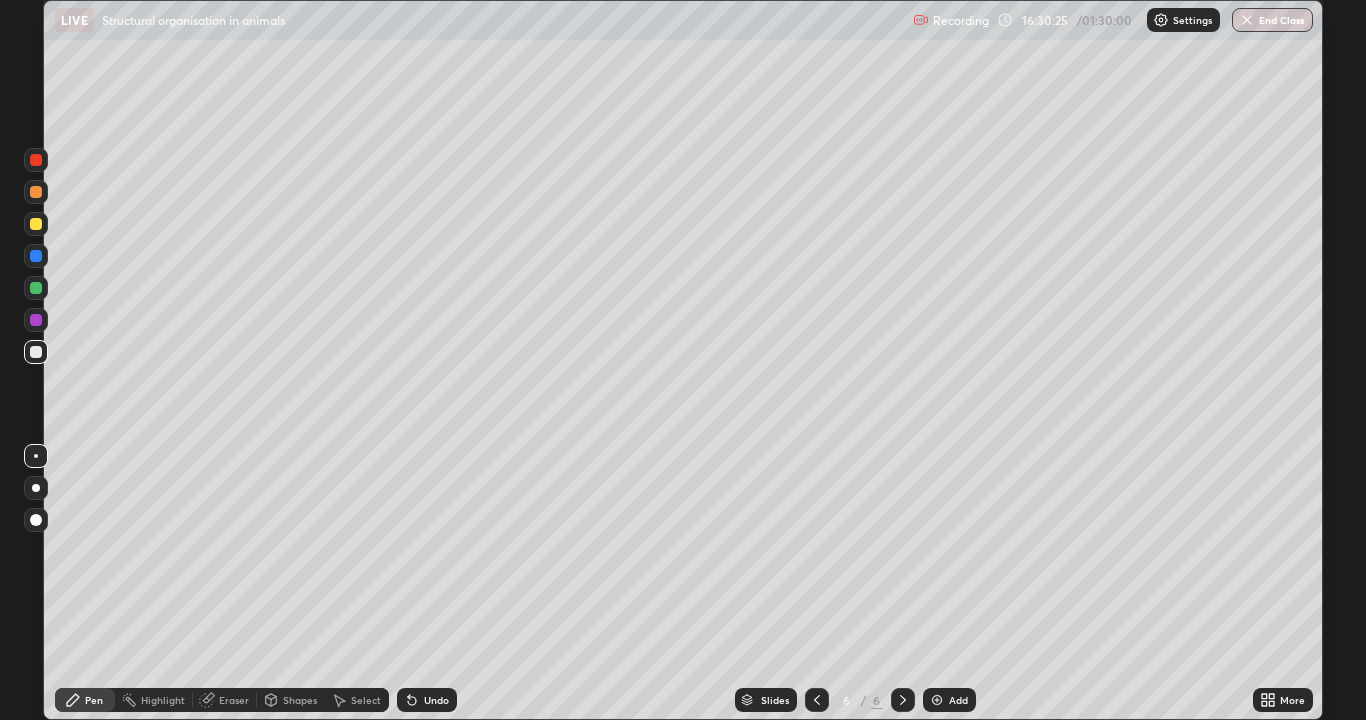 click at bounding box center (36, 224) 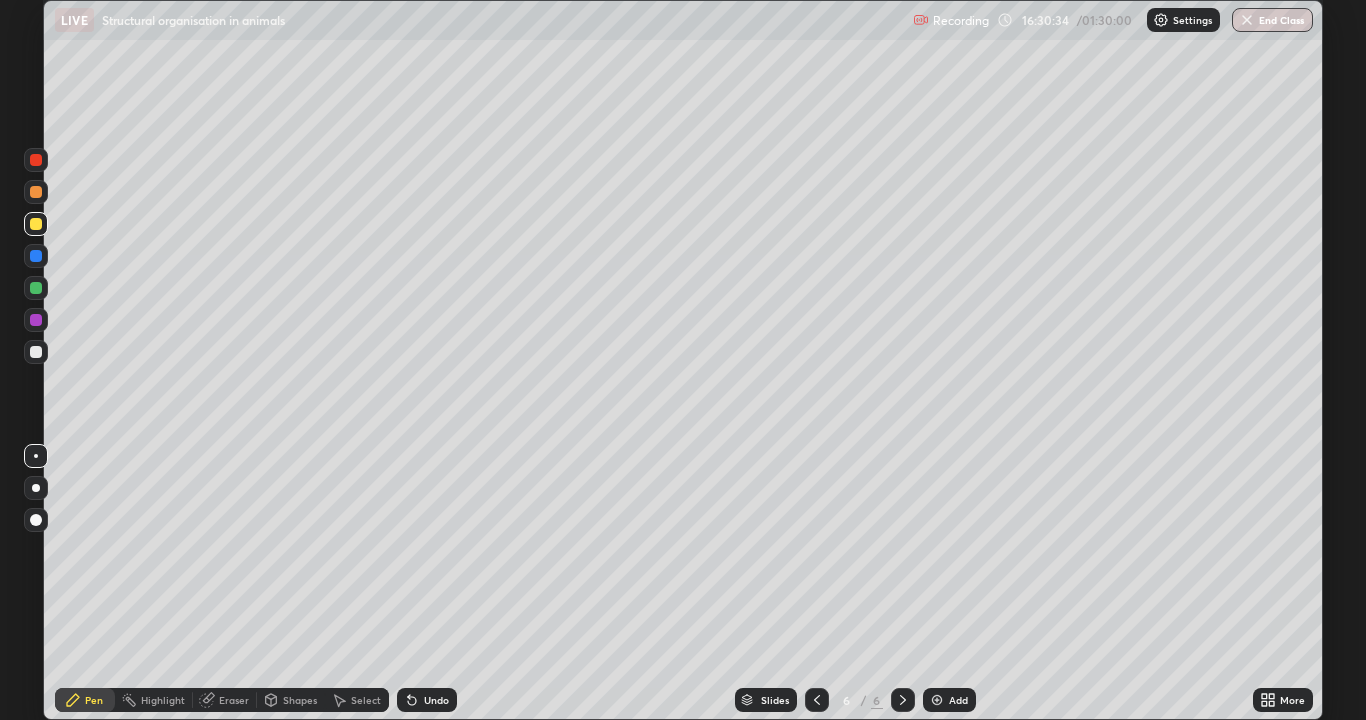 click at bounding box center [36, 352] 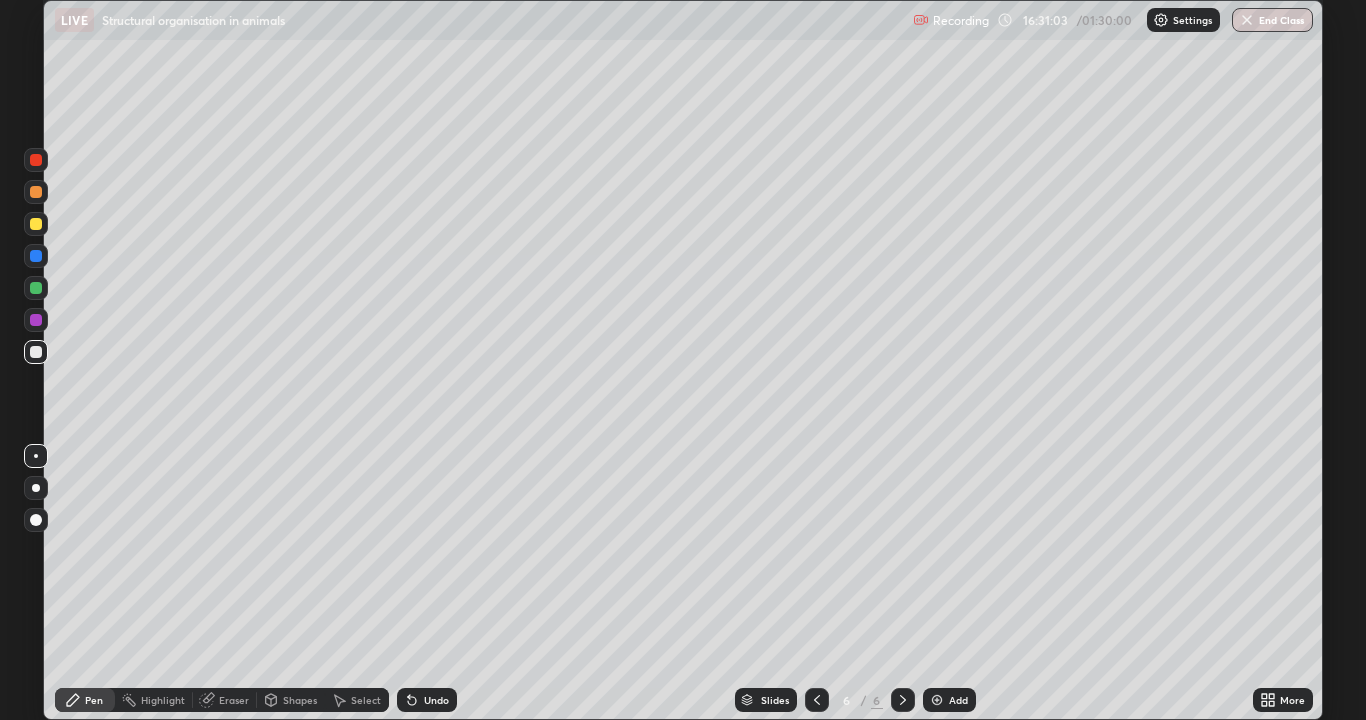 click at bounding box center [36, 288] 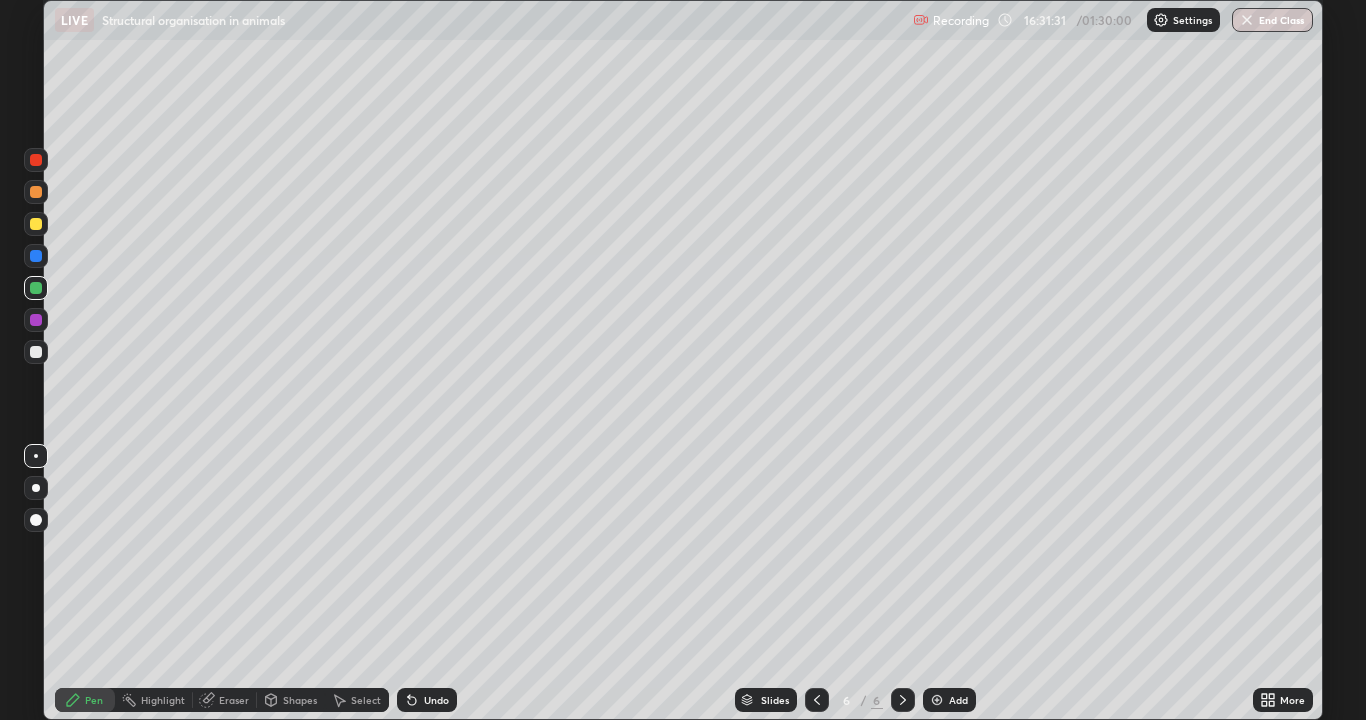 click at bounding box center [36, 352] 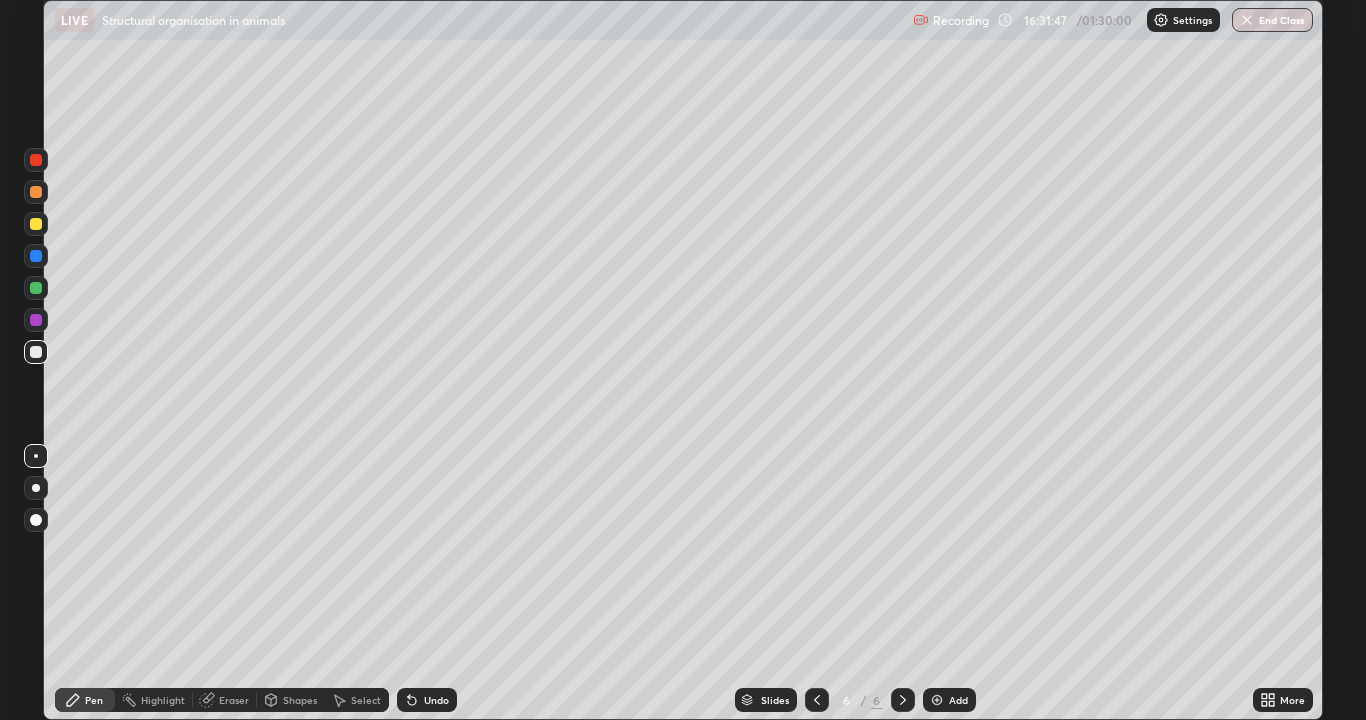 click at bounding box center (36, 288) 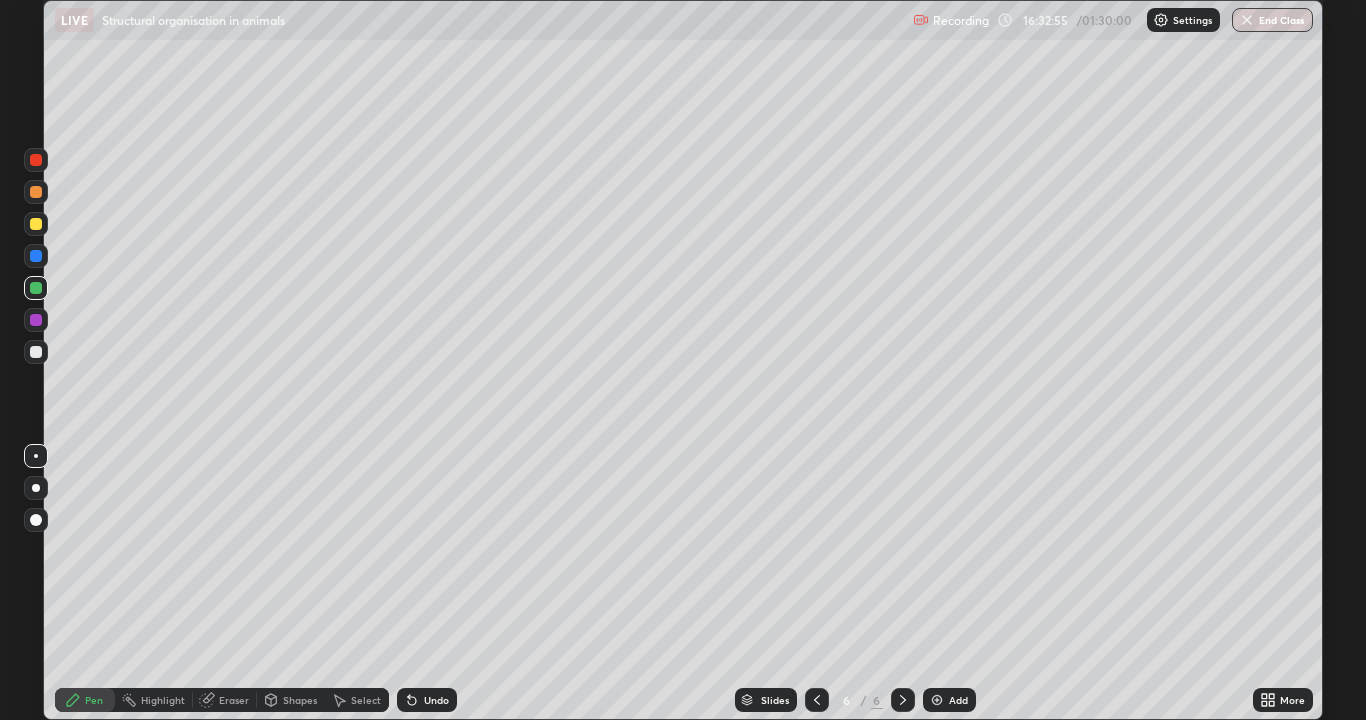 click at bounding box center [36, 160] 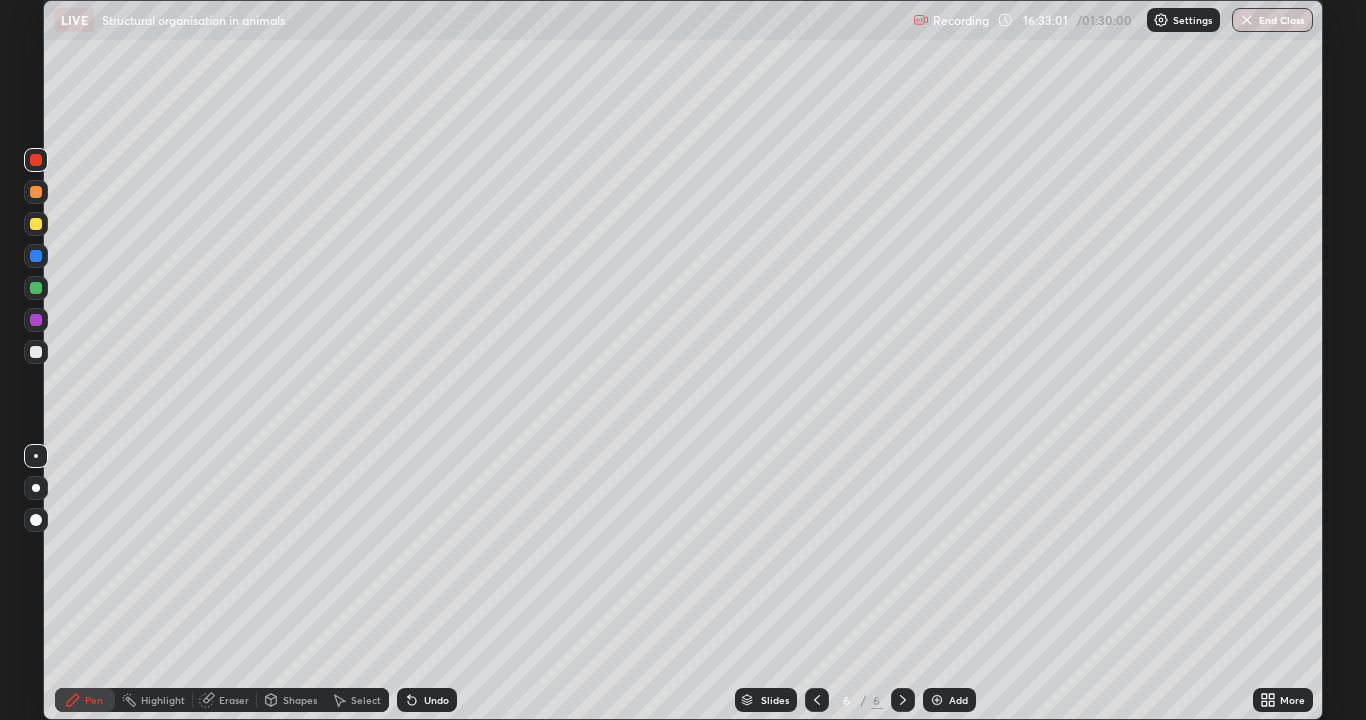 click at bounding box center (36, 352) 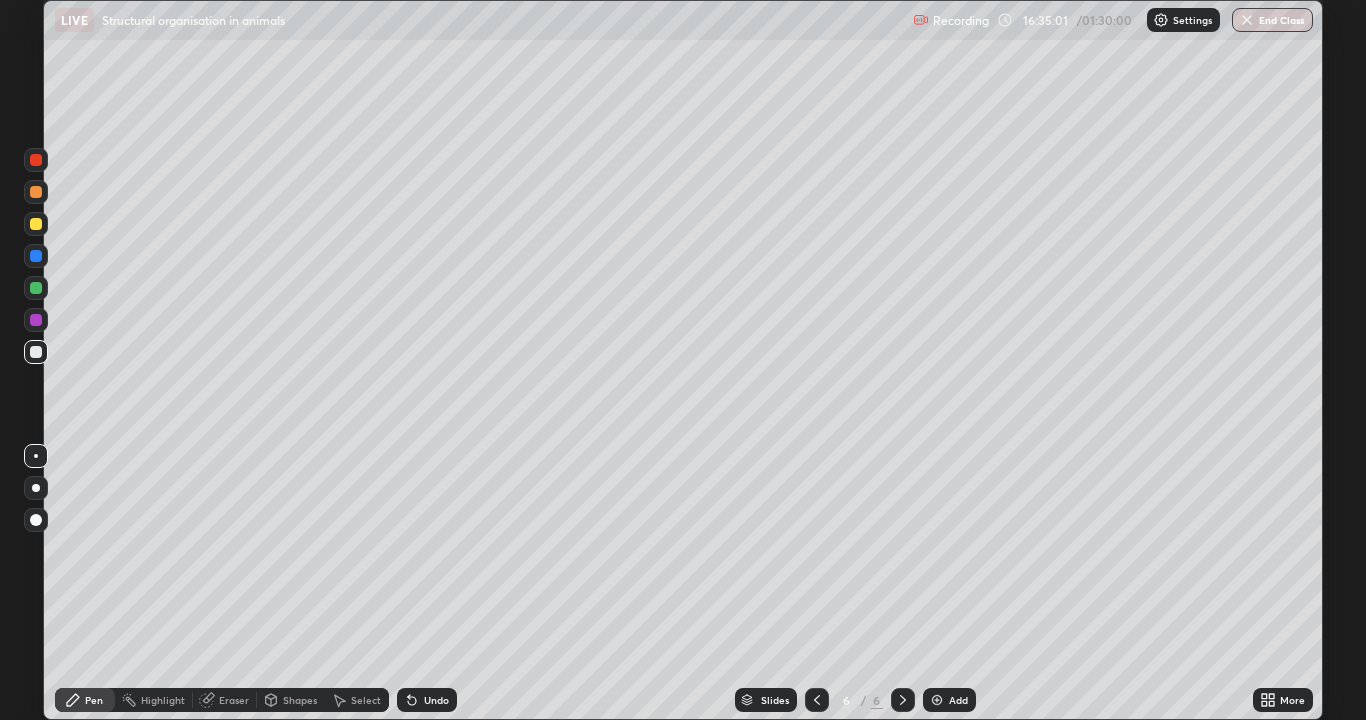 click at bounding box center [36, 320] 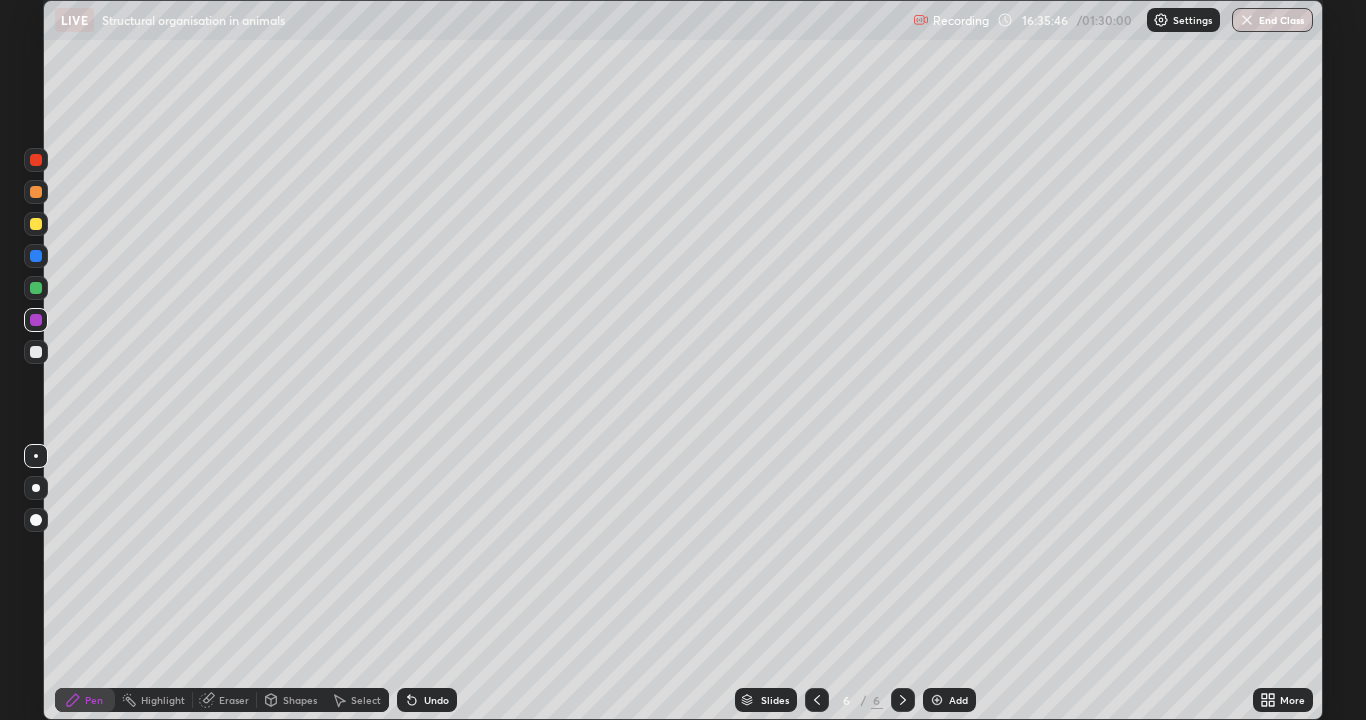 click 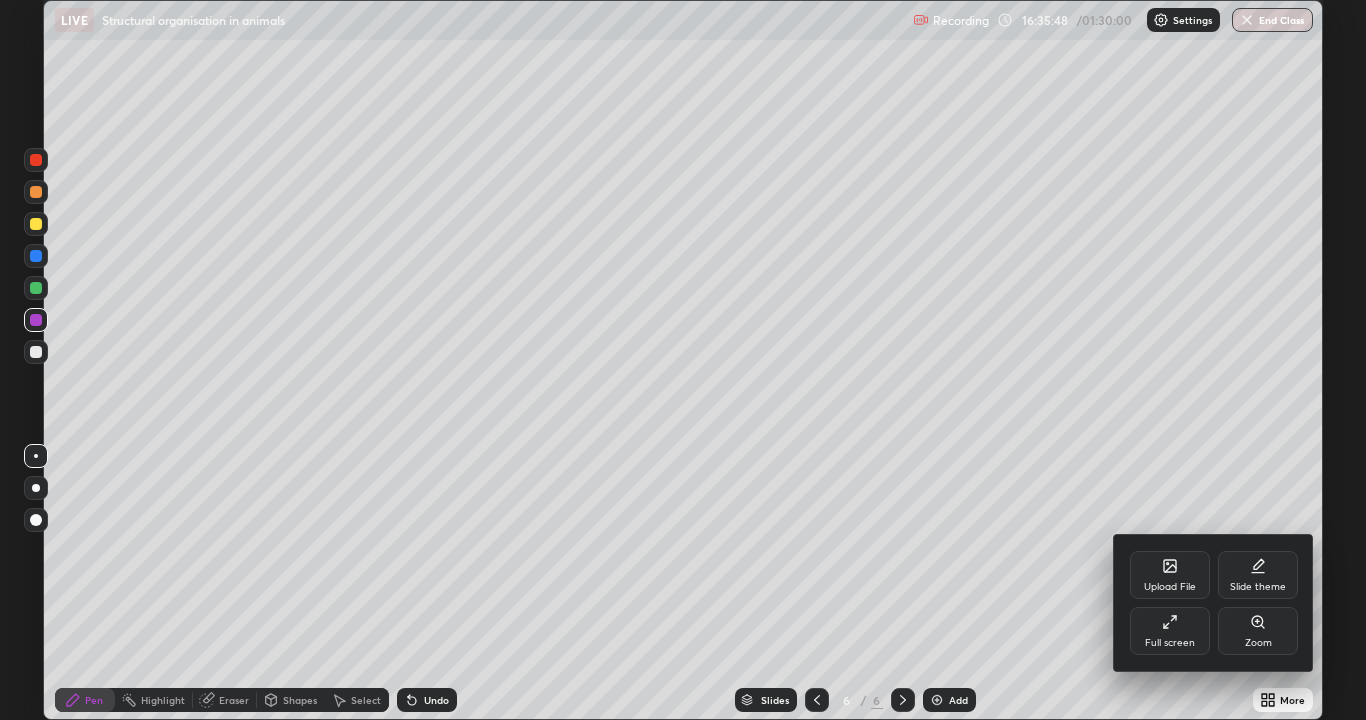 click 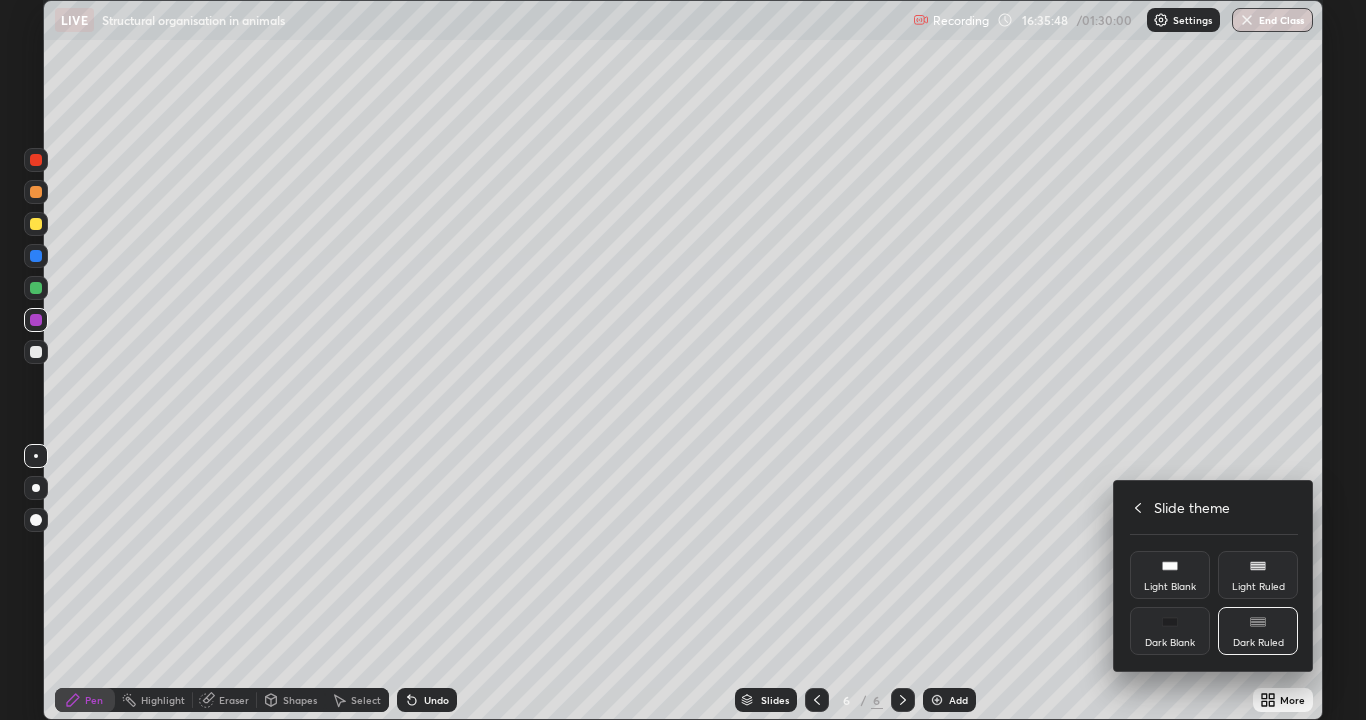 click 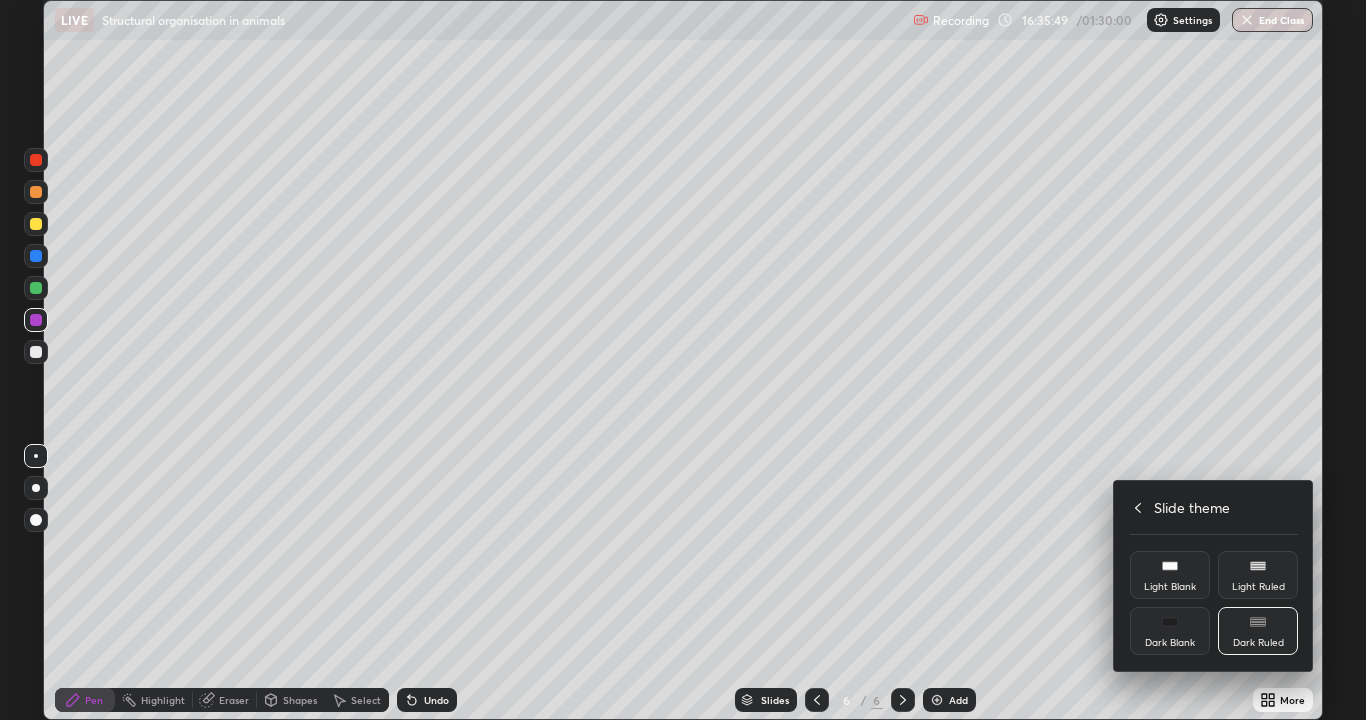 click 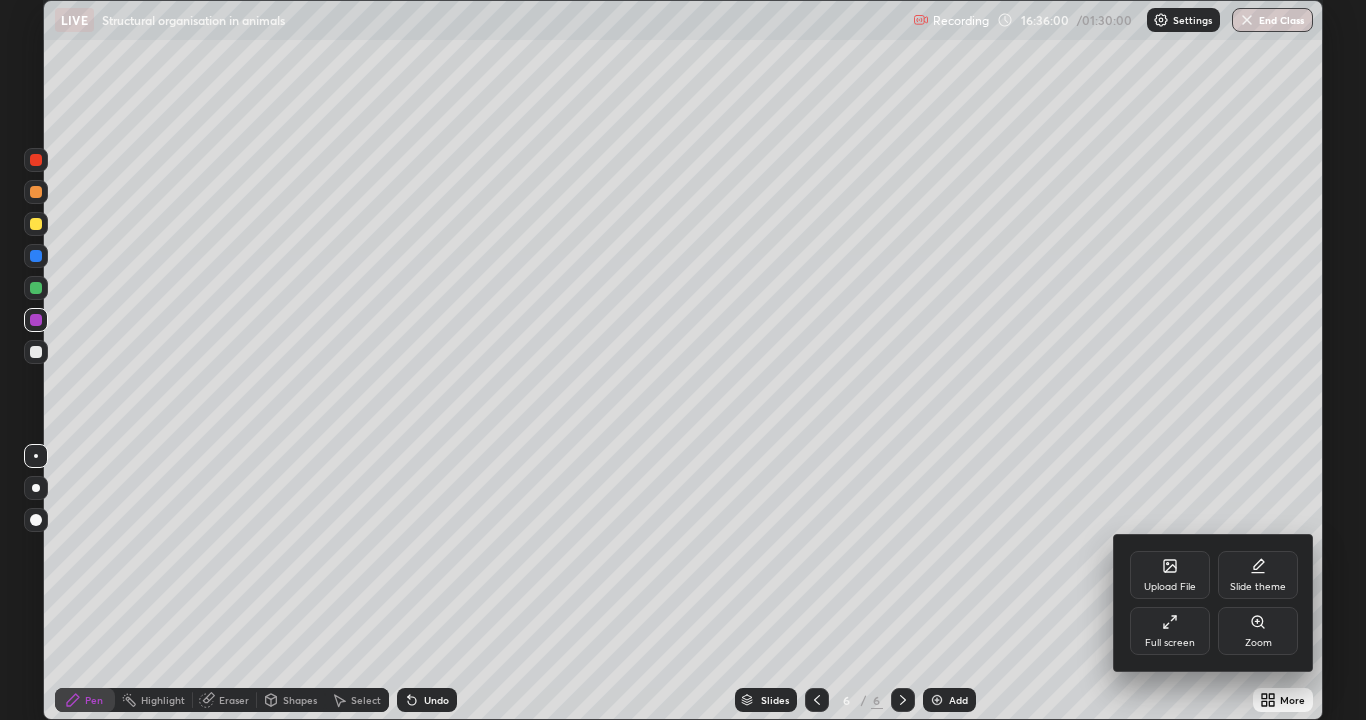 click at bounding box center [683, 360] 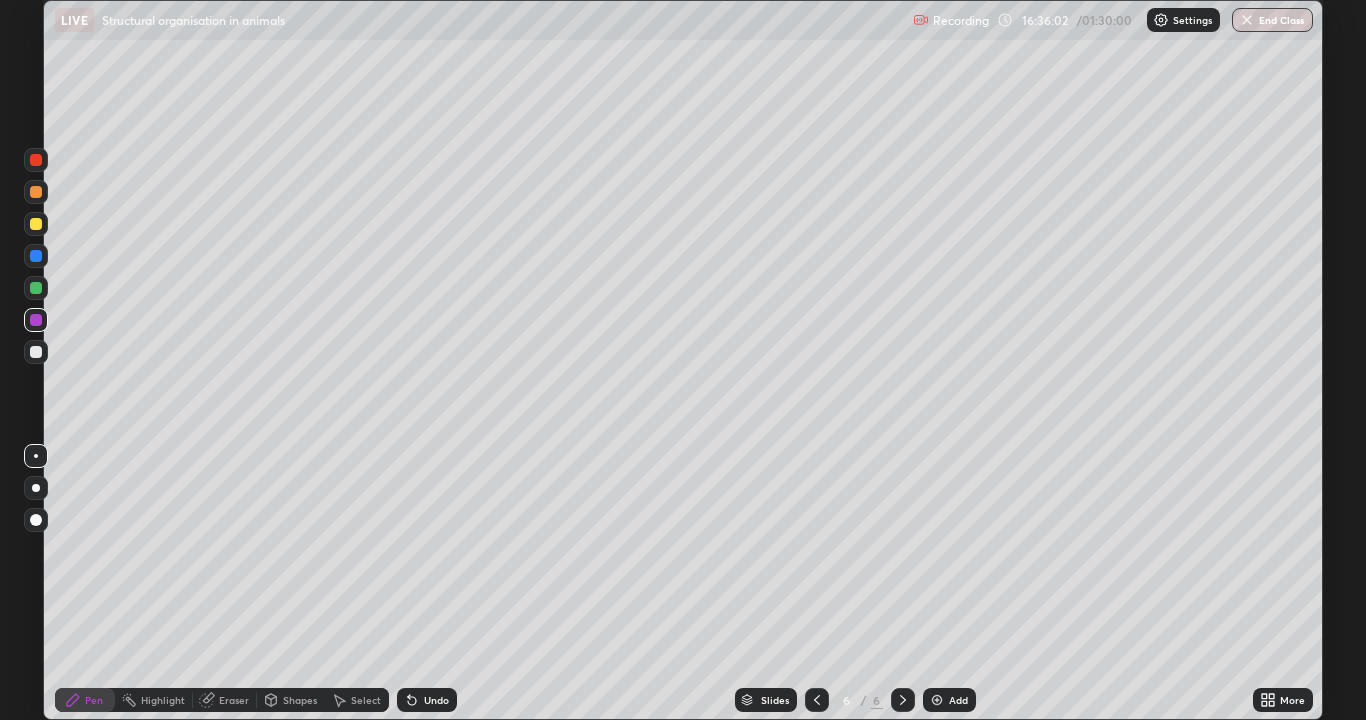 click at bounding box center (937, 700) 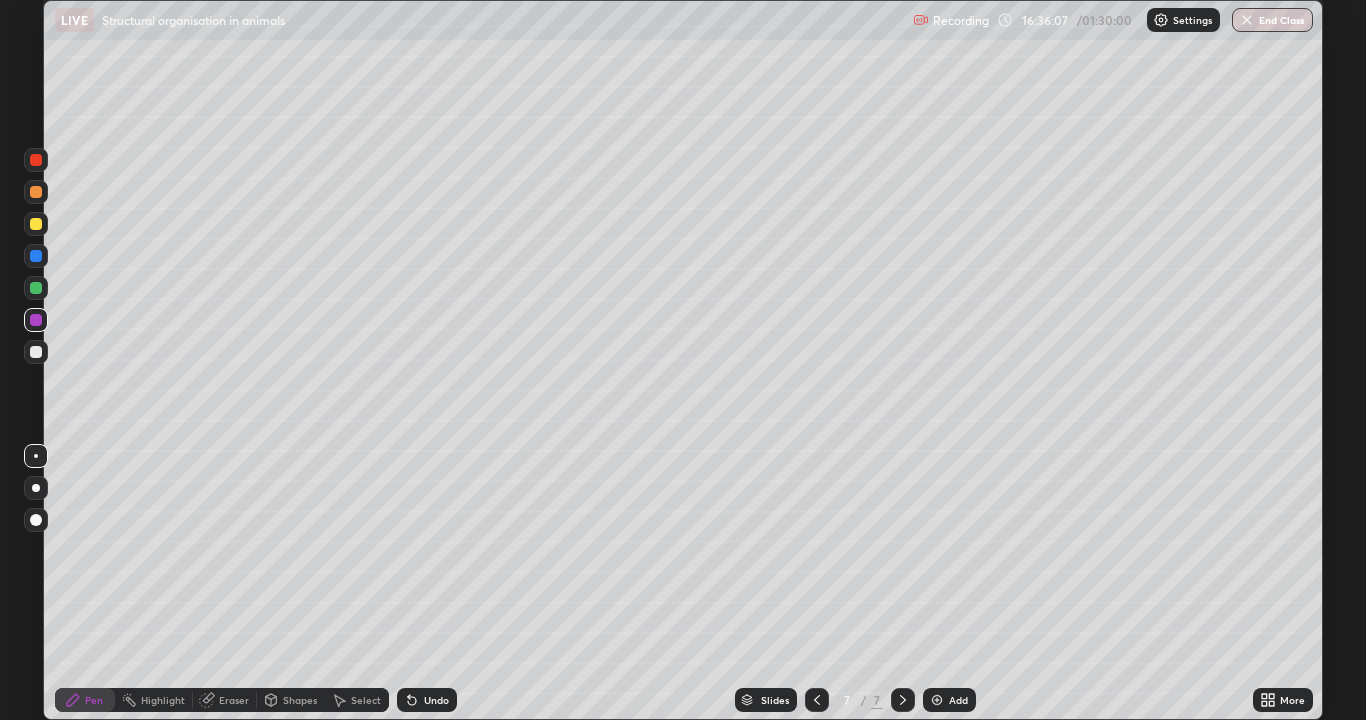 click at bounding box center (36, 288) 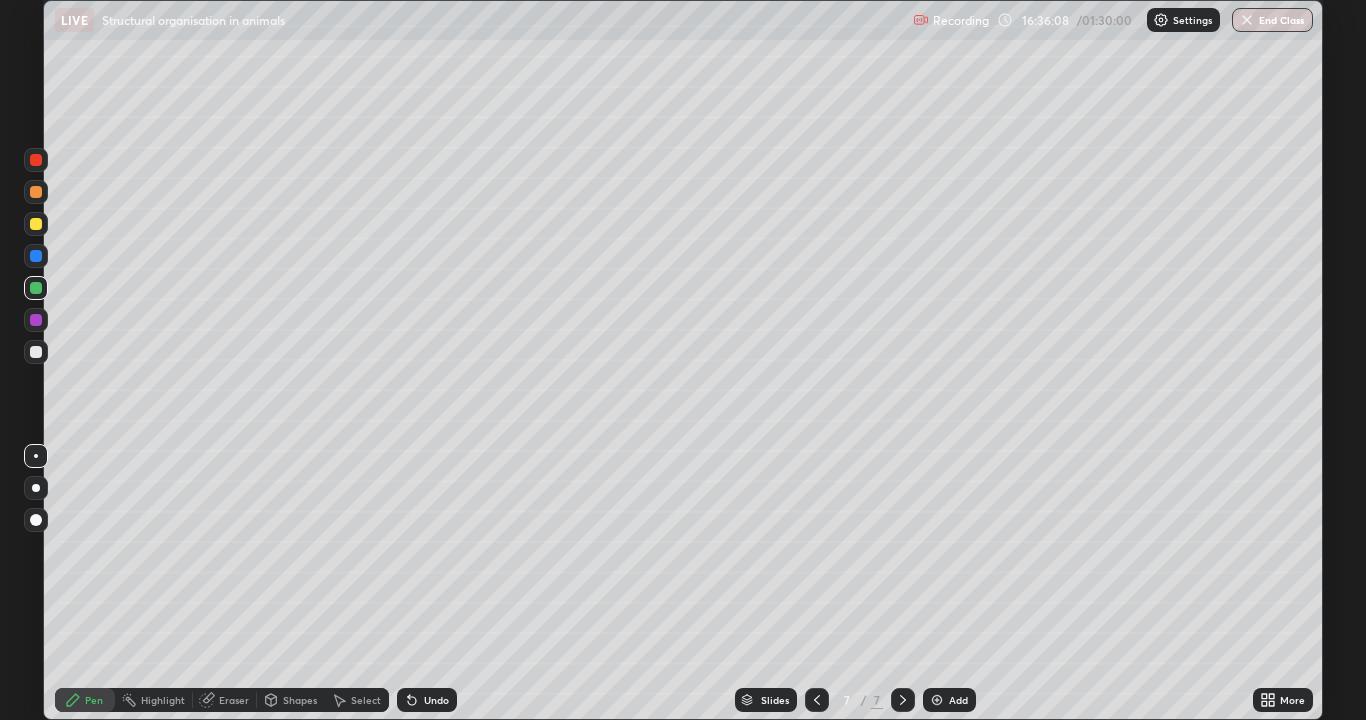 click at bounding box center (36, 224) 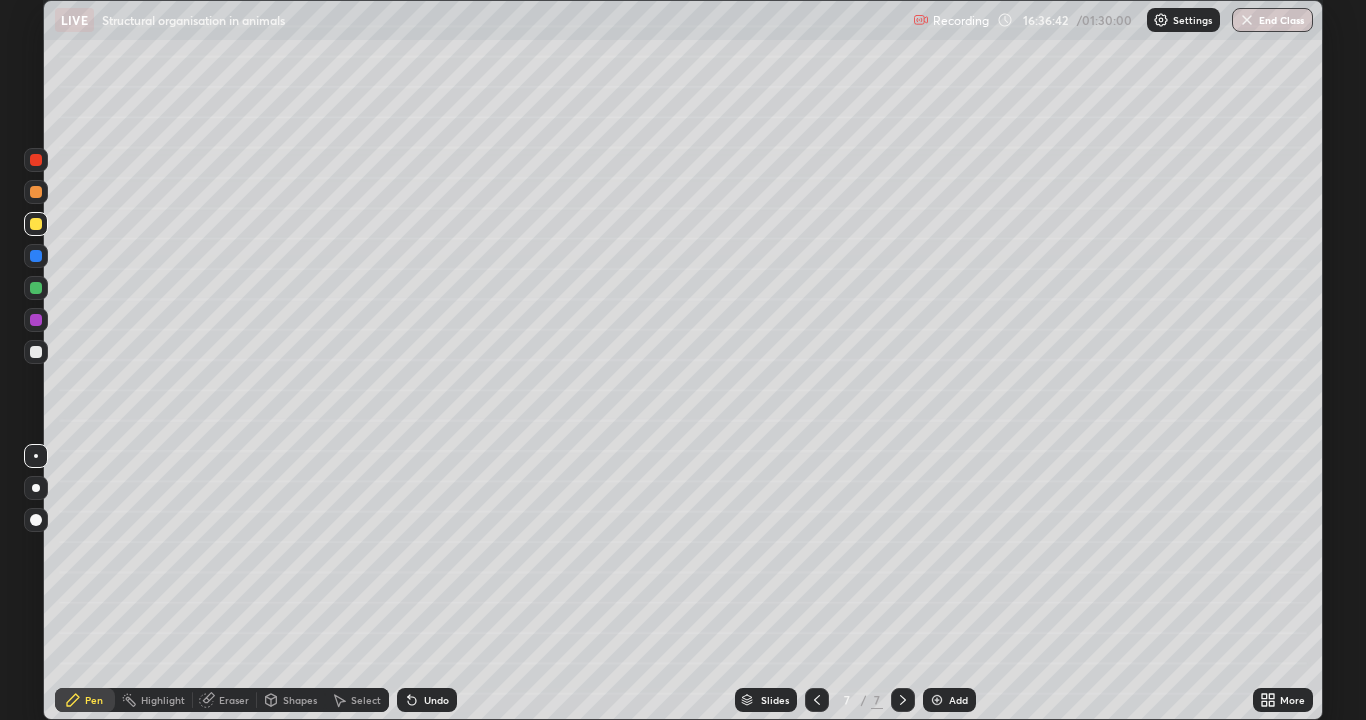 click at bounding box center (36, 160) 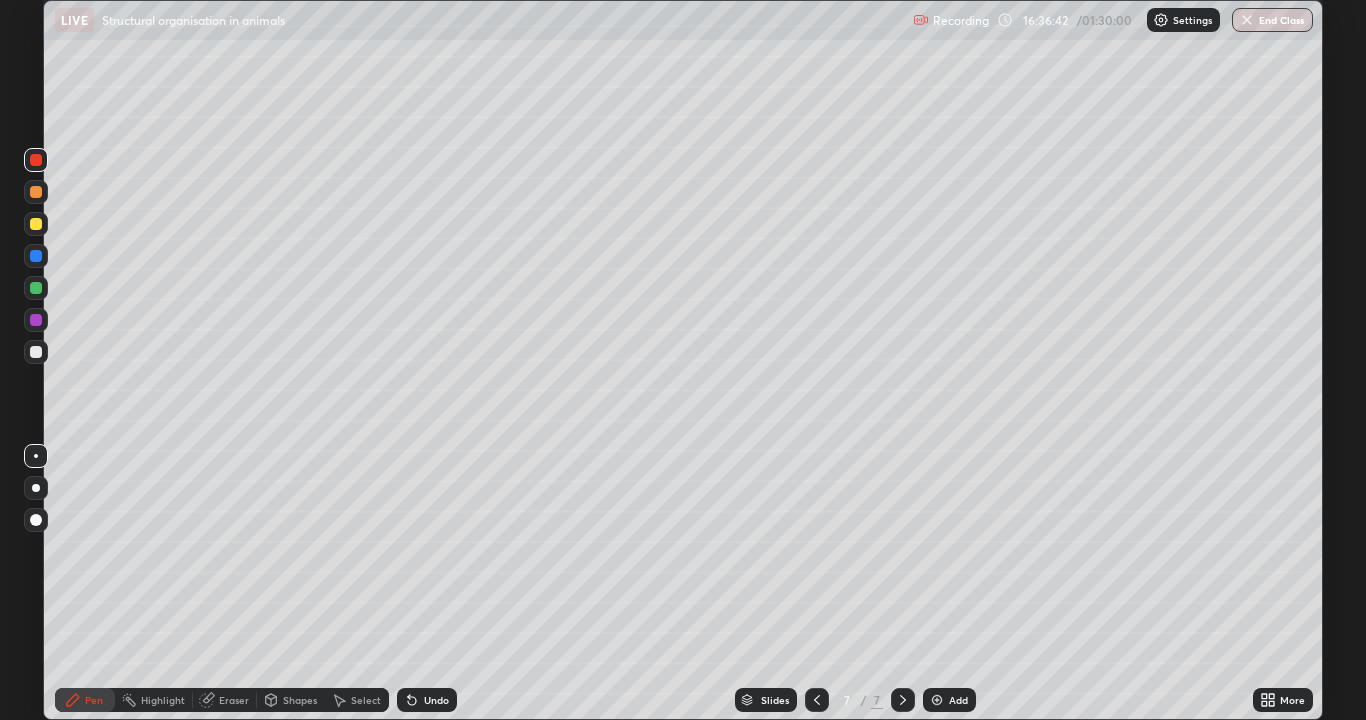 click at bounding box center (36, 160) 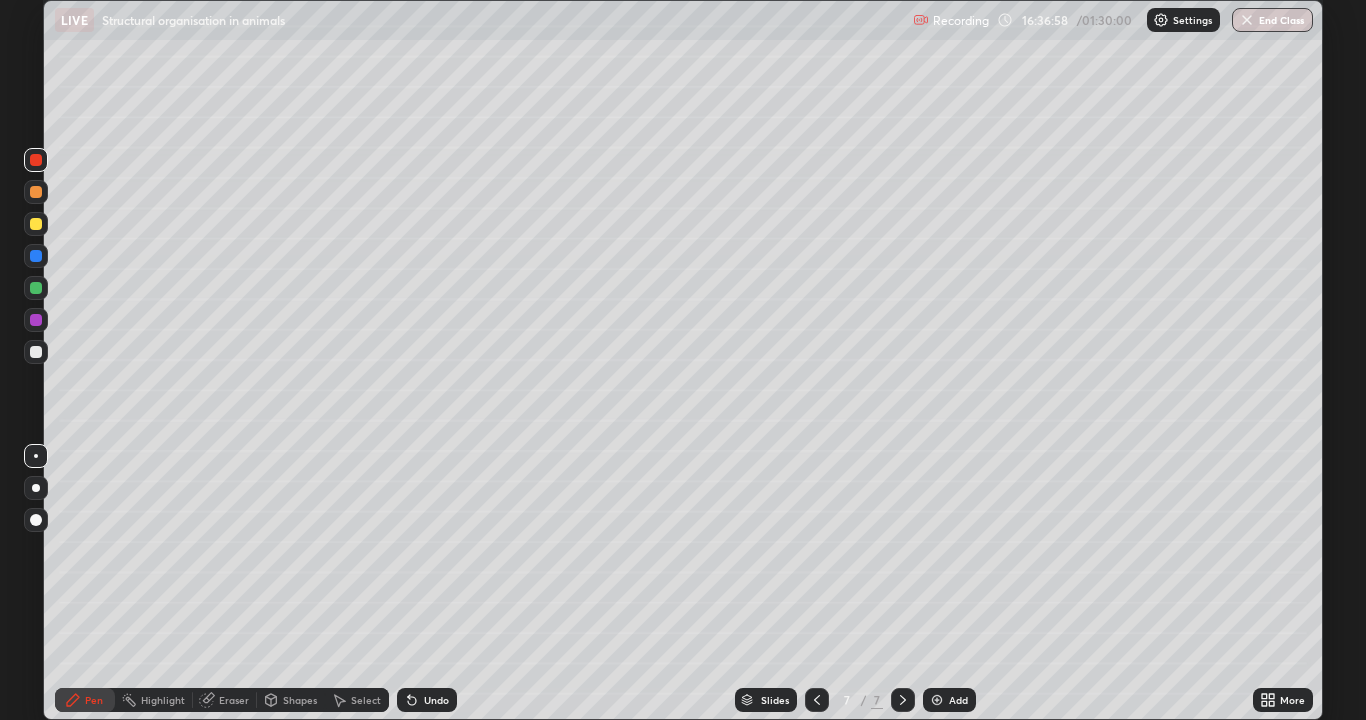 click at bounding box center [36, 352] 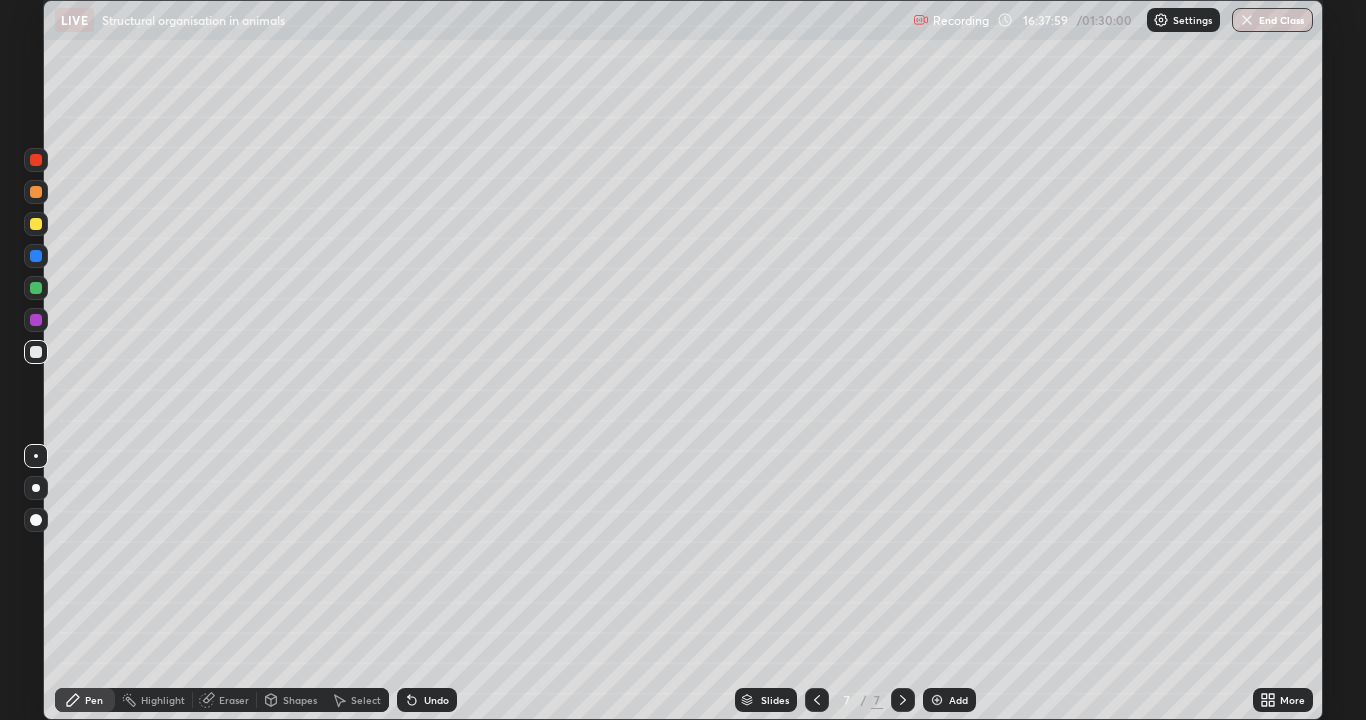 click at bounding box center (36, 224) 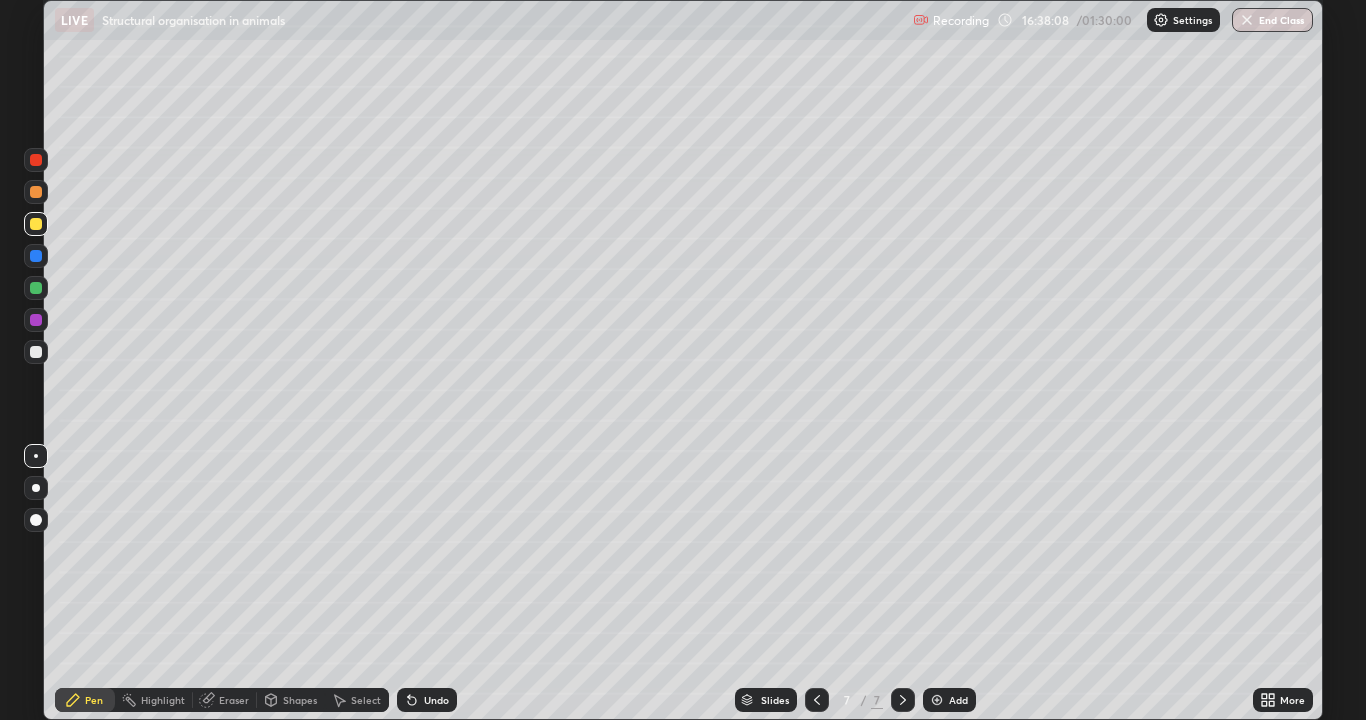 click at bounding box center (36, 352) 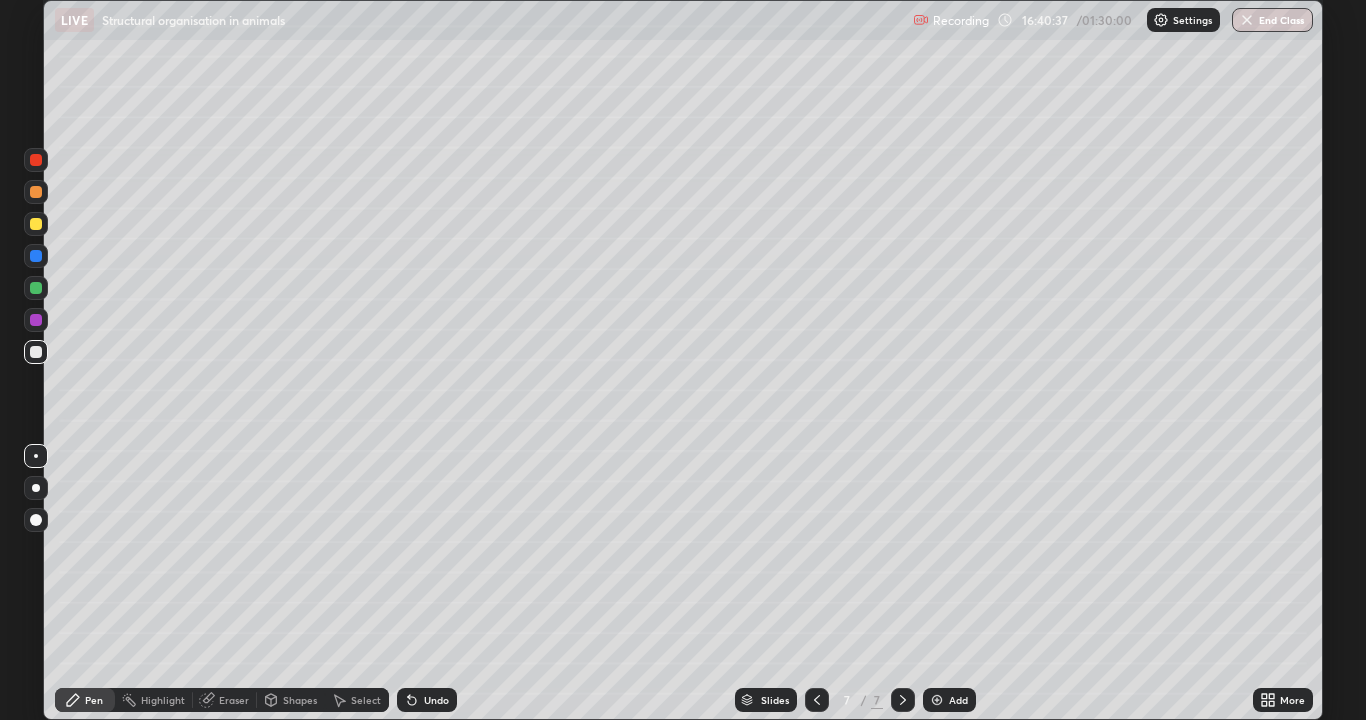 click at bounding box center (937, 700) 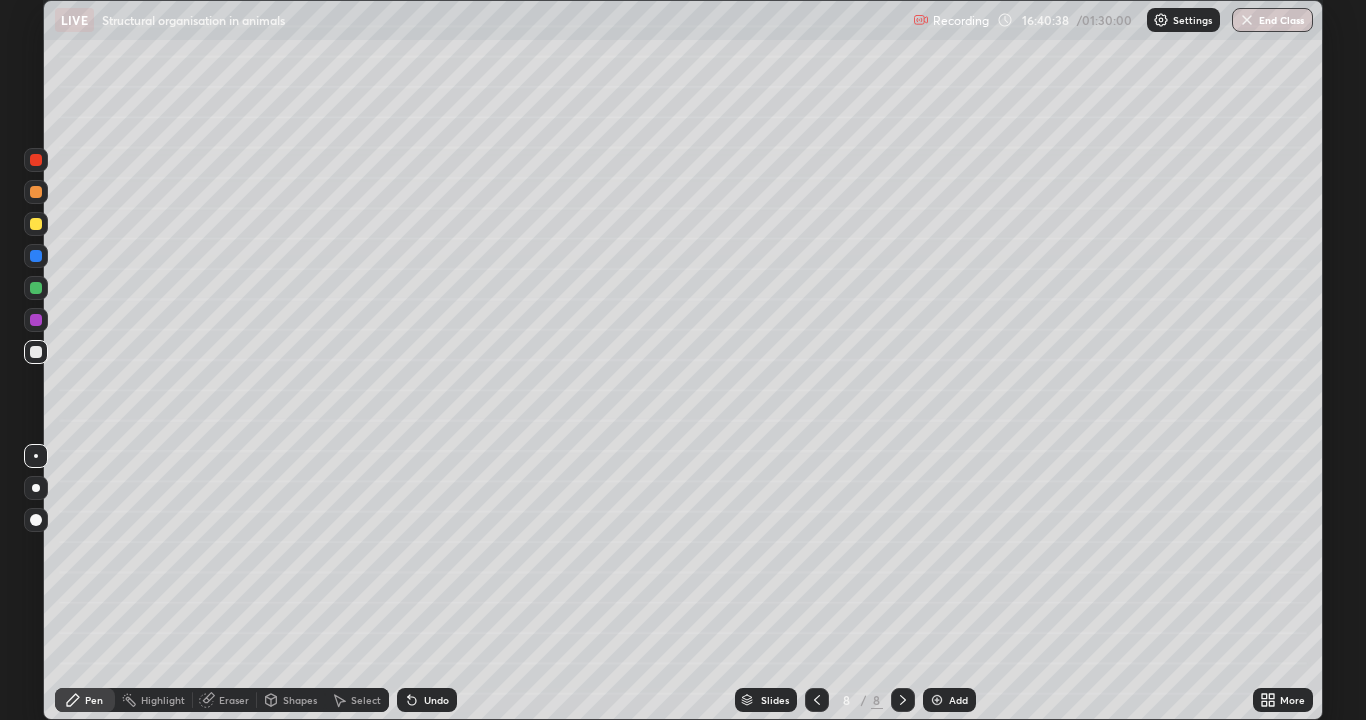 click at bounding box center (36, 352) 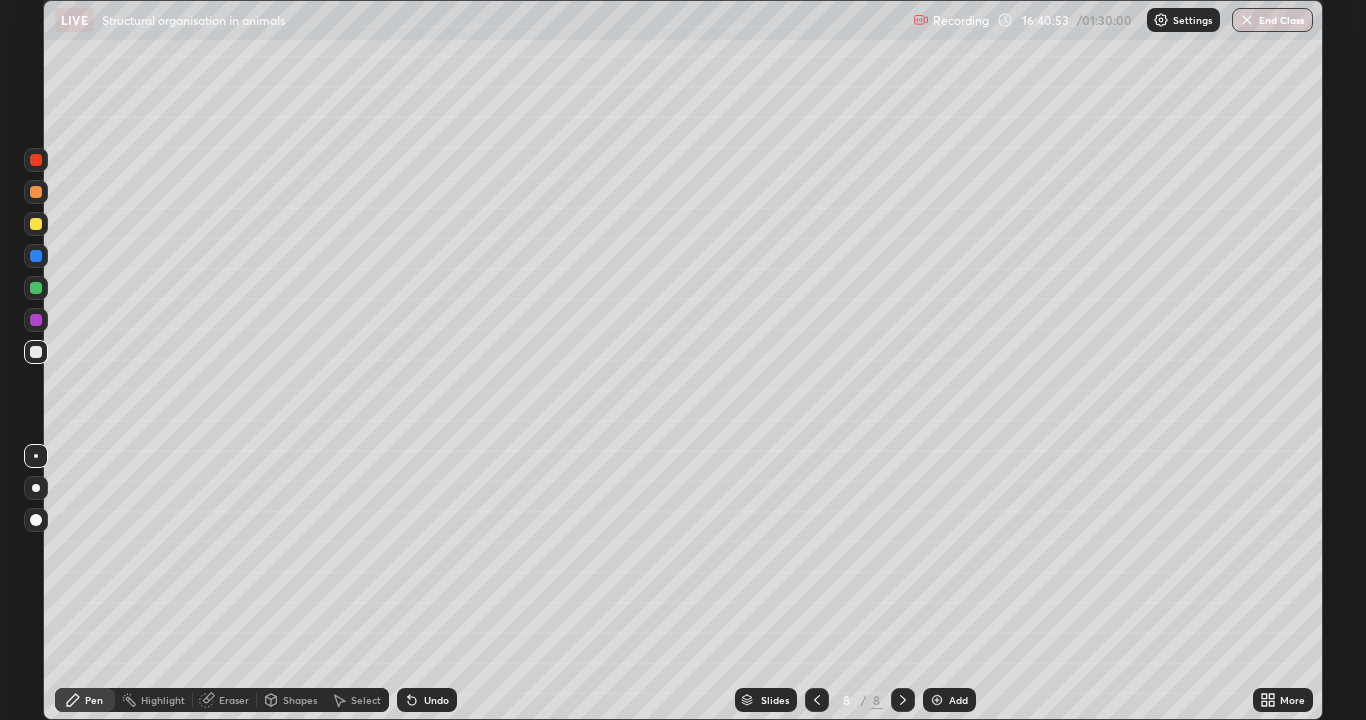 click at bounding box center (36, 352) 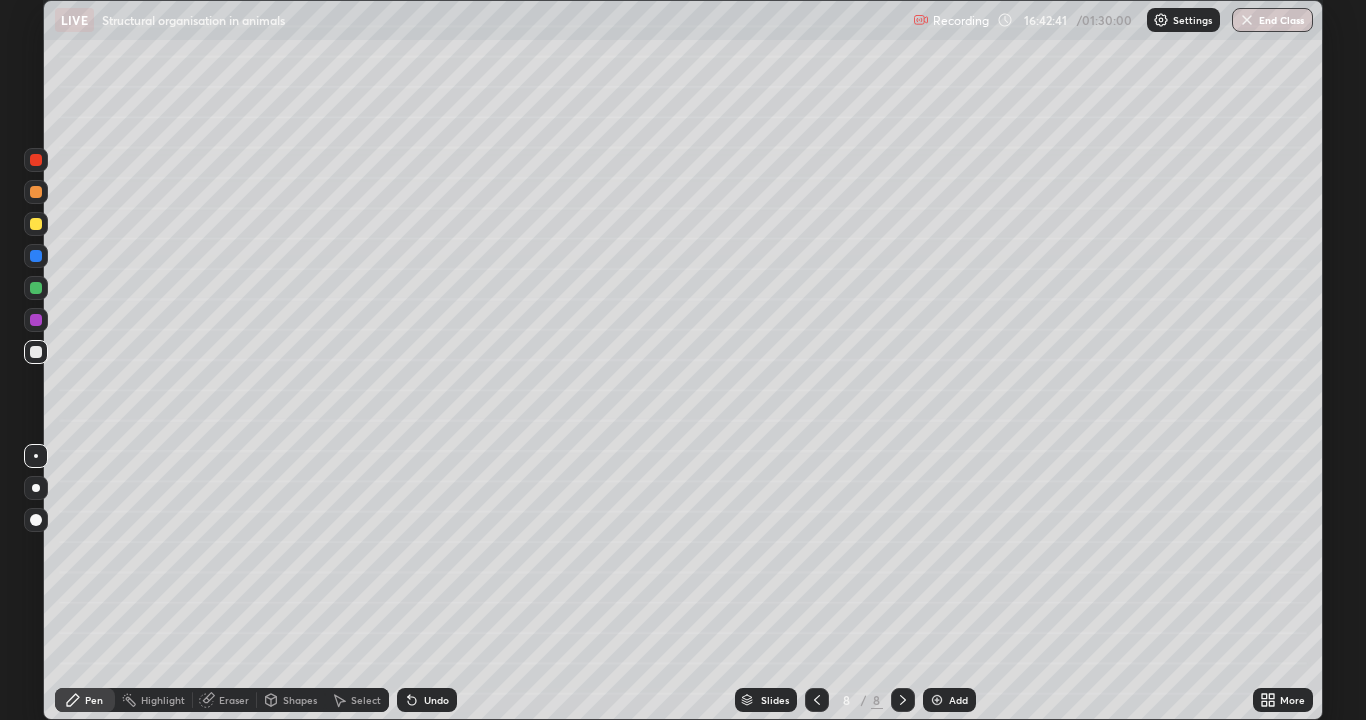 click at bounding box center [36, 352] 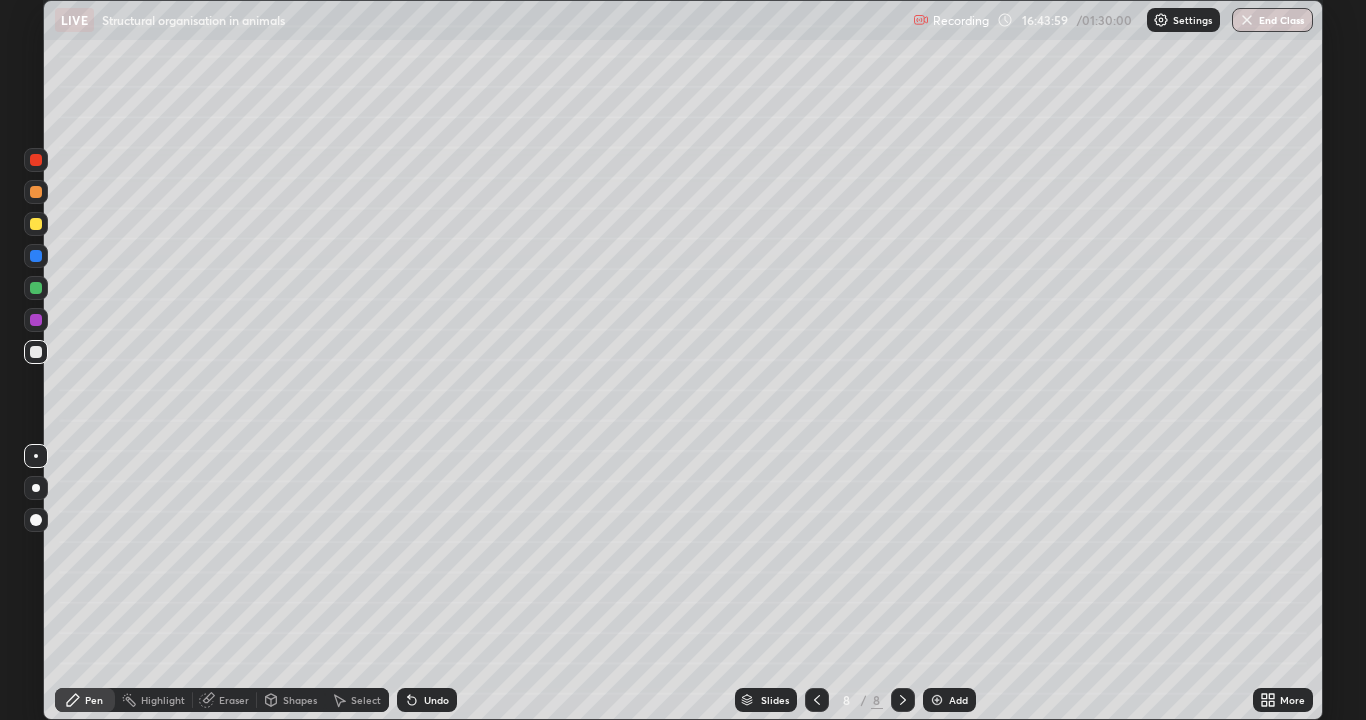 click at bounding box center (36, 288) 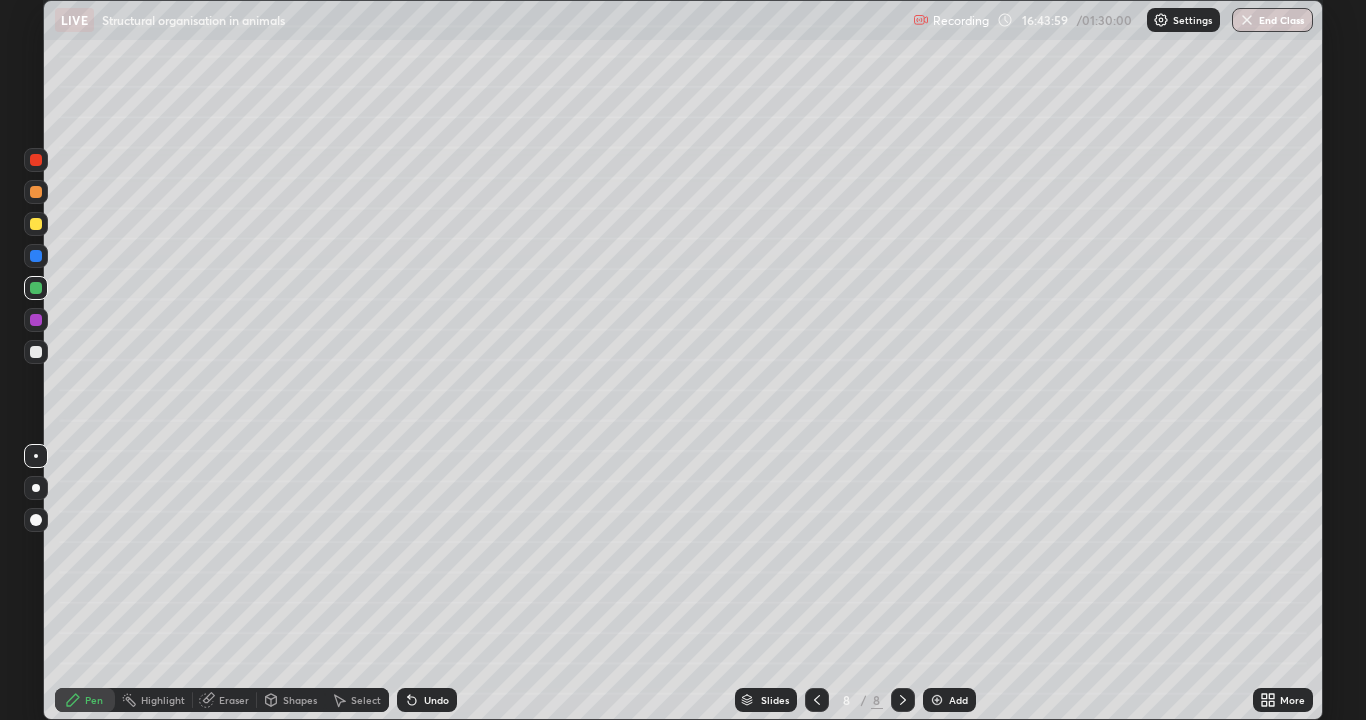 click at bounding box center [36, 288] 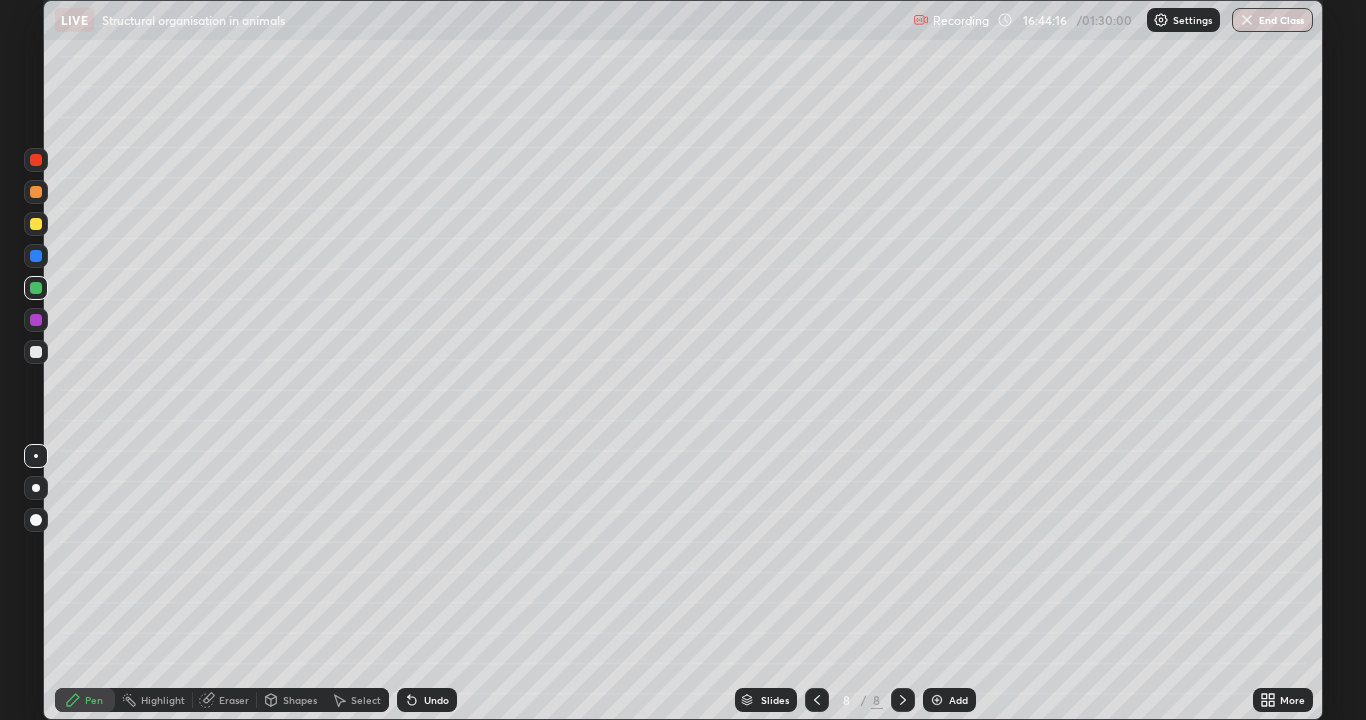 click at bounding box center [36, 288] 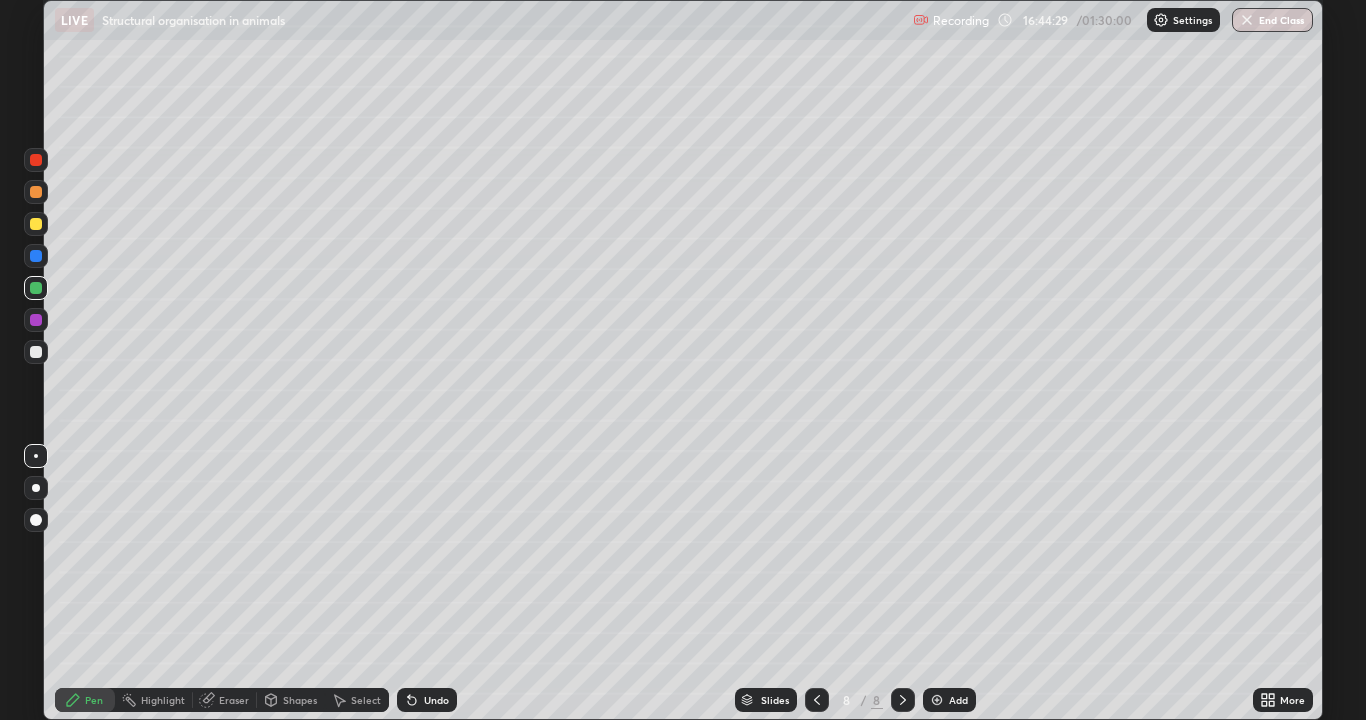 click on "Undo" at bounding box center [427, 700] 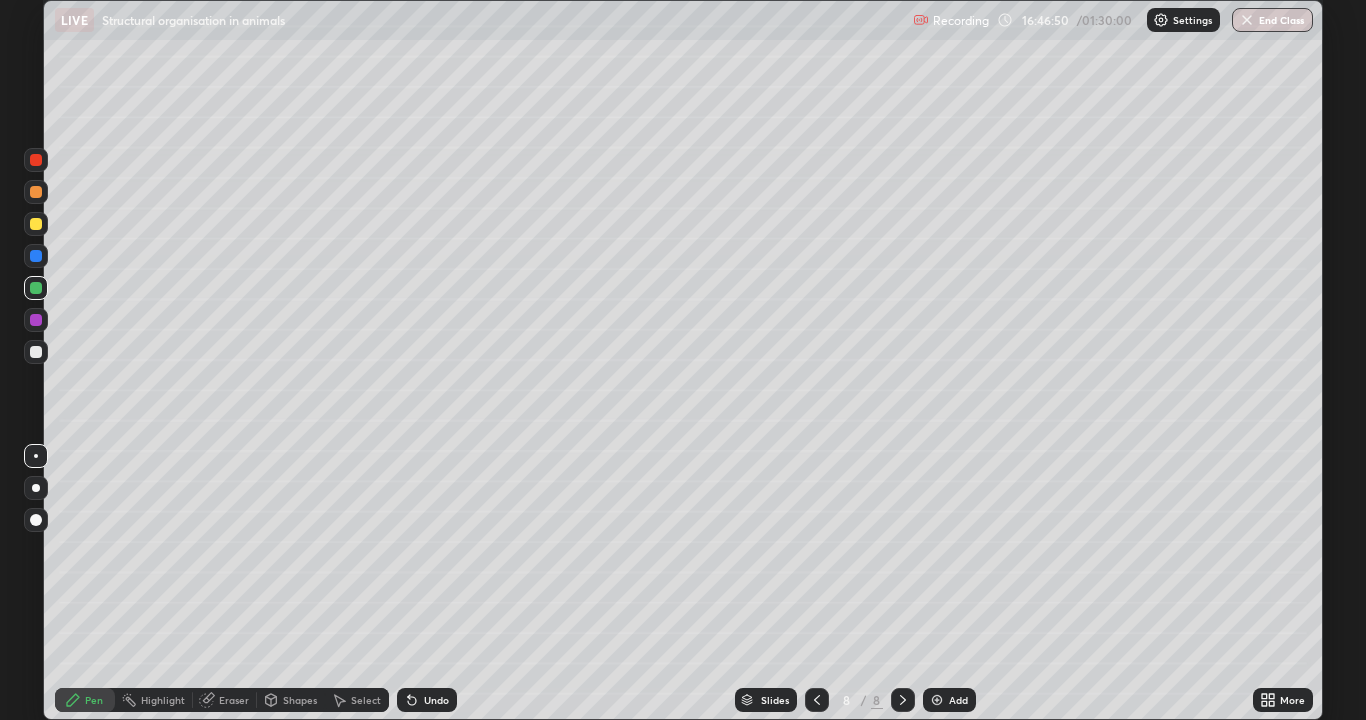 click at bounding box center [36, 352] 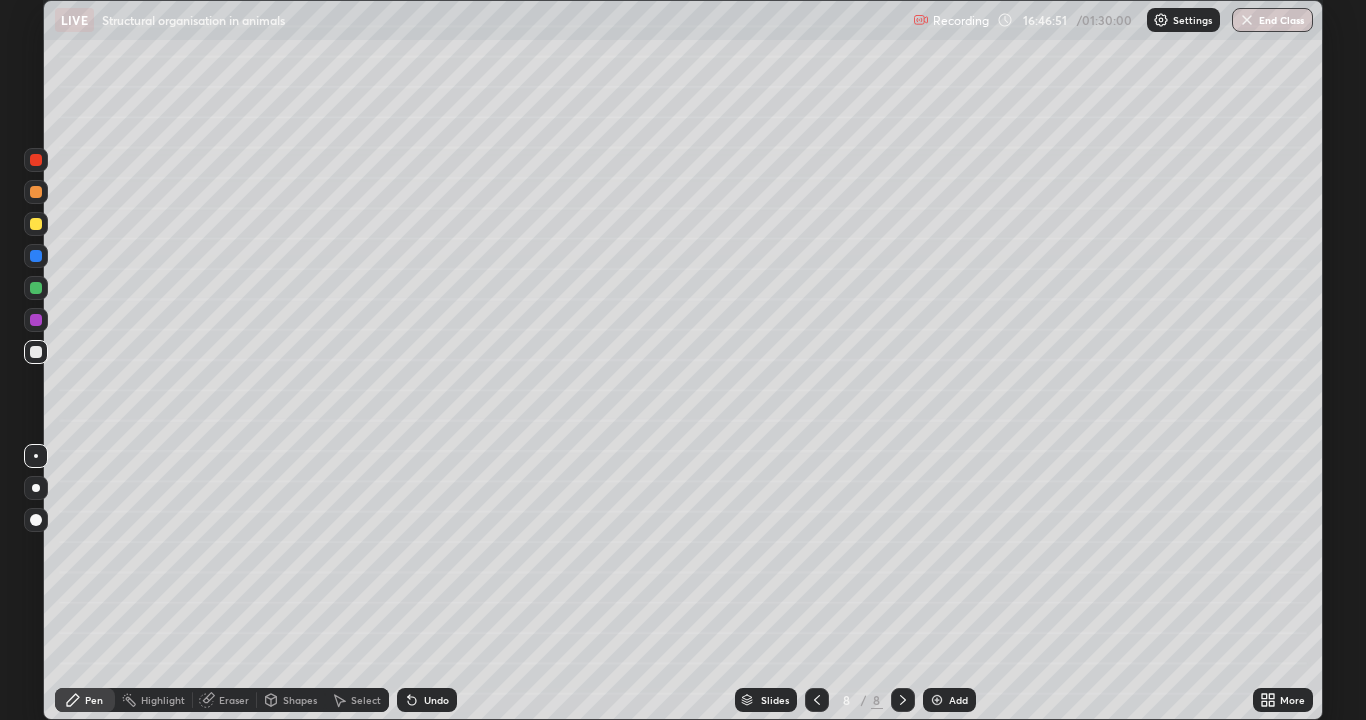 click at bounding box center [36, 352] 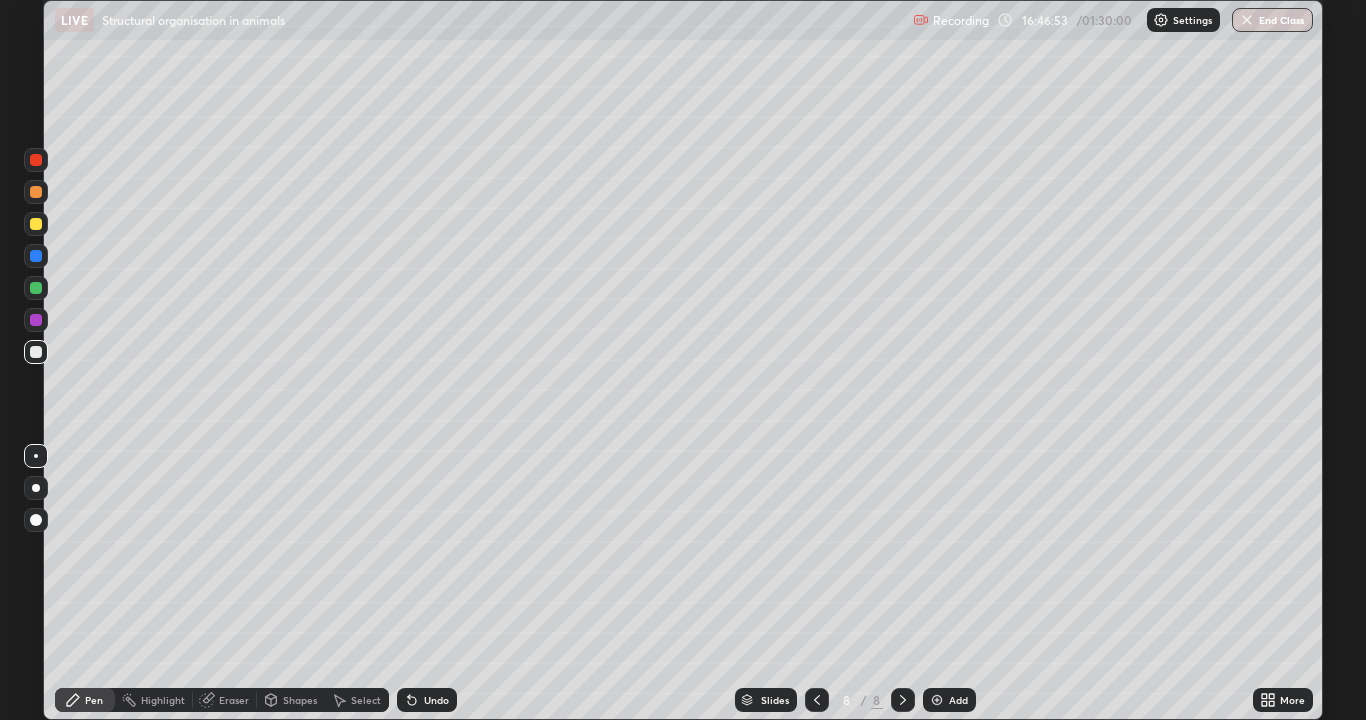 click at bounding box center [36, 160] 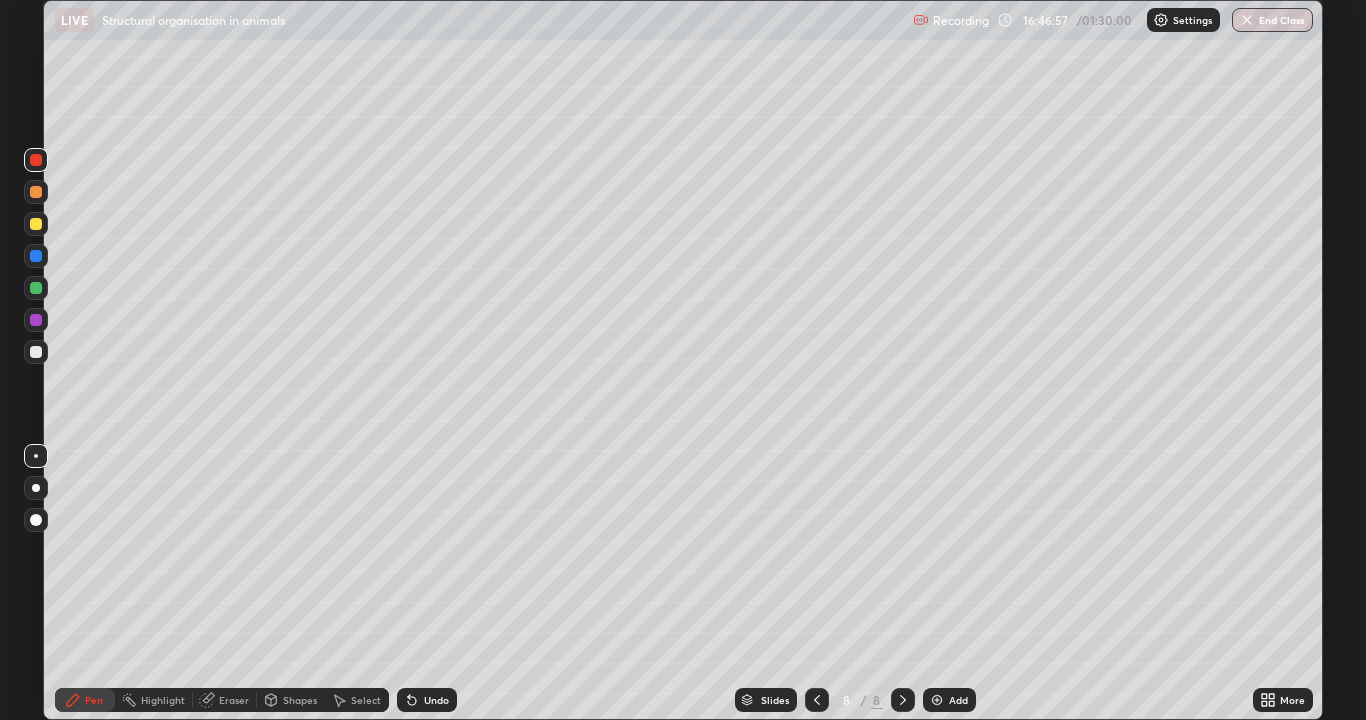 click on "Undo" at bounding box center [436, 700] 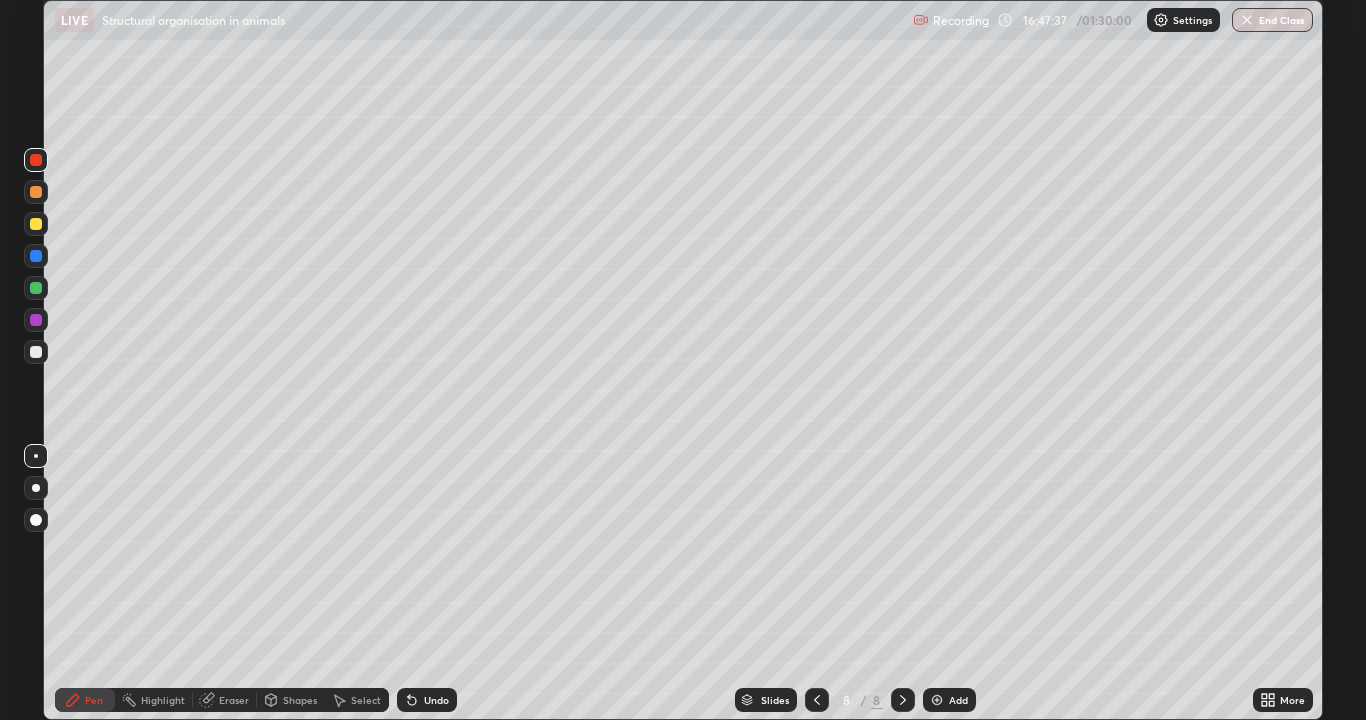 click on "Undo" at bounding box center [436, 700] 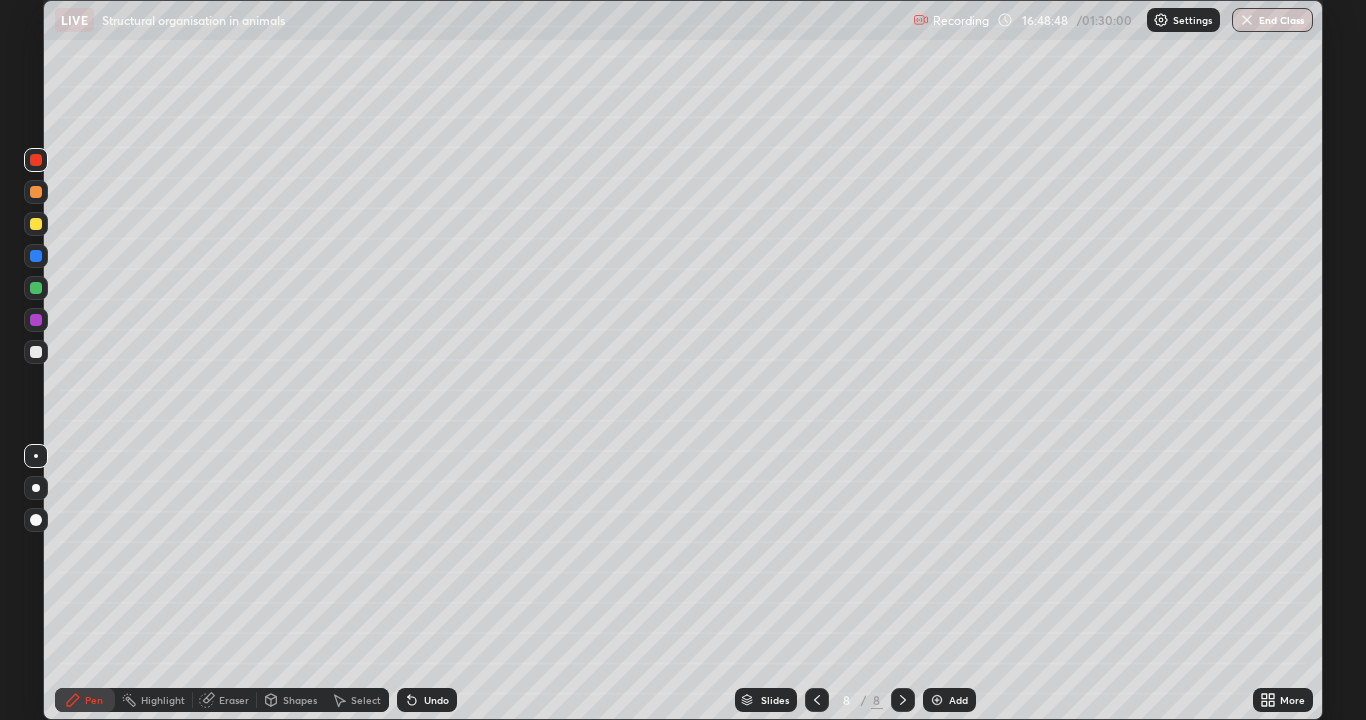 click at bounding box center [937, 700] 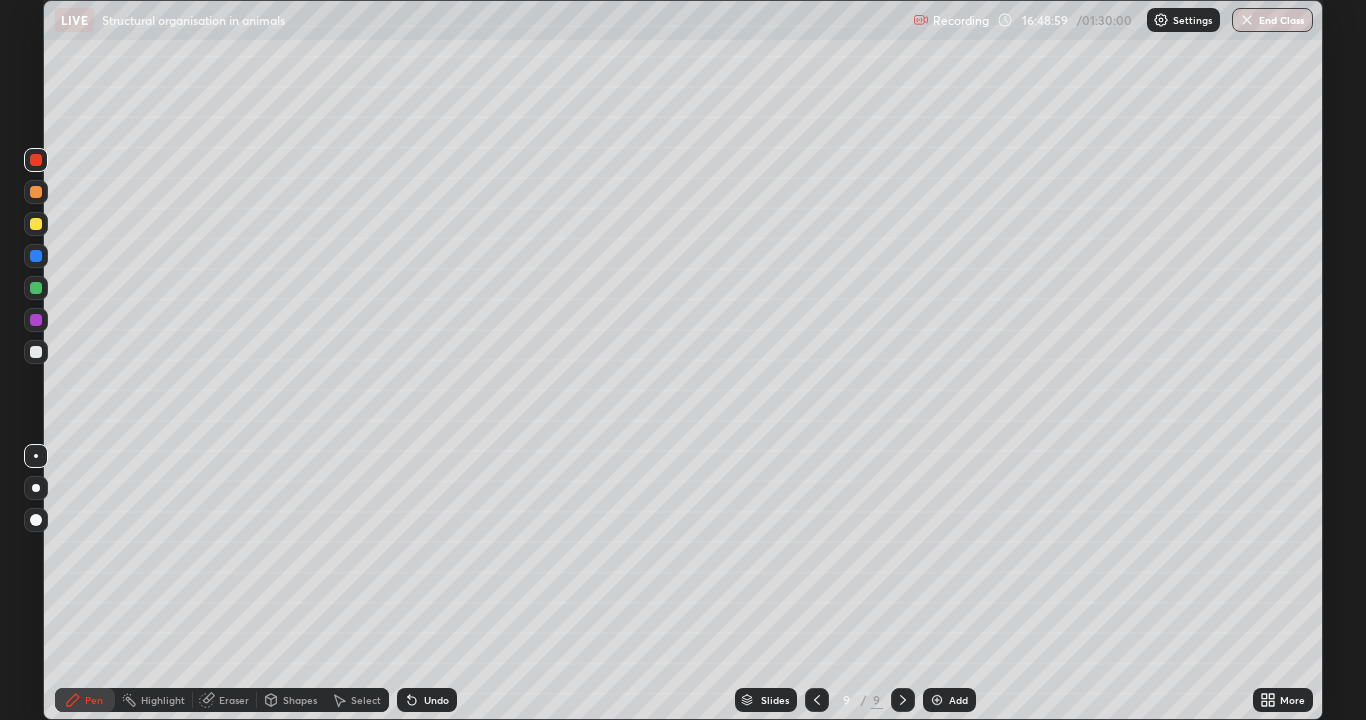 click at bounding box center [36, 160] 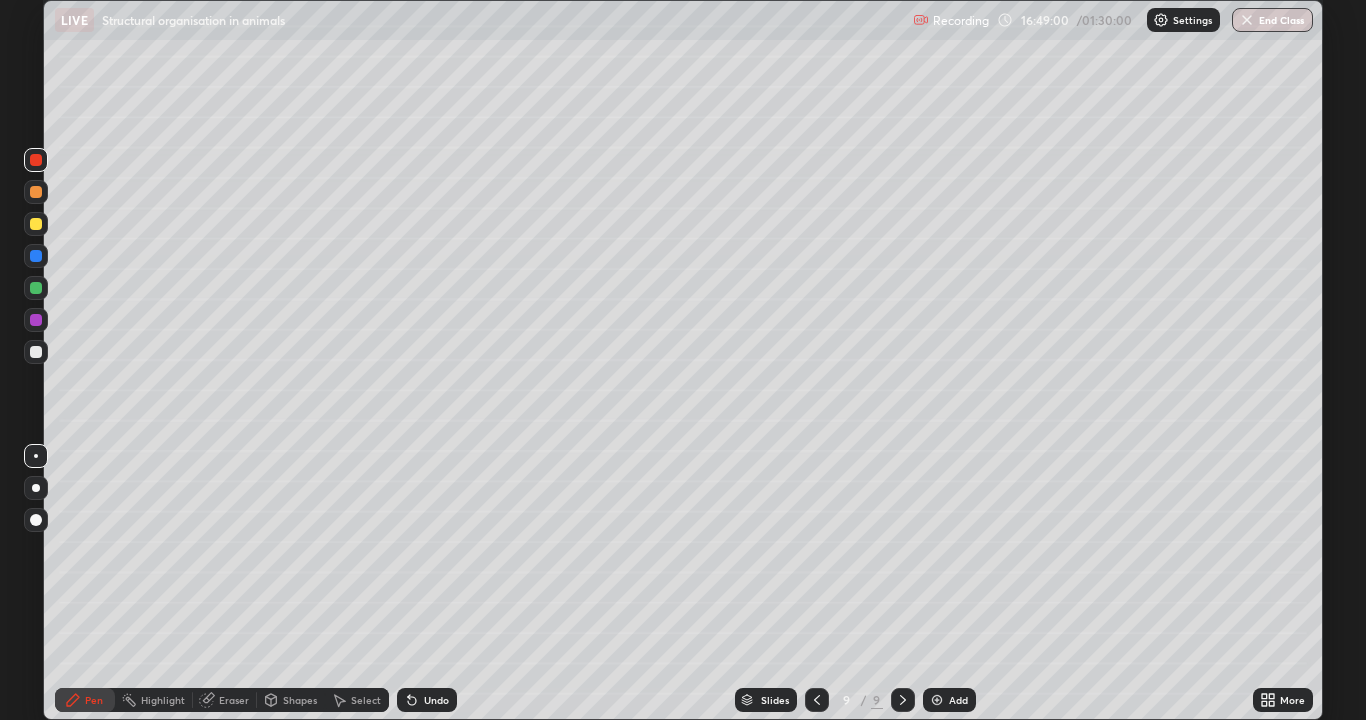 click at bounding box center (36, 224) 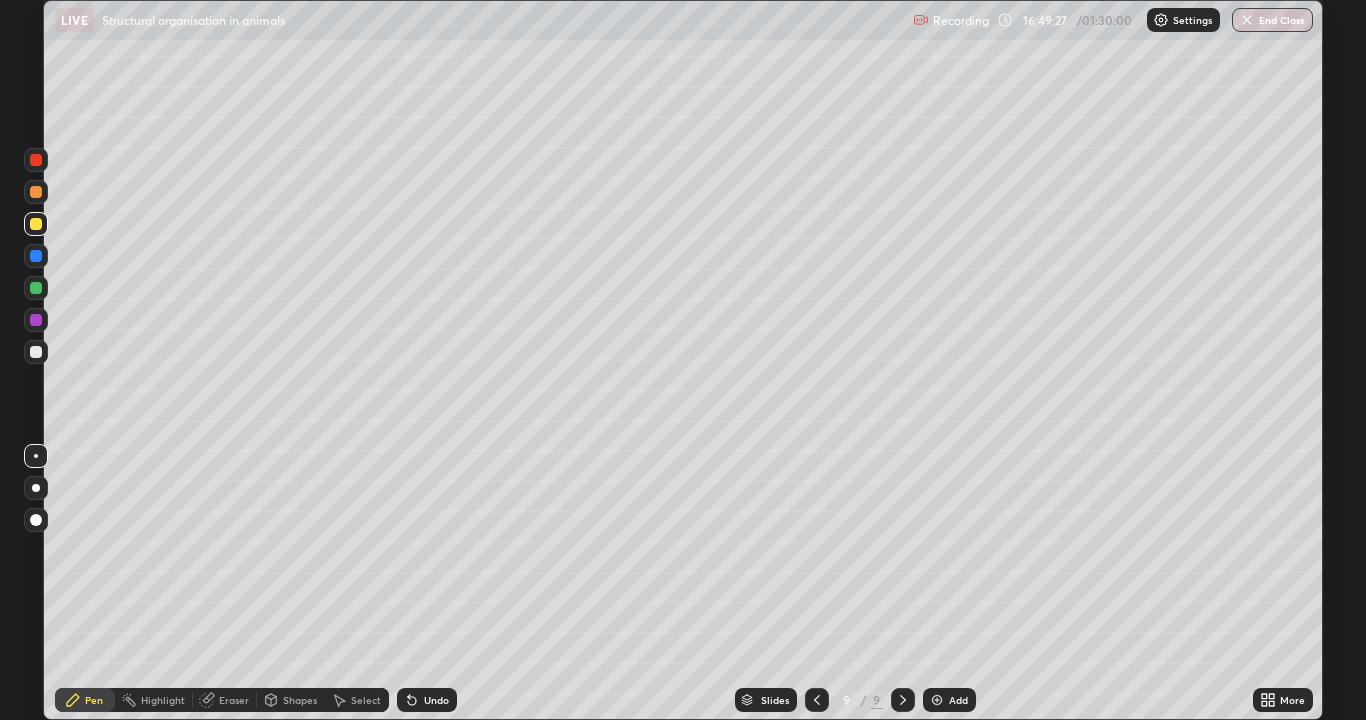 click at bounding box center (36, 456) 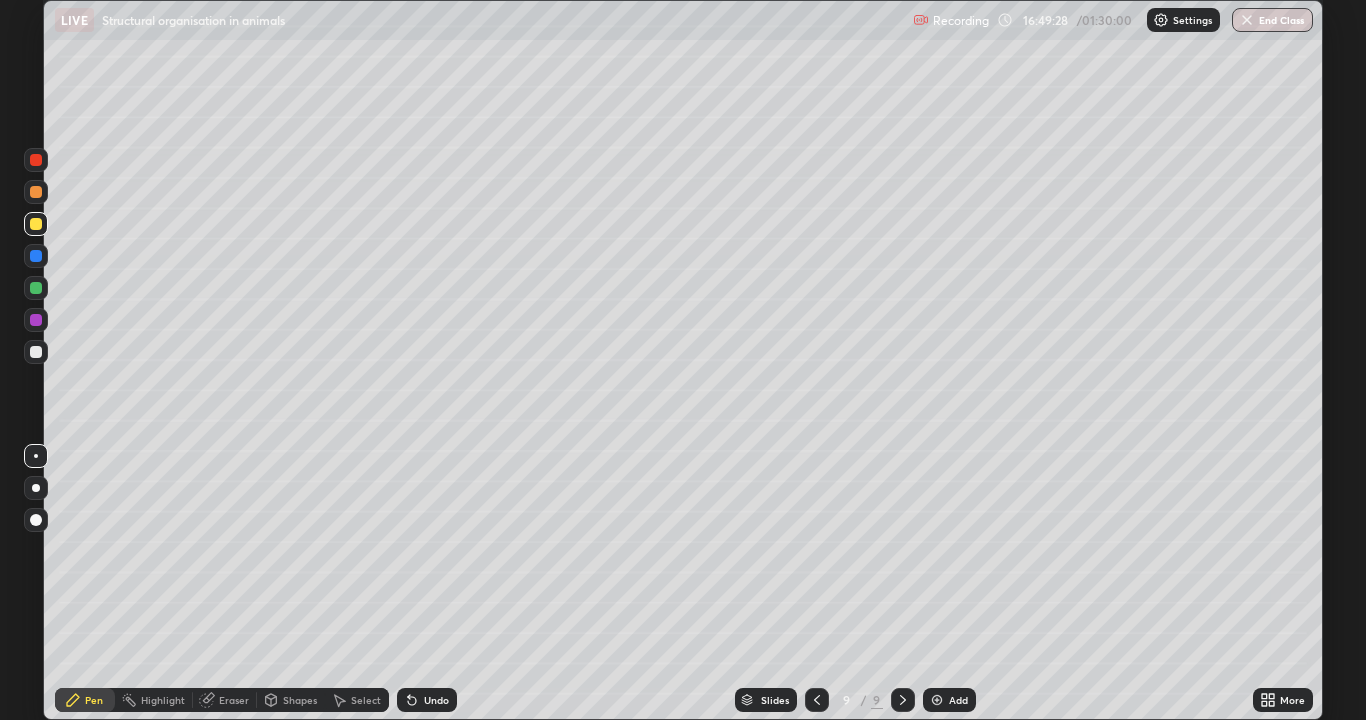 click at bounding box center [36, 456] 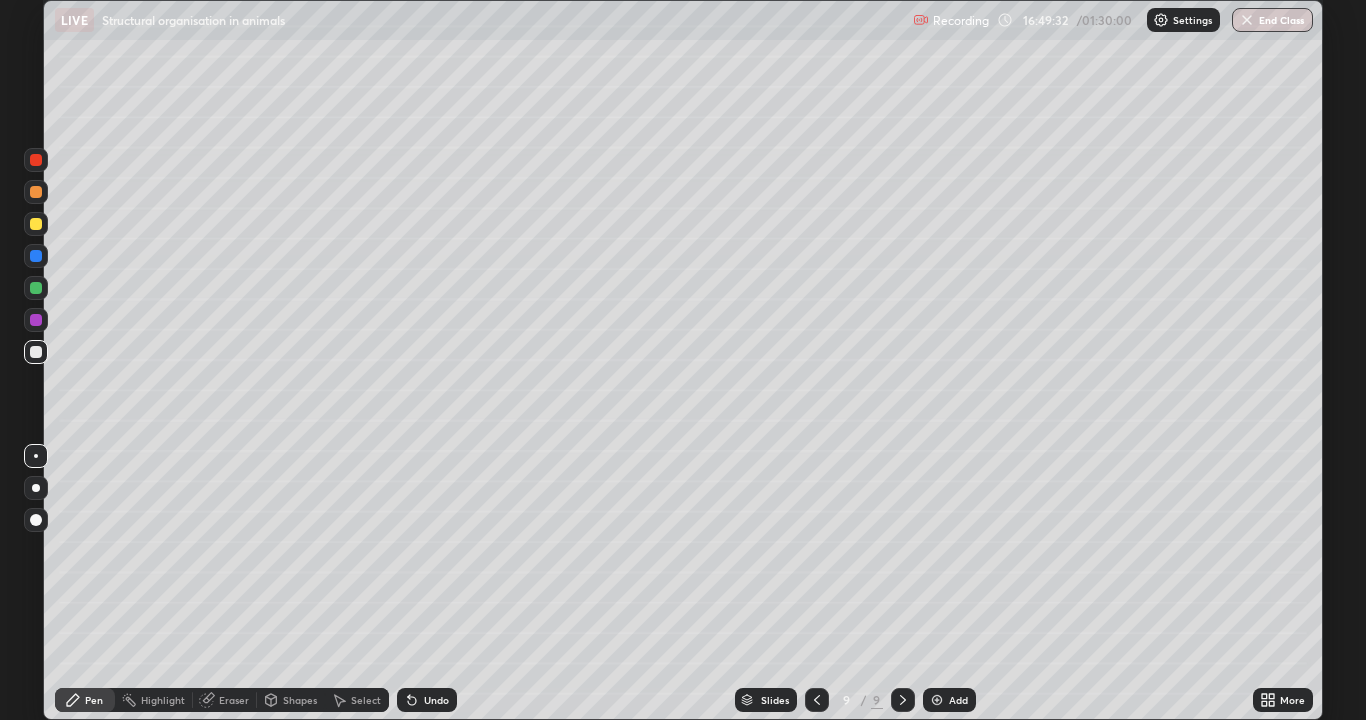 click at bounding box center (36, 488) 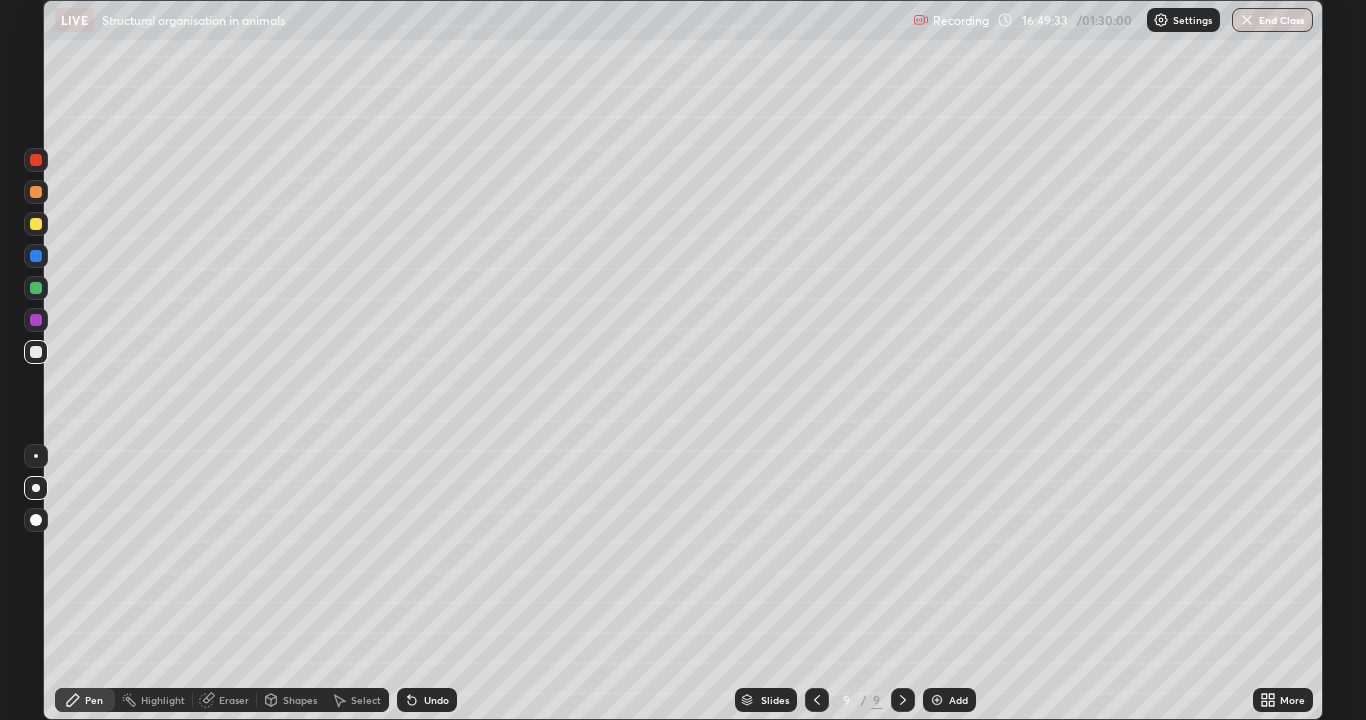 click at bounding box center (36, 488) 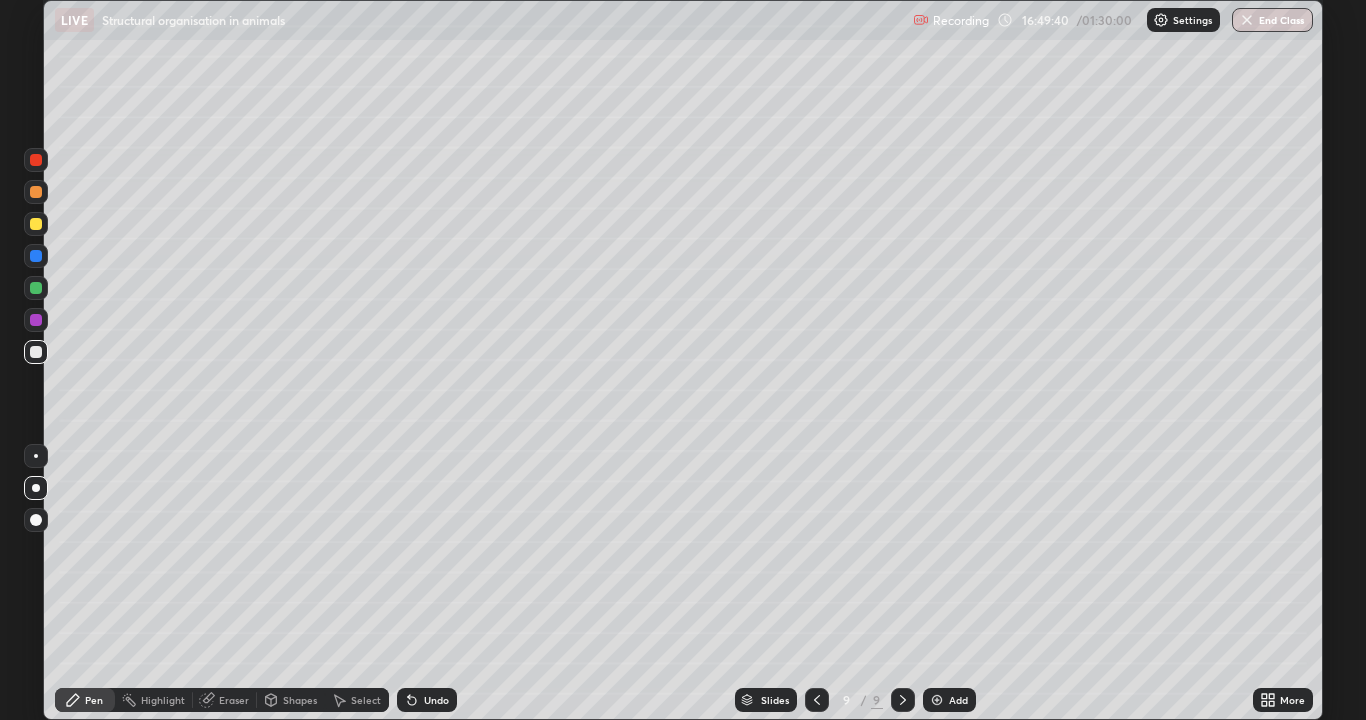 click on "Undo" at bounding box center [427, 700] 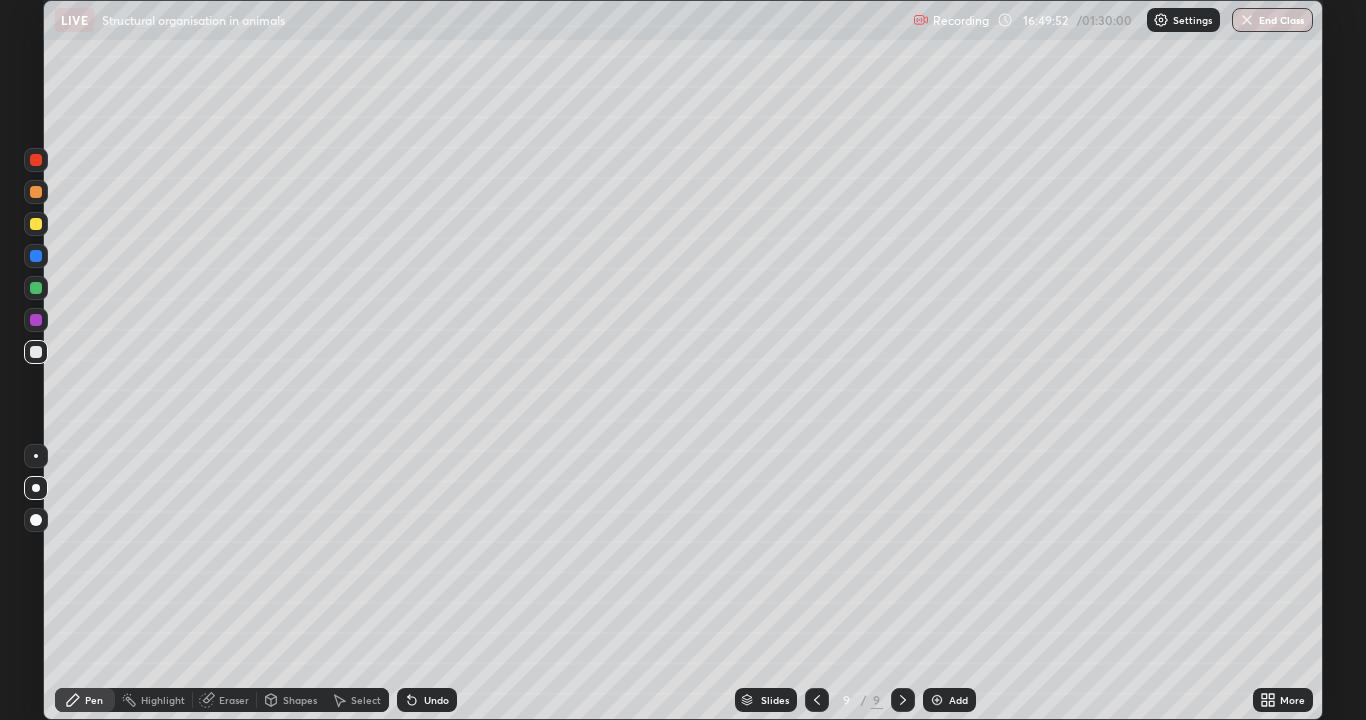 click on "Undo" at bounding box center [436, 700] 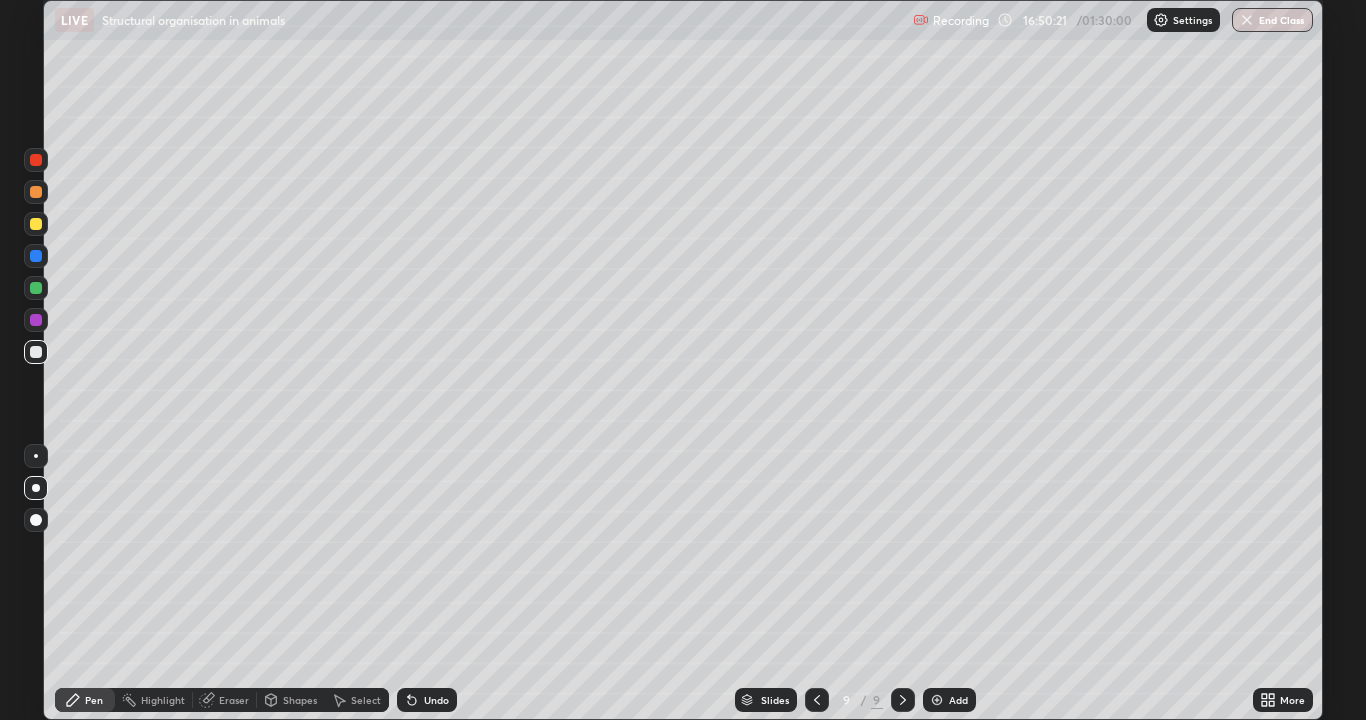 click at bounding box center (36, 320) 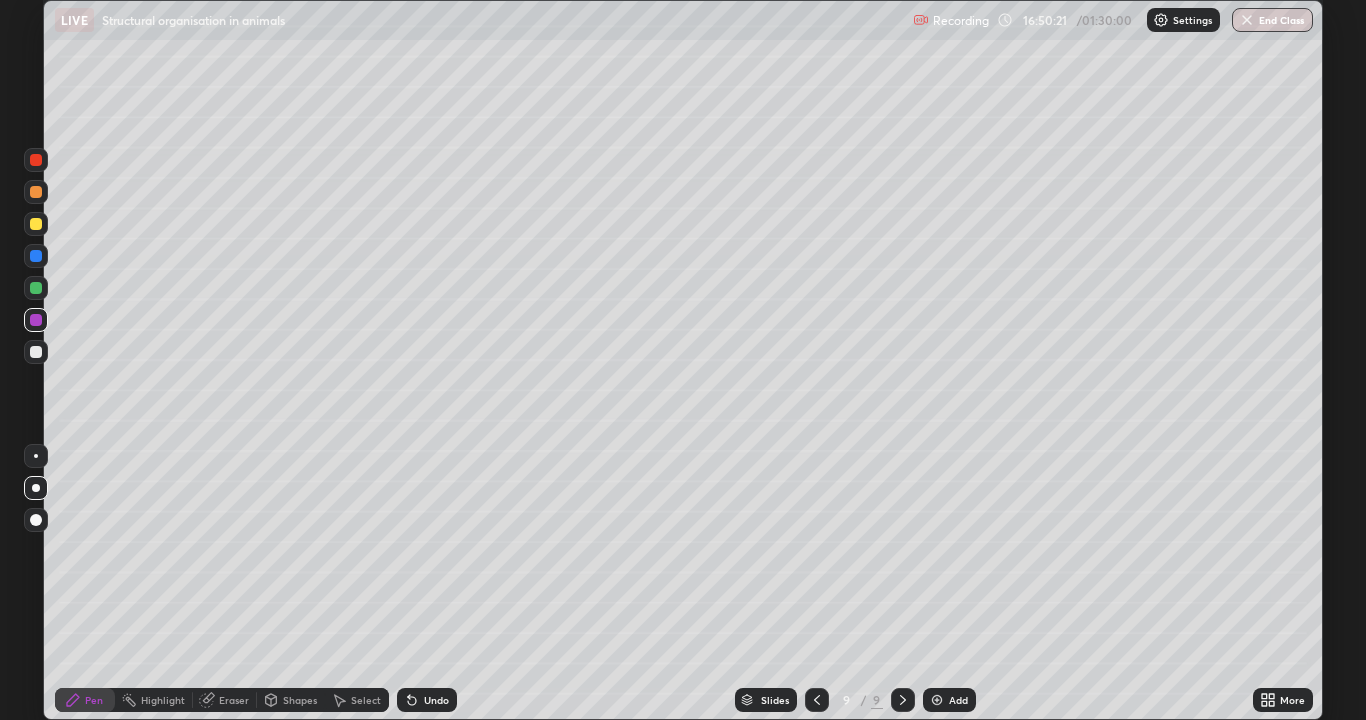 click at bounding box center [36, 320] 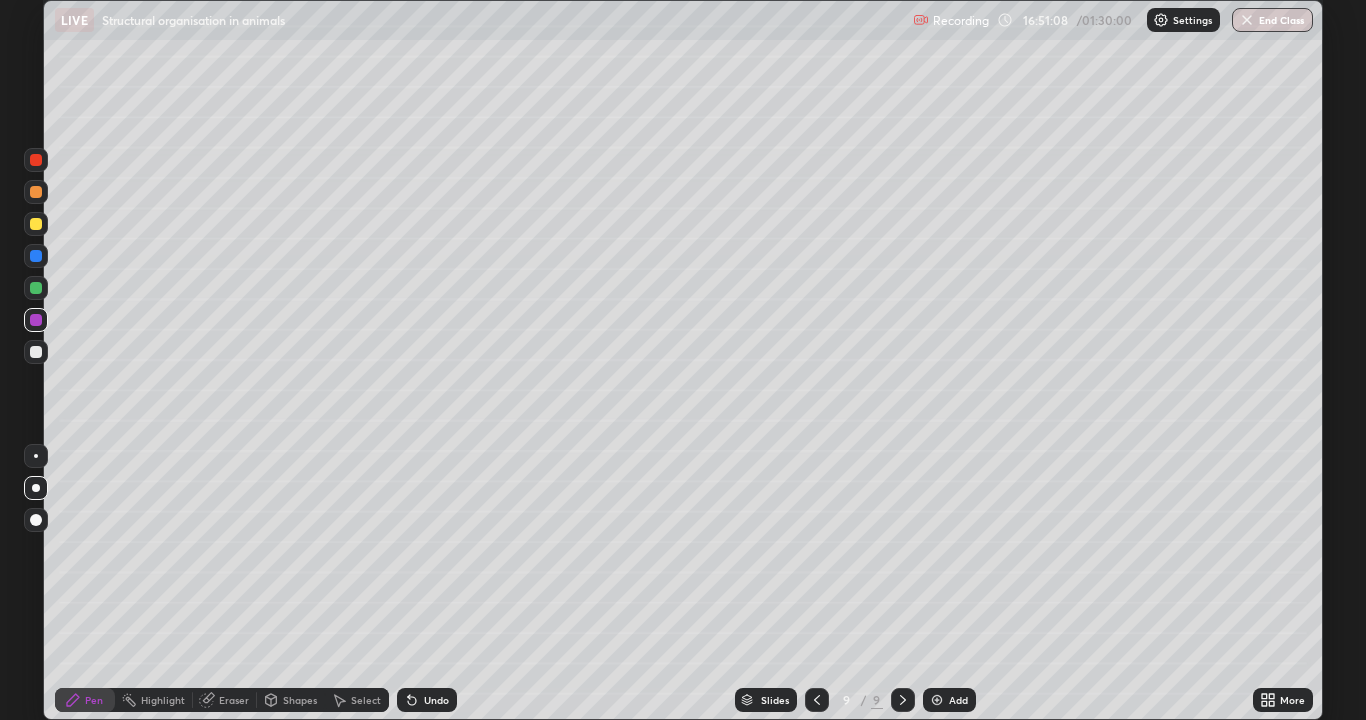 click on "Undo" at bounding box center [436, 700] 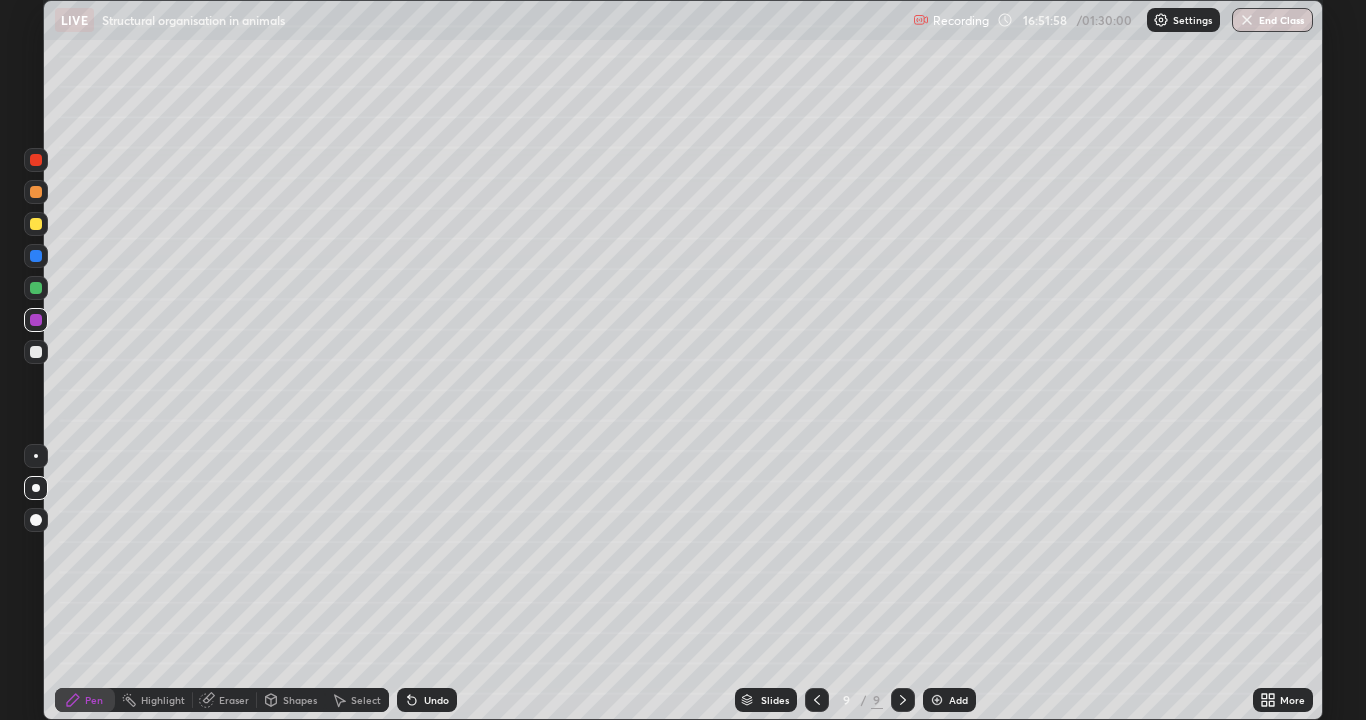 click at bounding box center (36, 352) 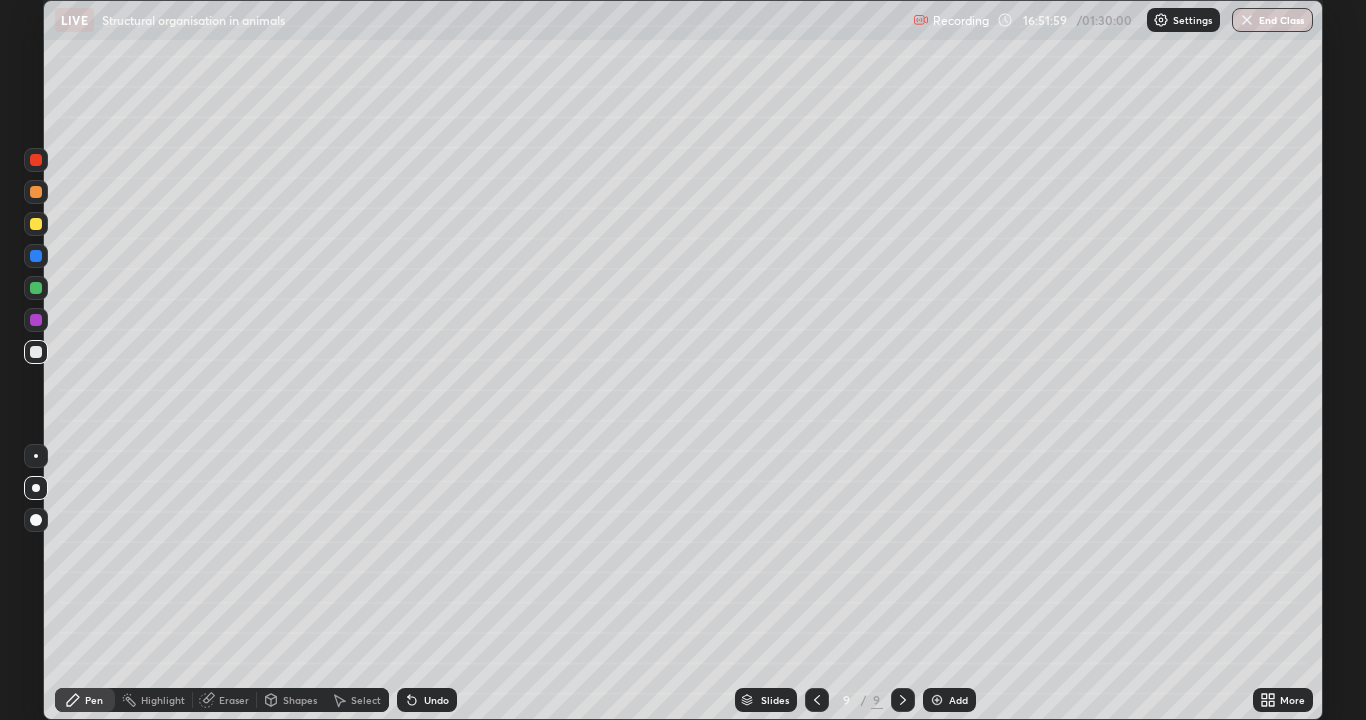click at bounding box center (36, 456) 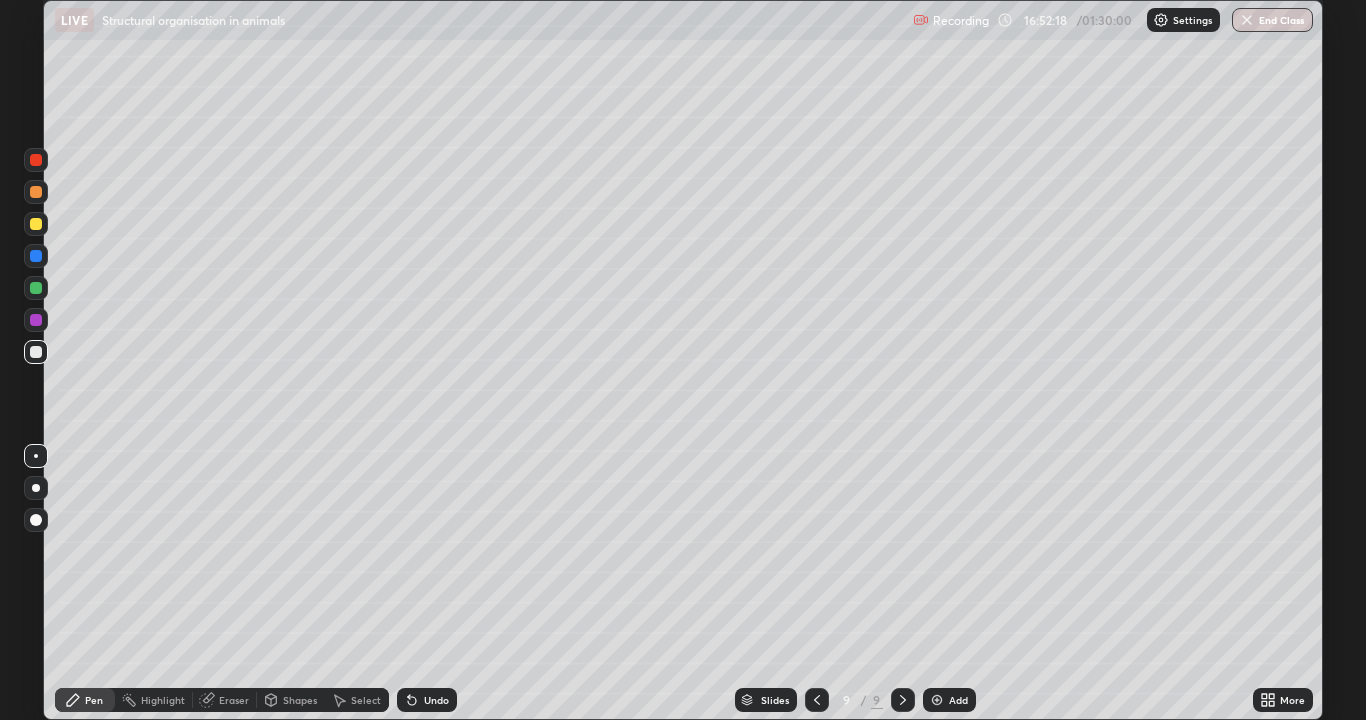 click at bounding box center [36, 288] 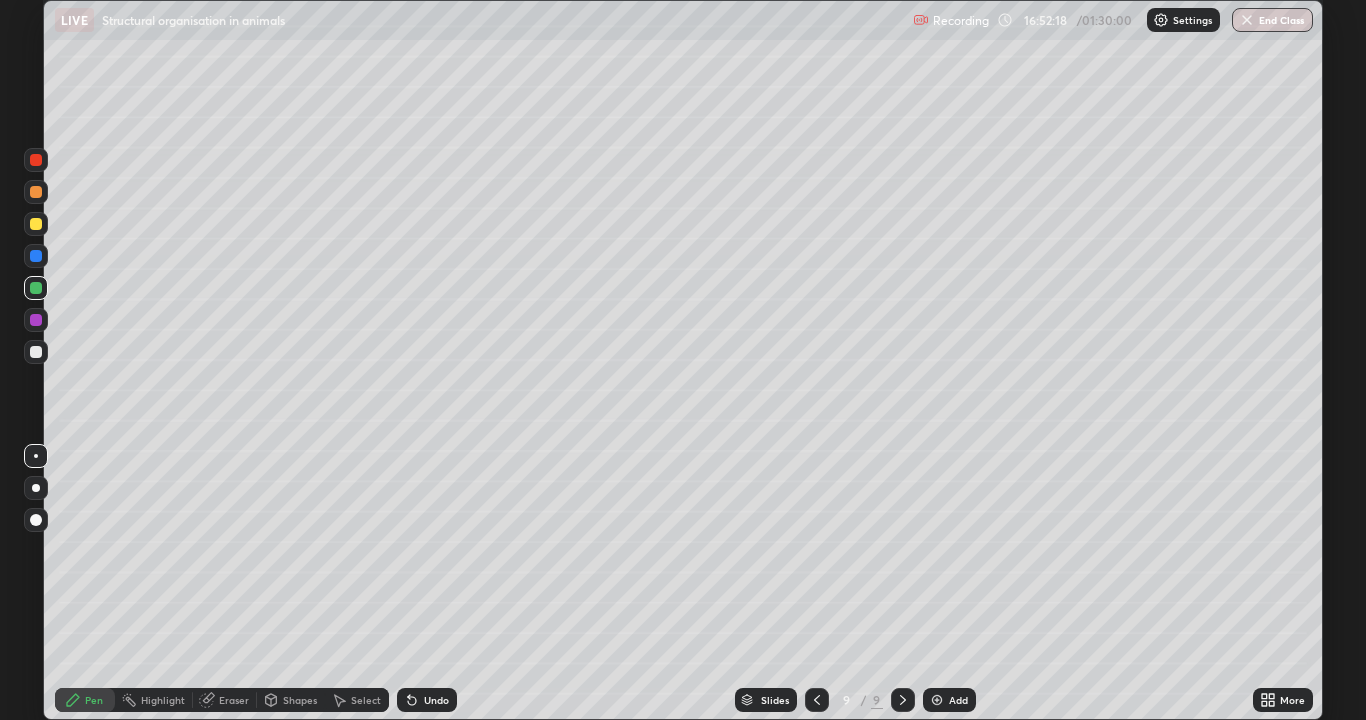 click at bounding box center [36, 288] 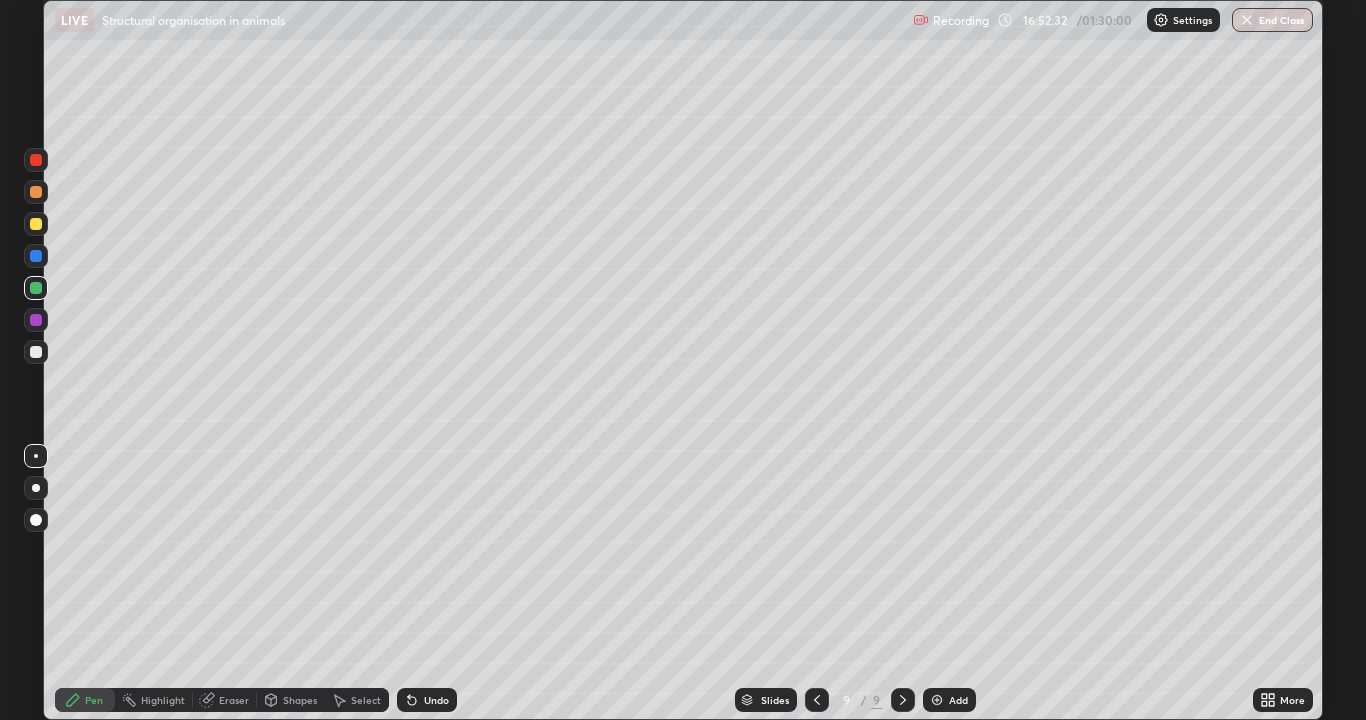 click on "Undo" at bounding box center [427, 700] 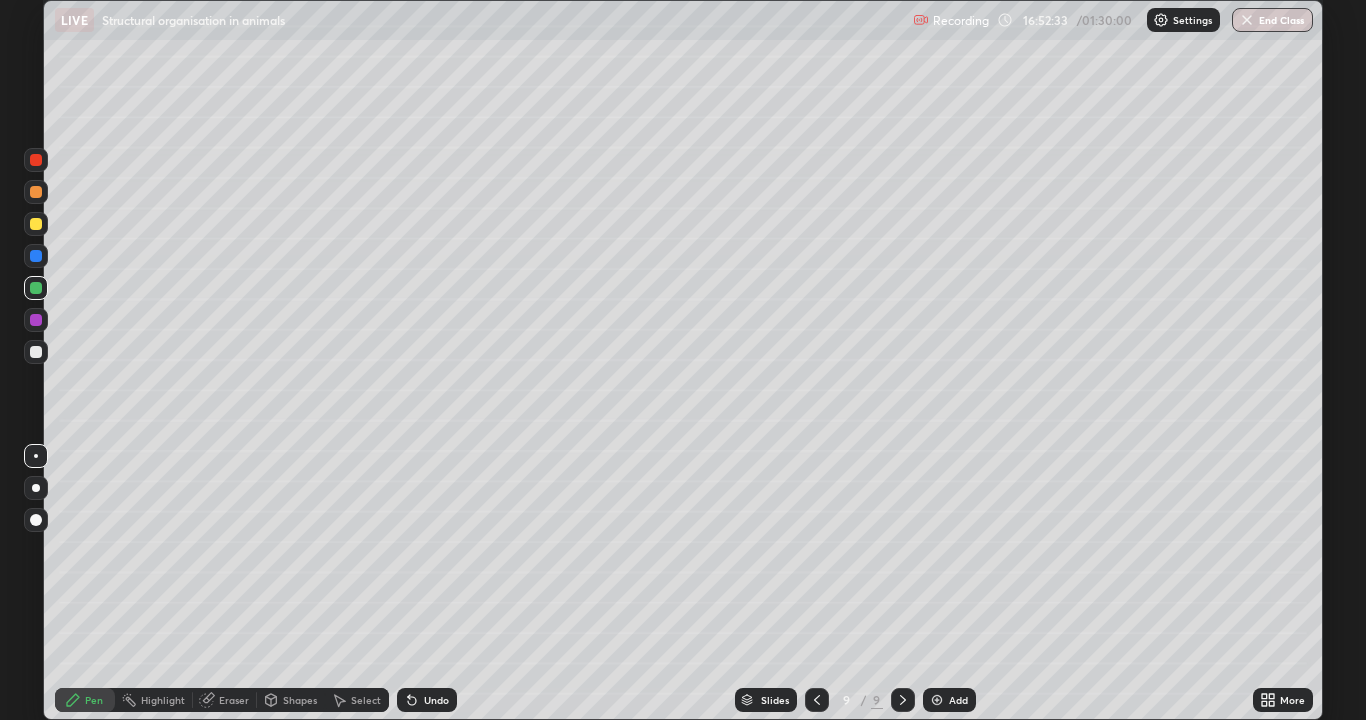 click on "Undo" at bounding box center [427, 700] 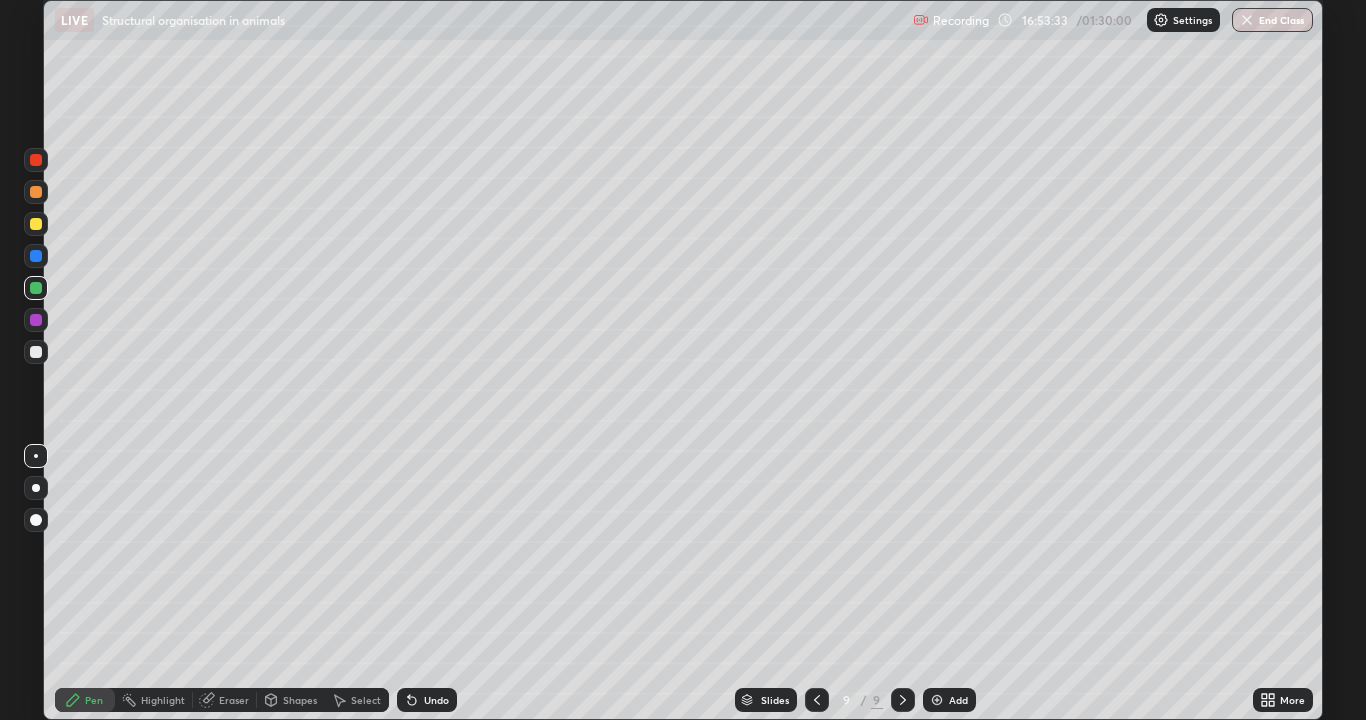 click at bounding box center [36, 352] 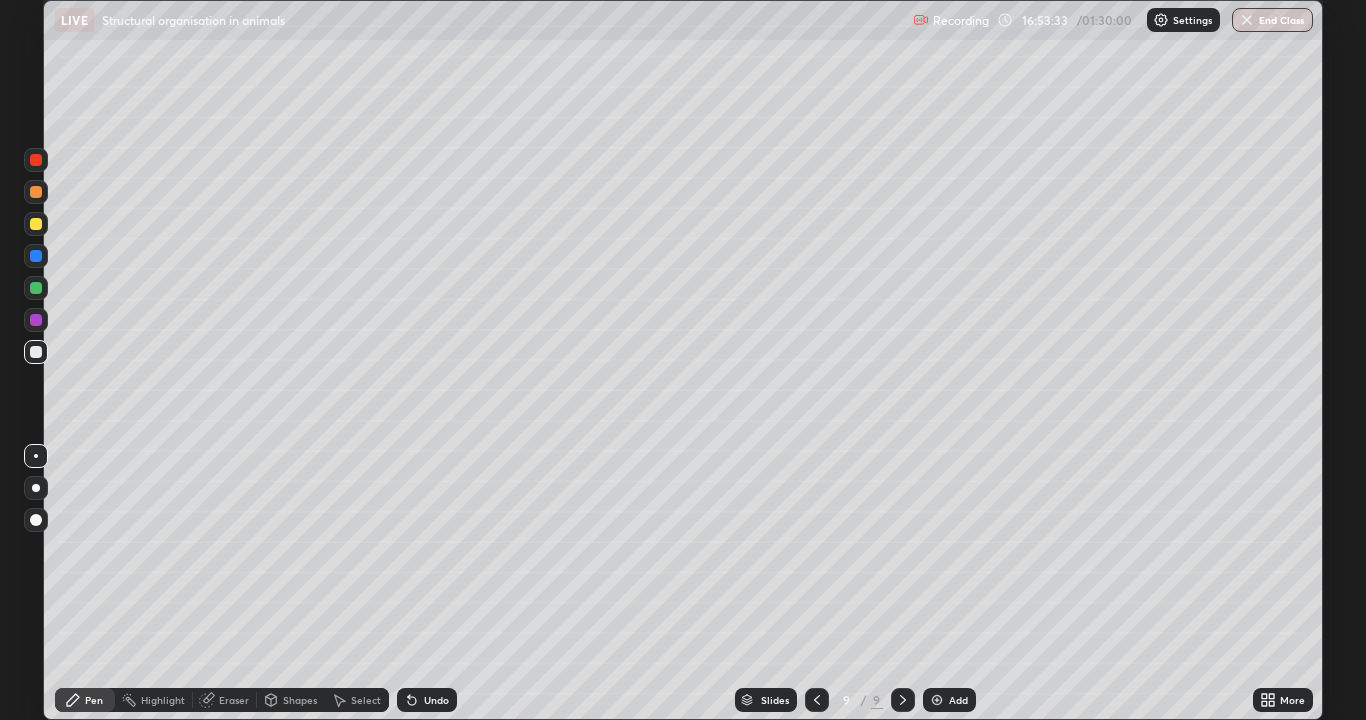 click at bounding box center [36, 352] 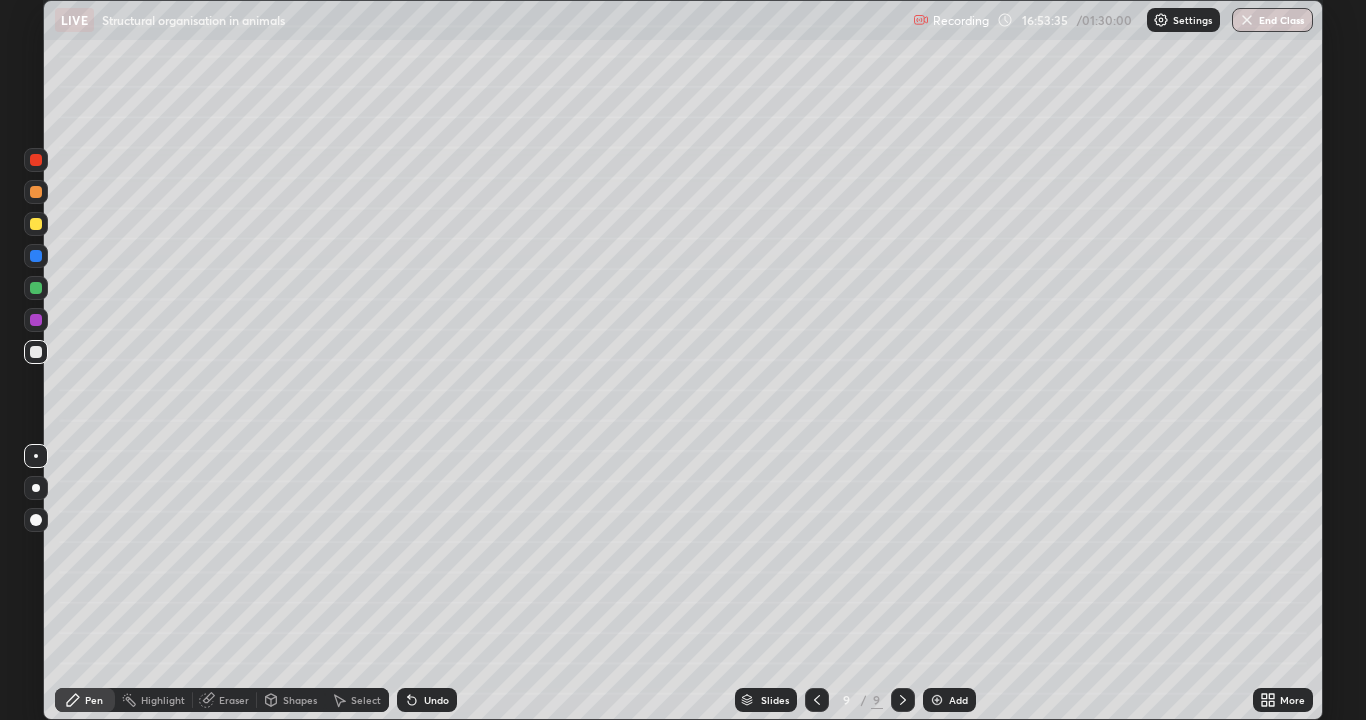 click at bounding box center (36, 224) 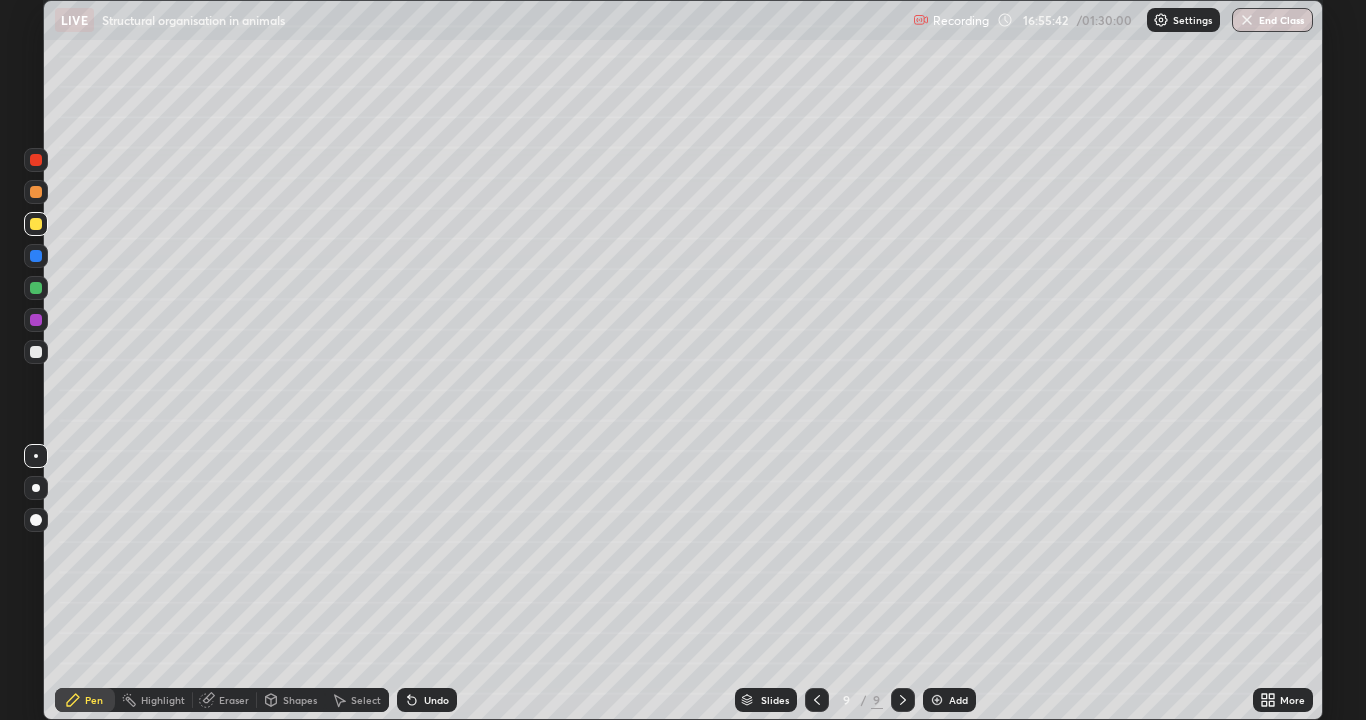 click on "Eraser" at bounding box center (234, 700) 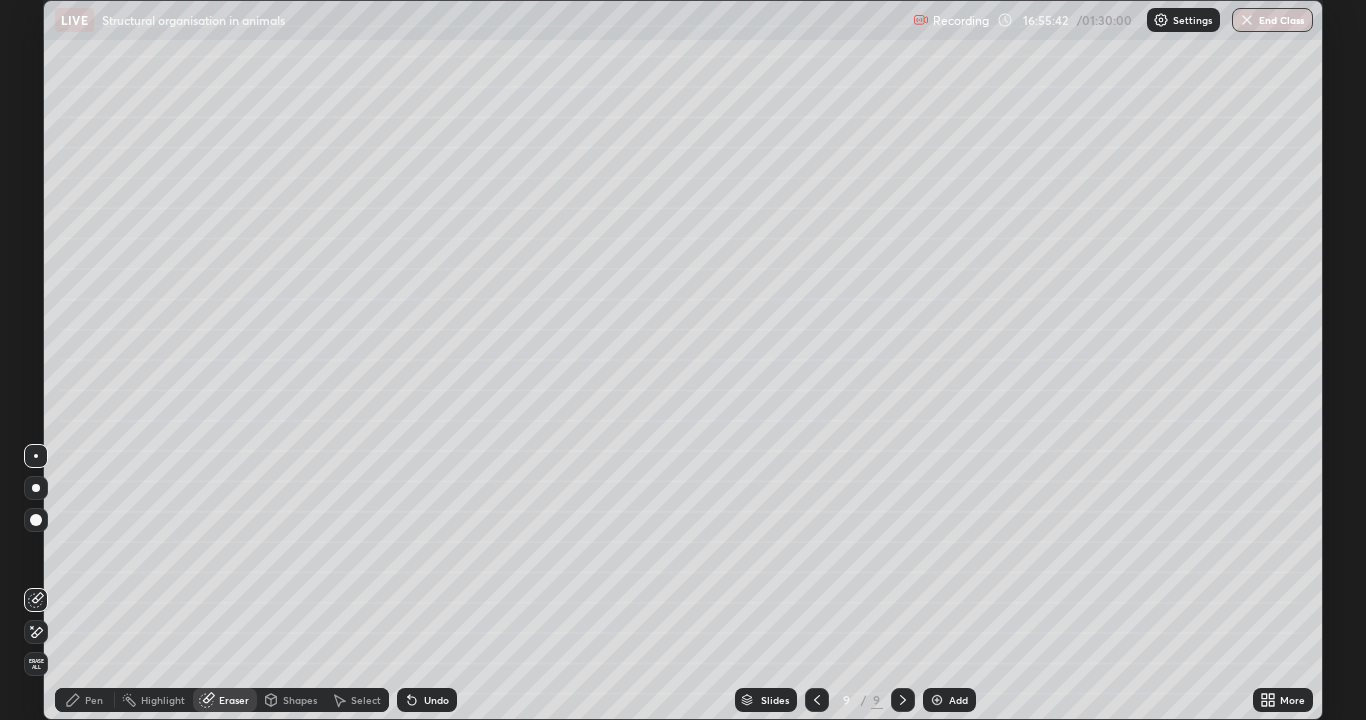click on "Eraser" at bounding box center [225, 700] 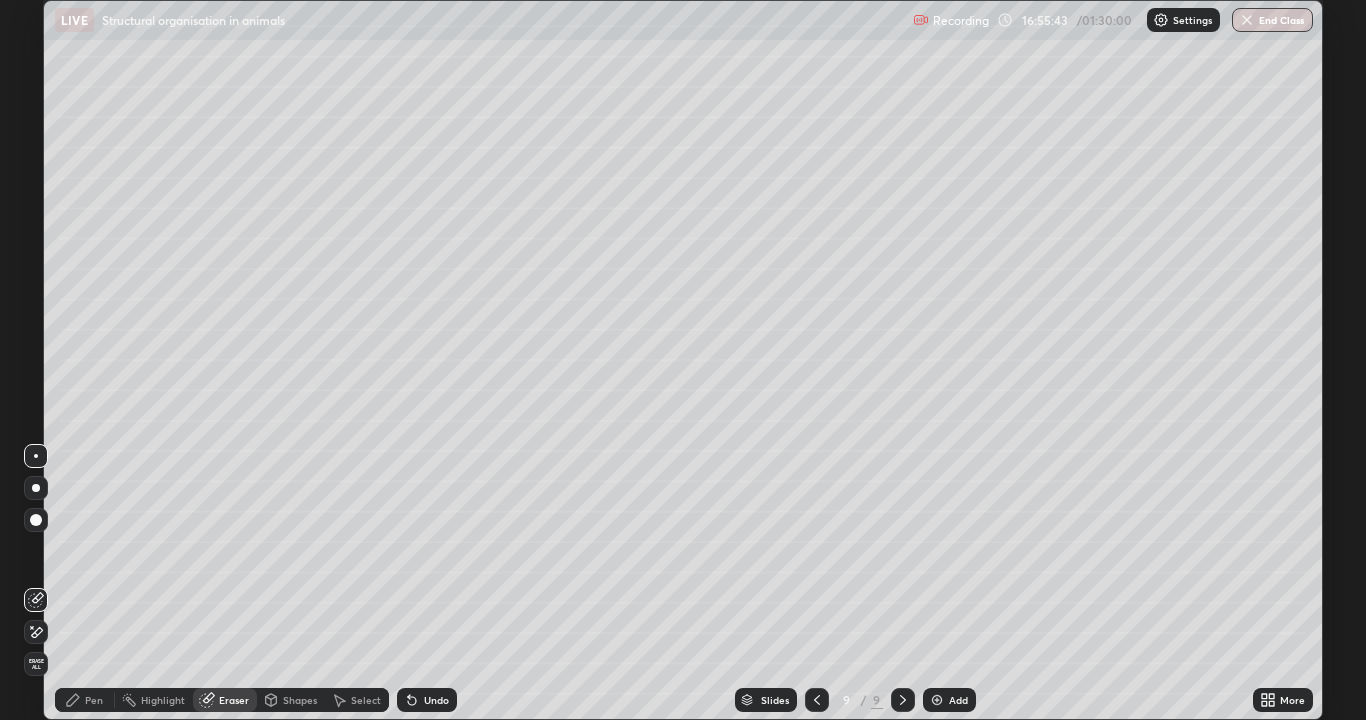 click on "Eraser" at bounding box center [234, 700] 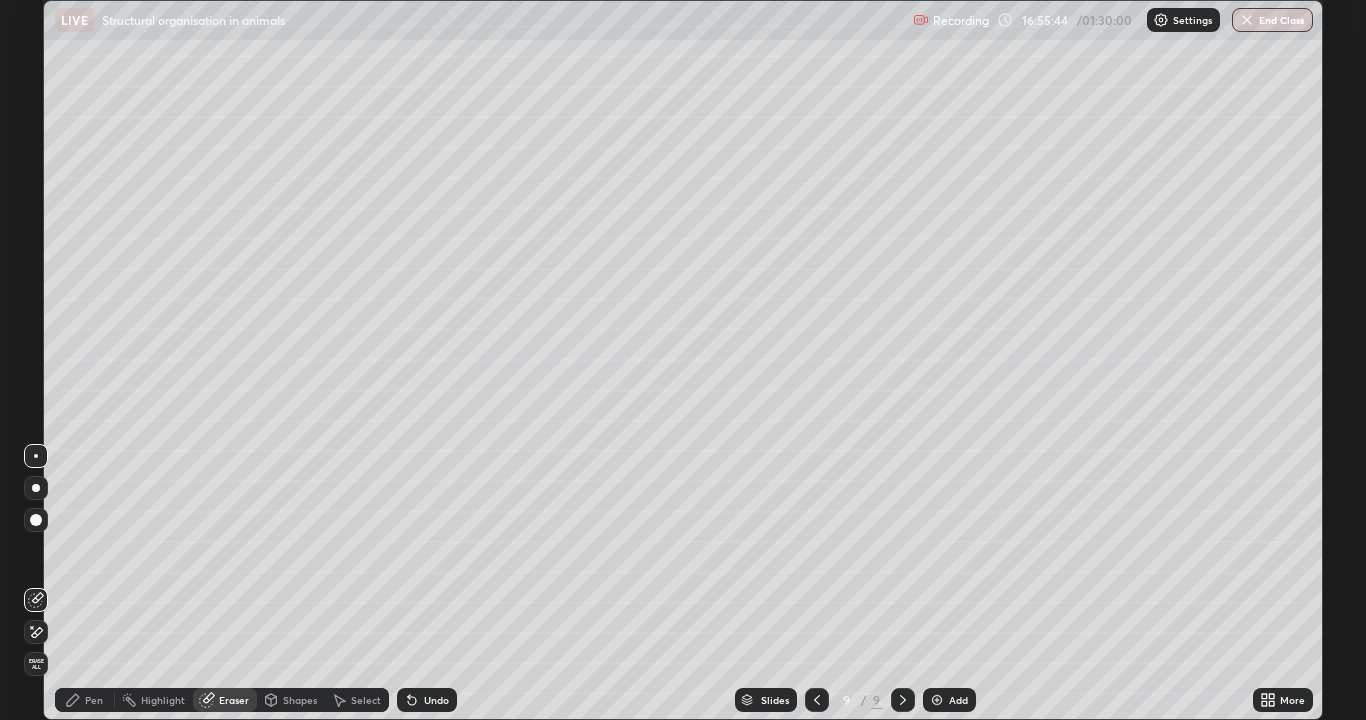 click on "Eraser" at bounding box center (234, 700) 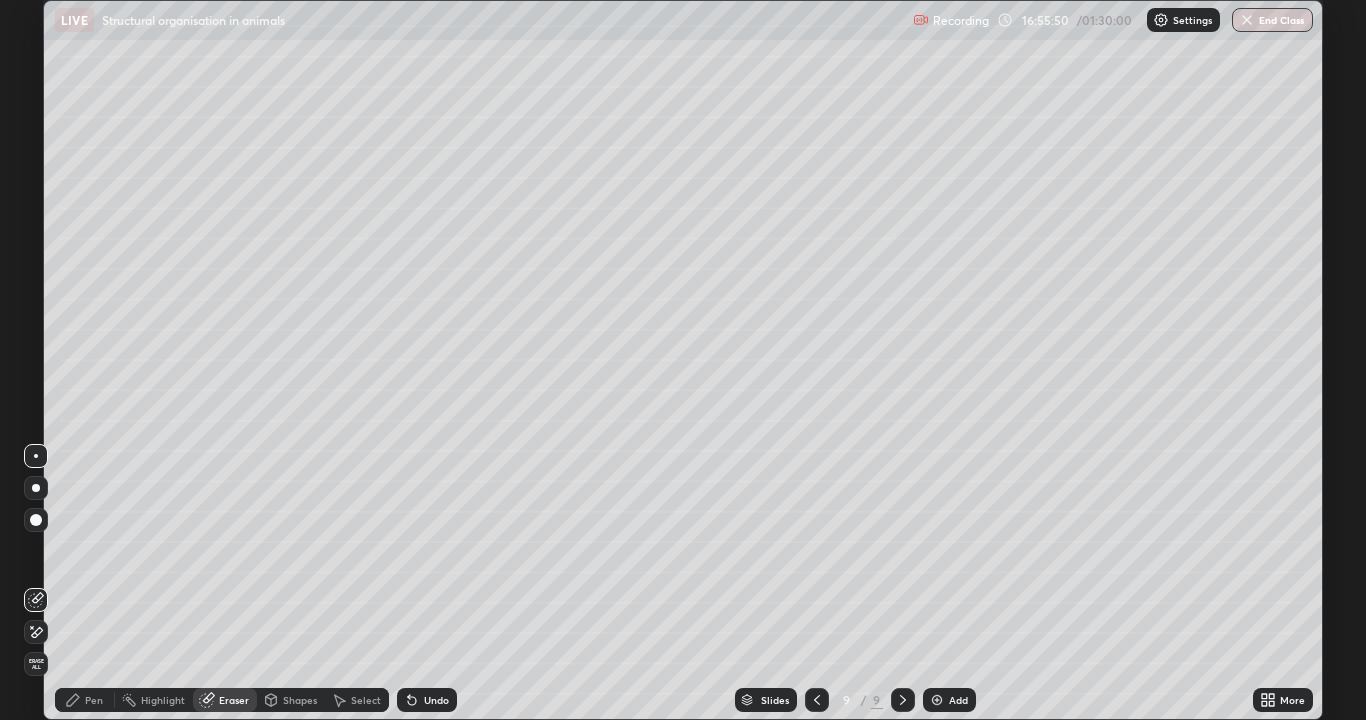 click on "Pen" at bounding box center (85, 700) 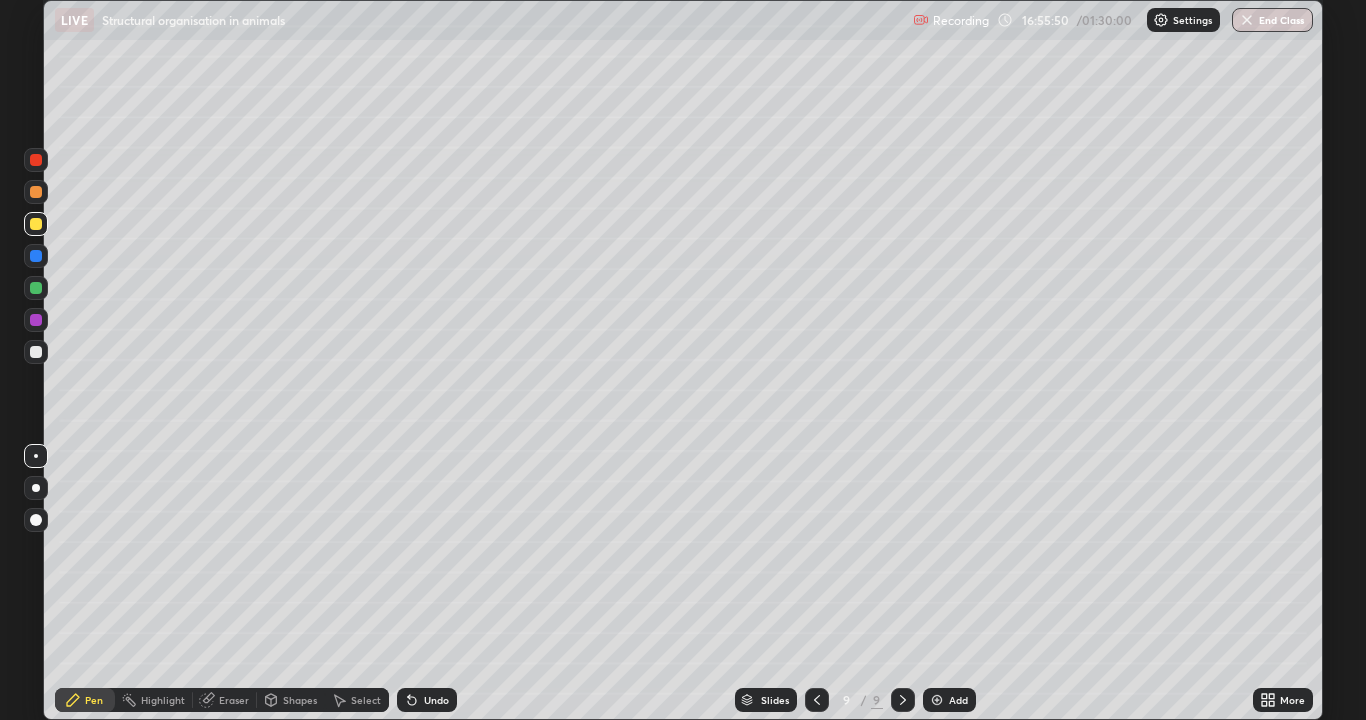 click 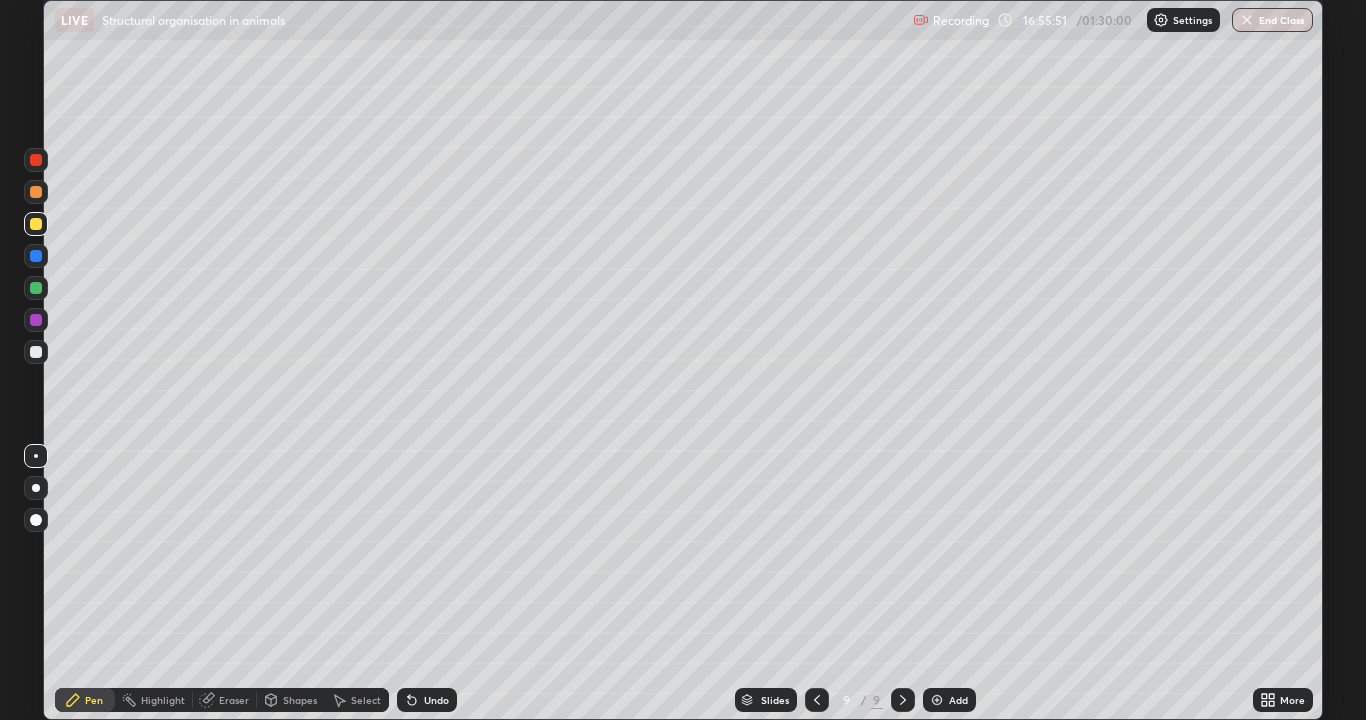 click 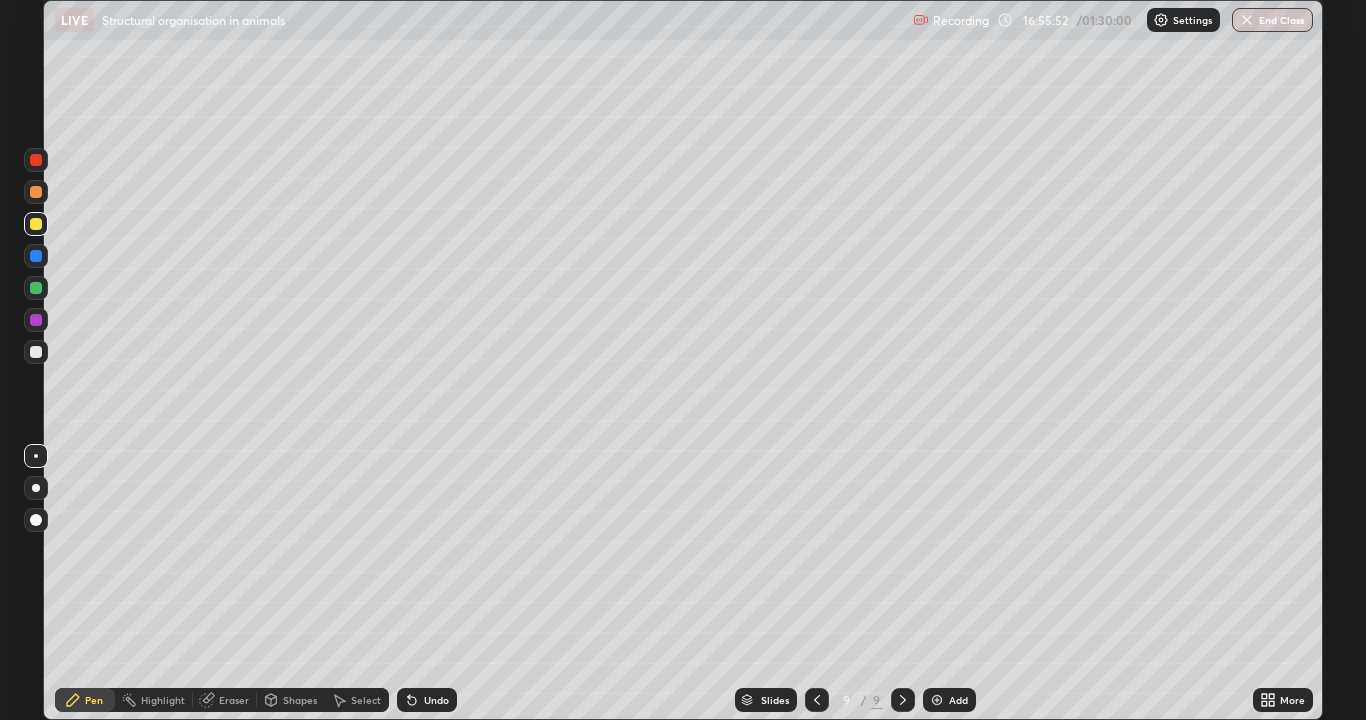 click at bounding box center [36, 352] 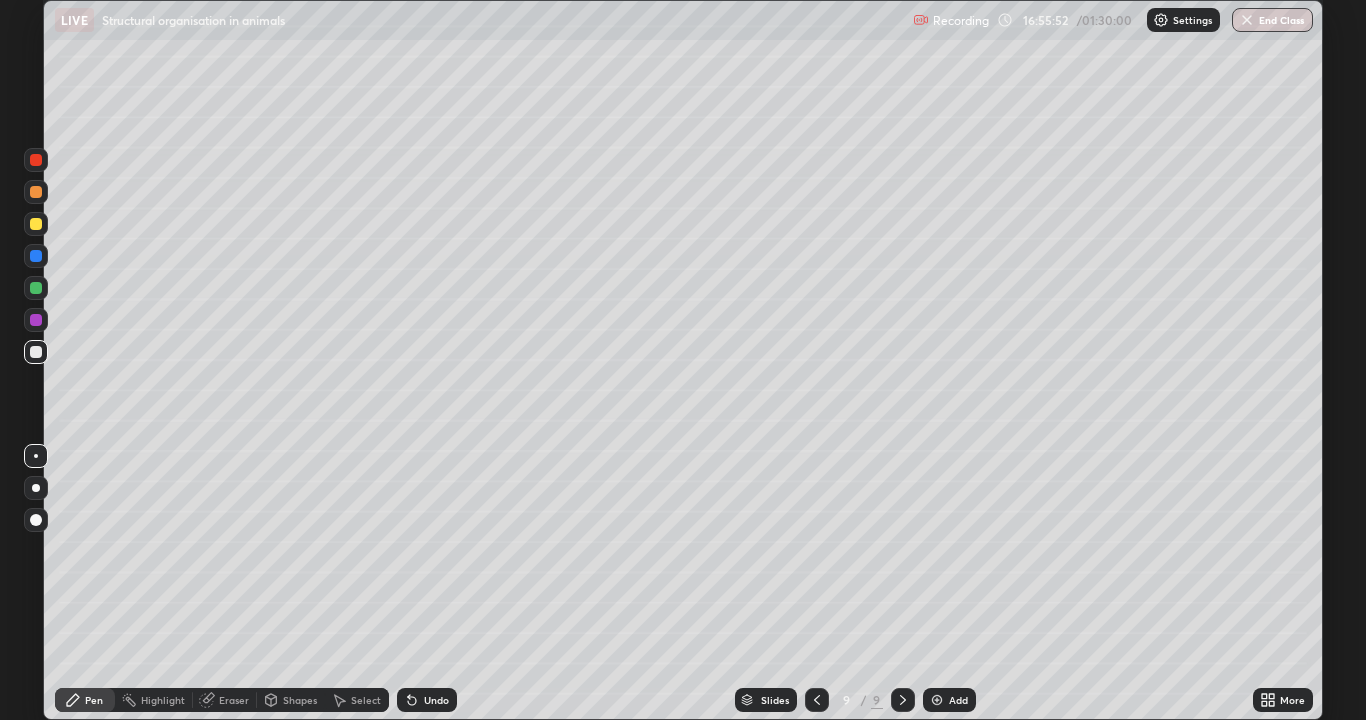 click at bounding box center [36, 352] 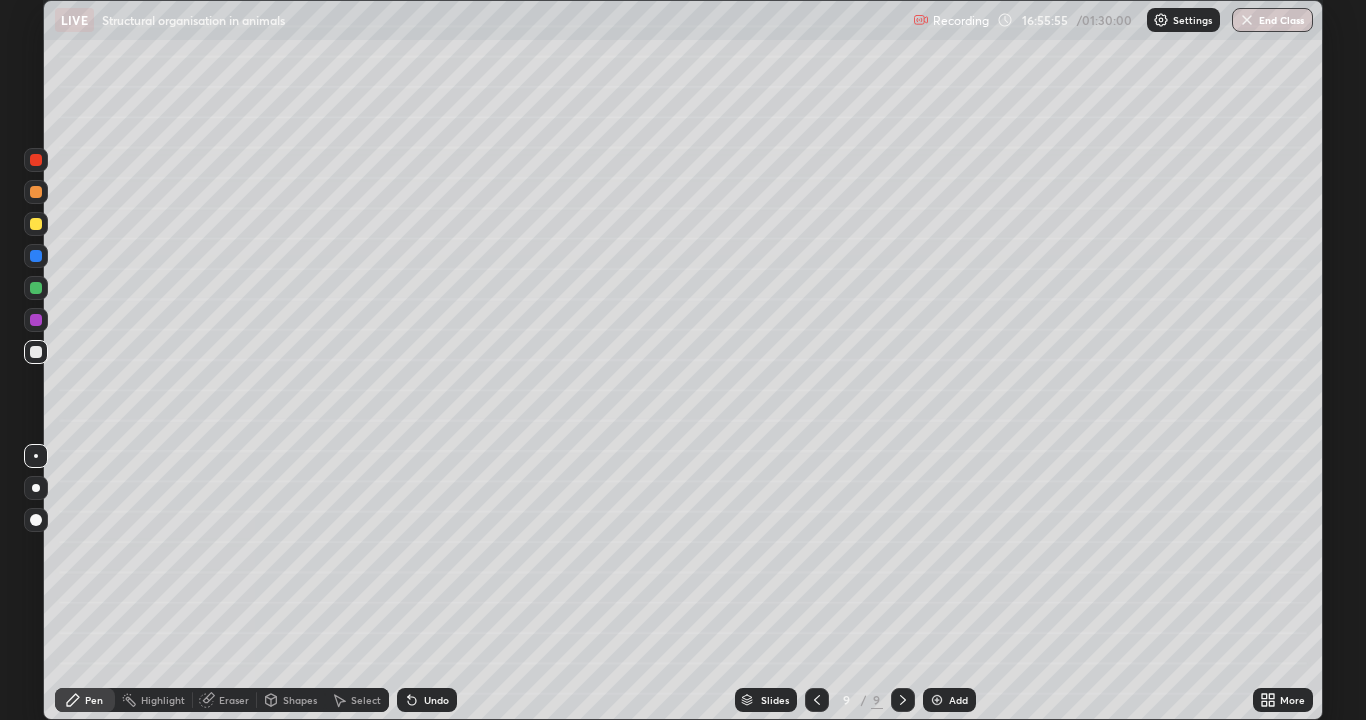 click at bounding box center [36, 192] 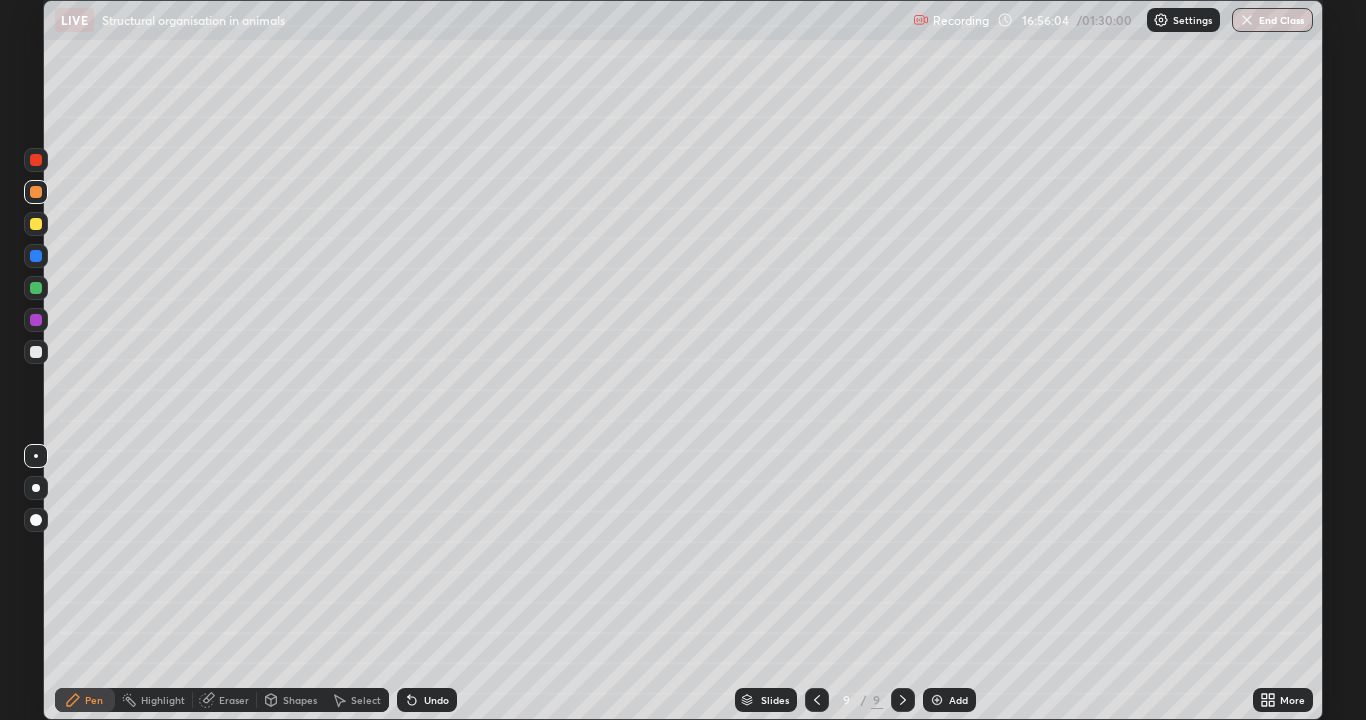 click at bounding box center (36, 224) 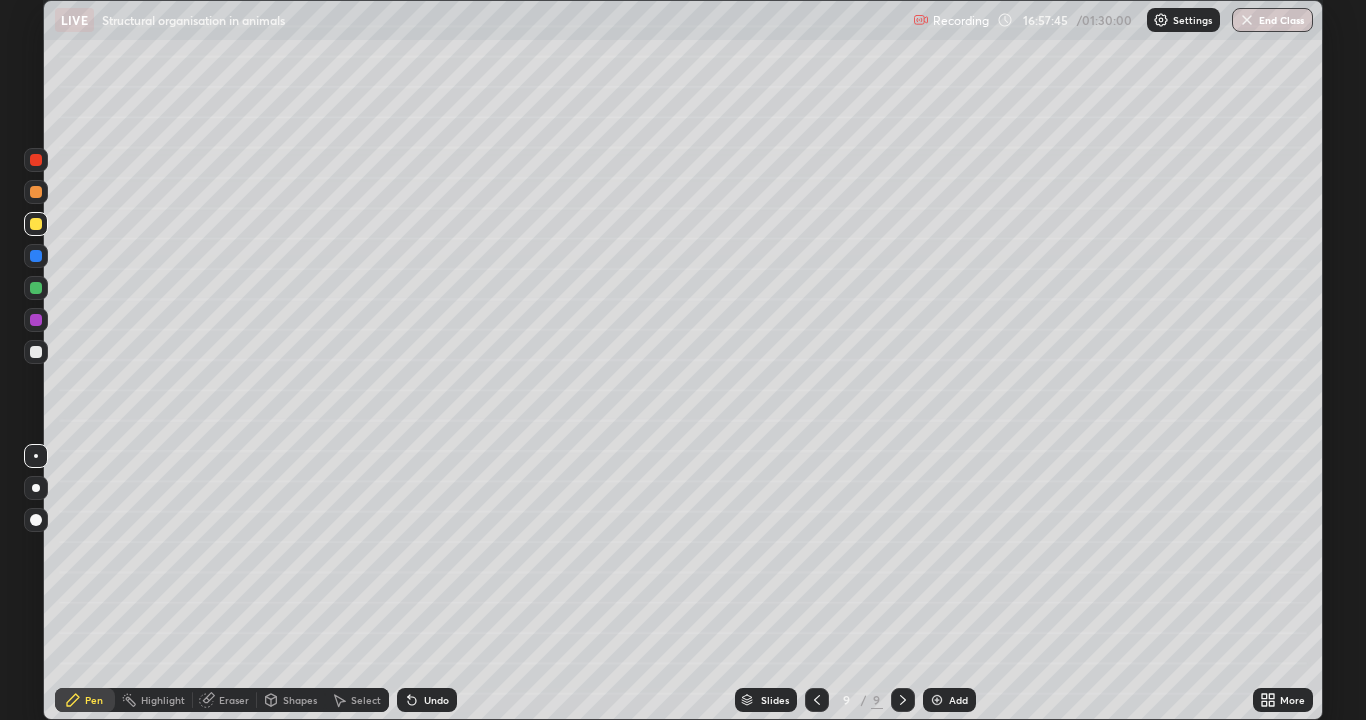 click at bounding box center (36, 192) 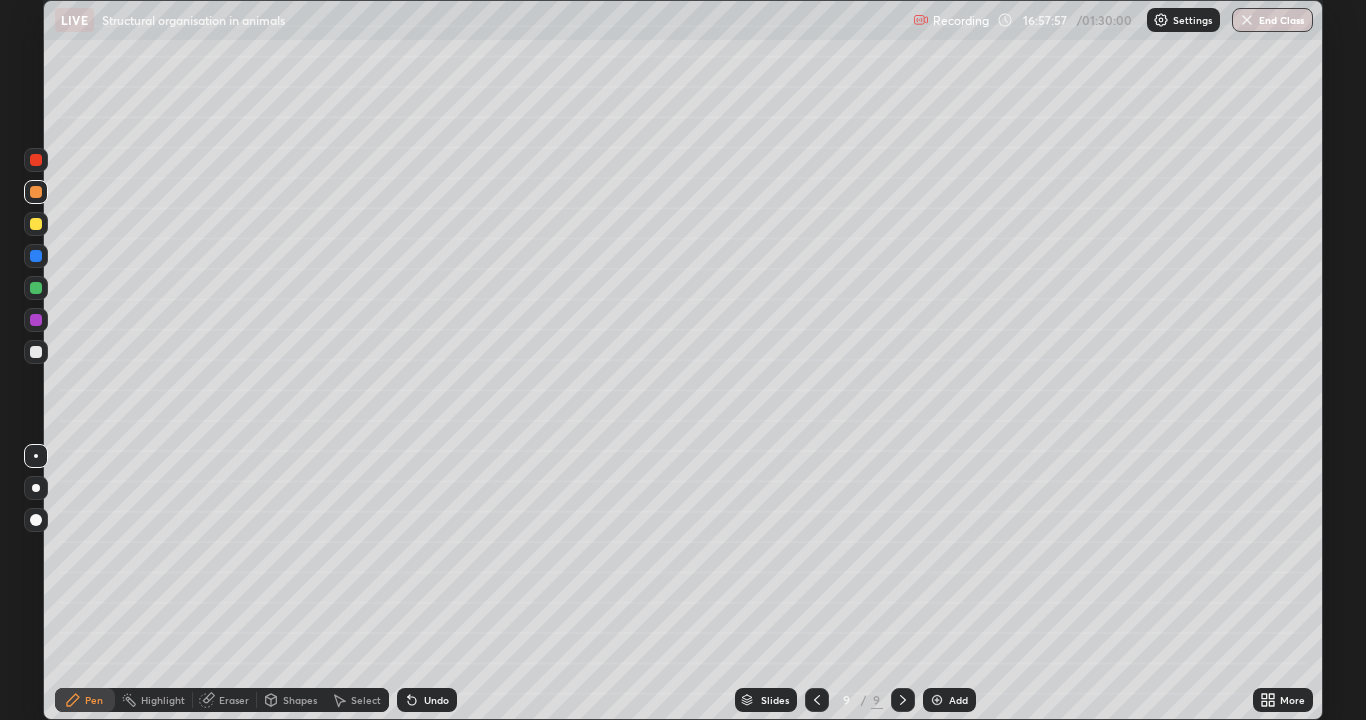 click at bounding box center (36, 352) 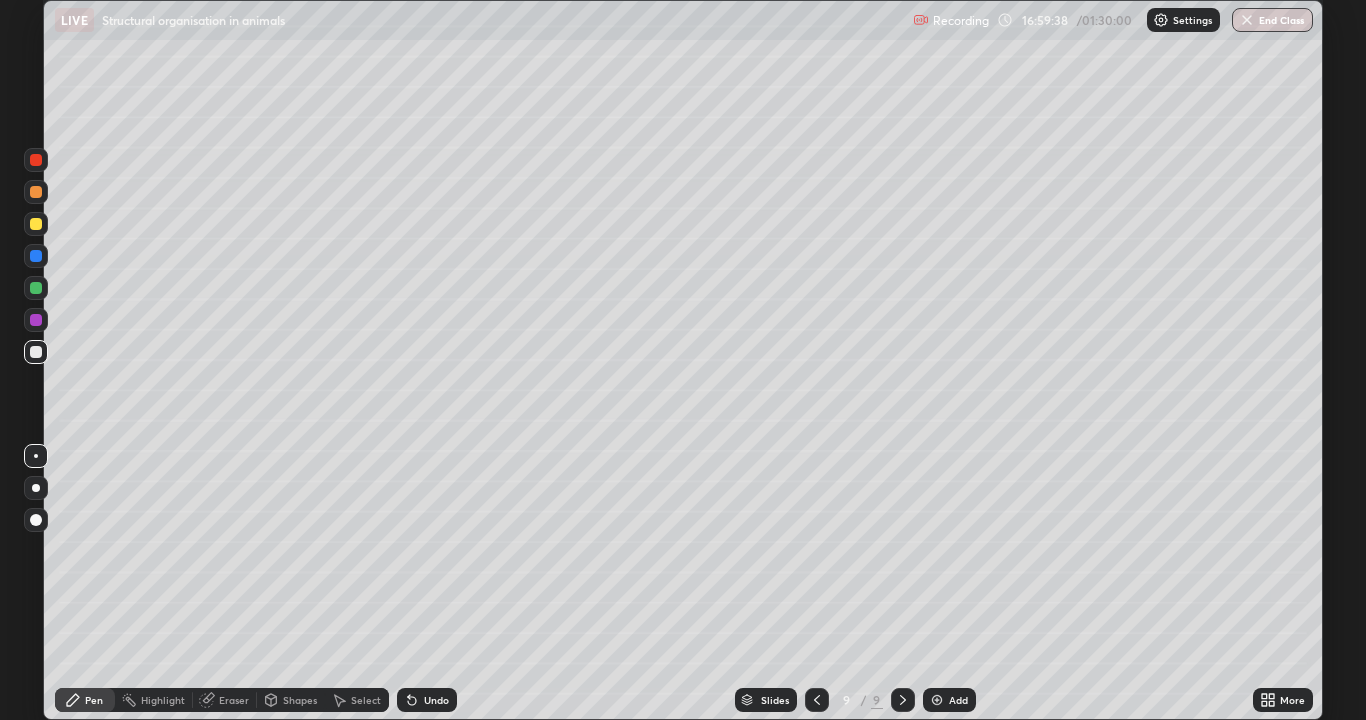 click at bounding box center (937, 700) 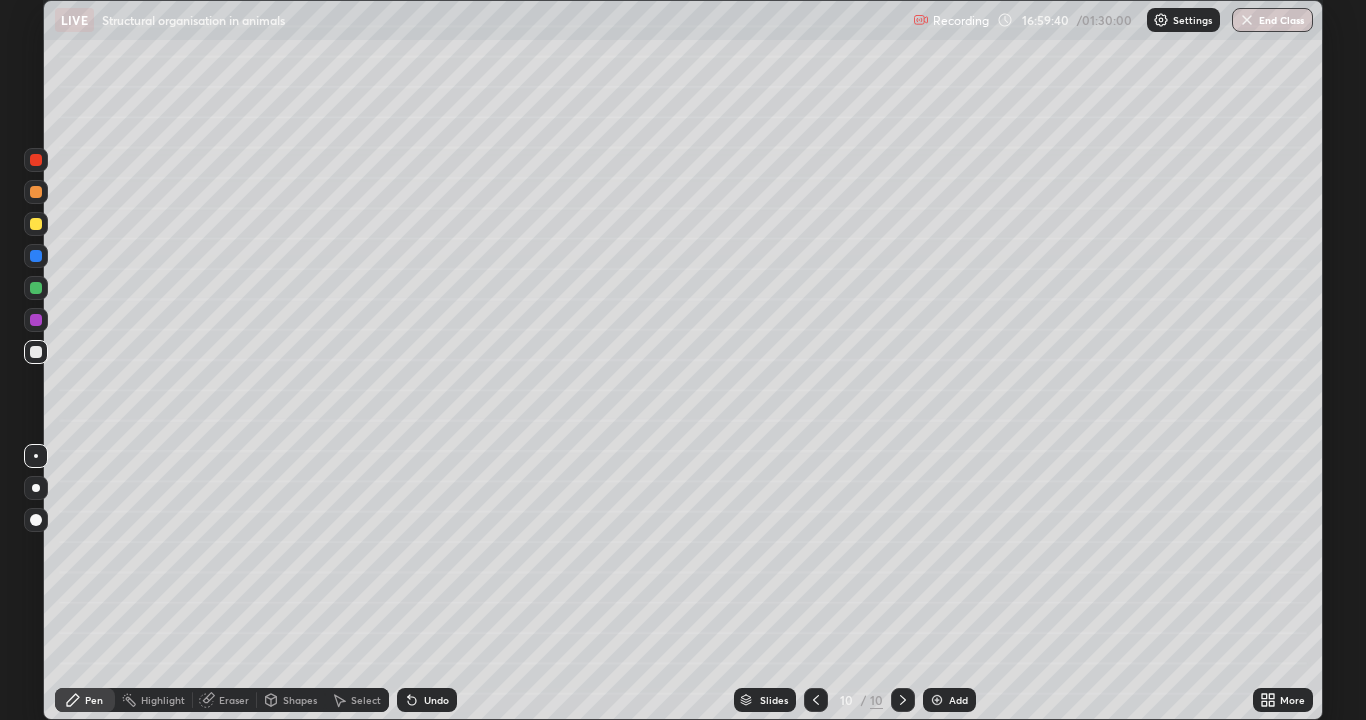 click at bounding box center (36, 288) 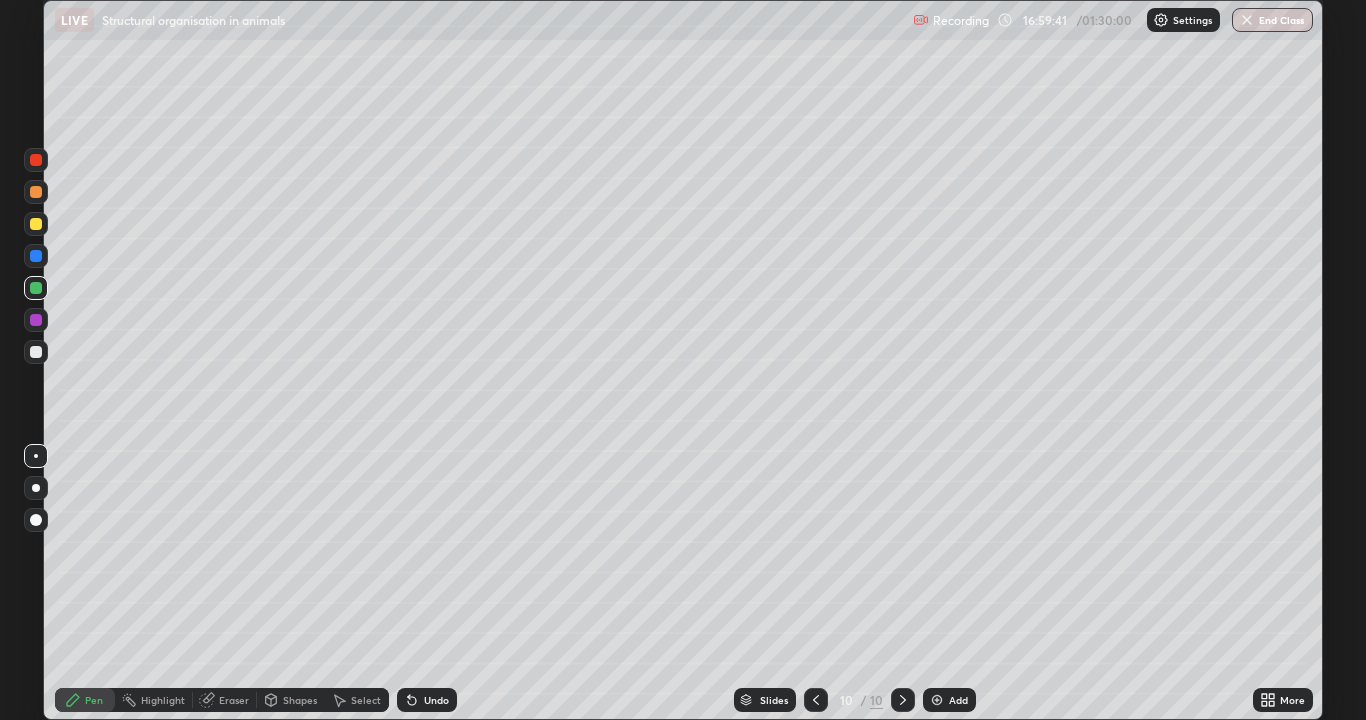 click at bounding box center (36, 192) 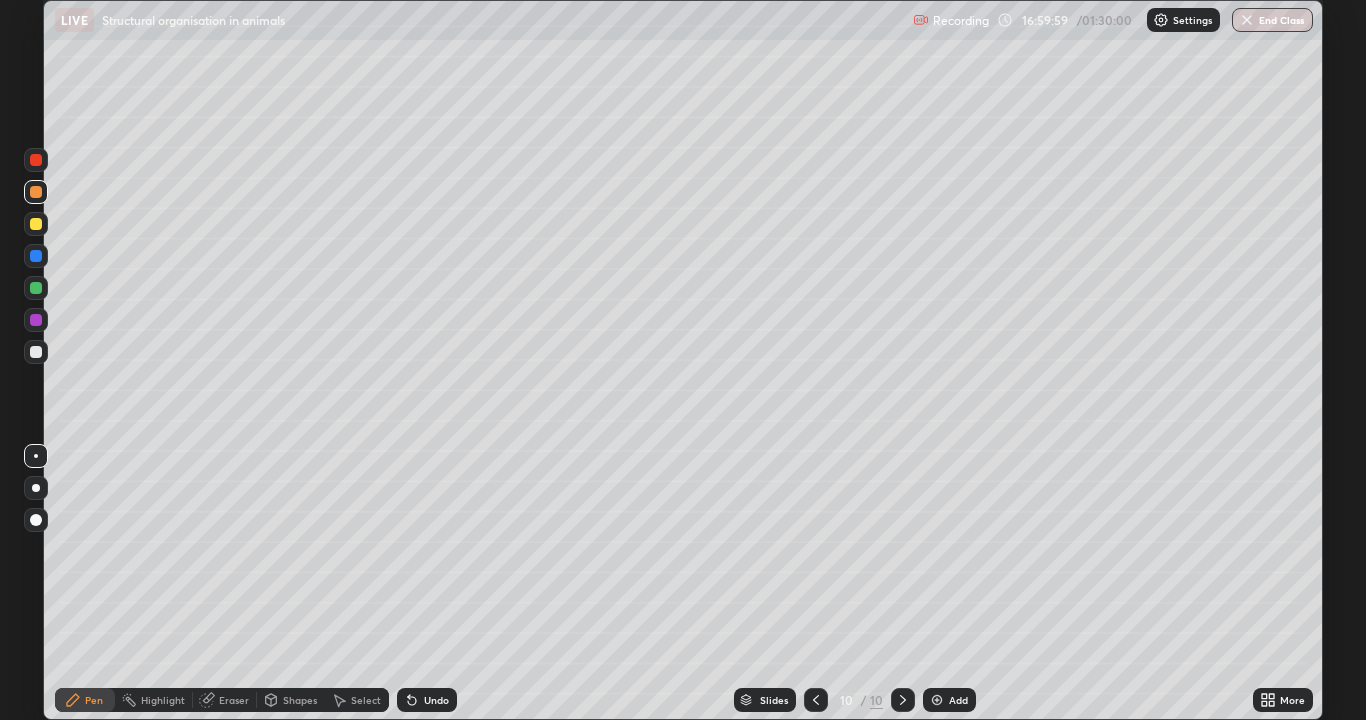 click at bounding box center [36, 352] 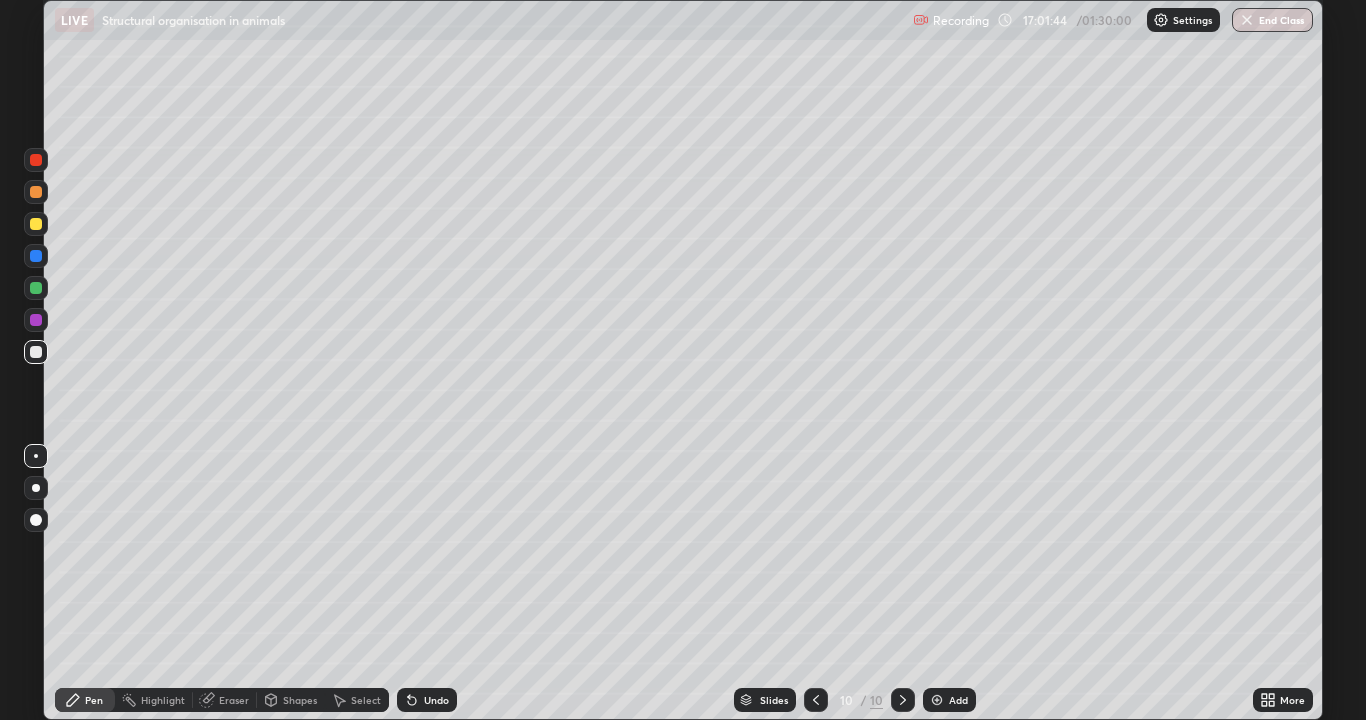 click on "Undo" at bounding box center (436, 700) 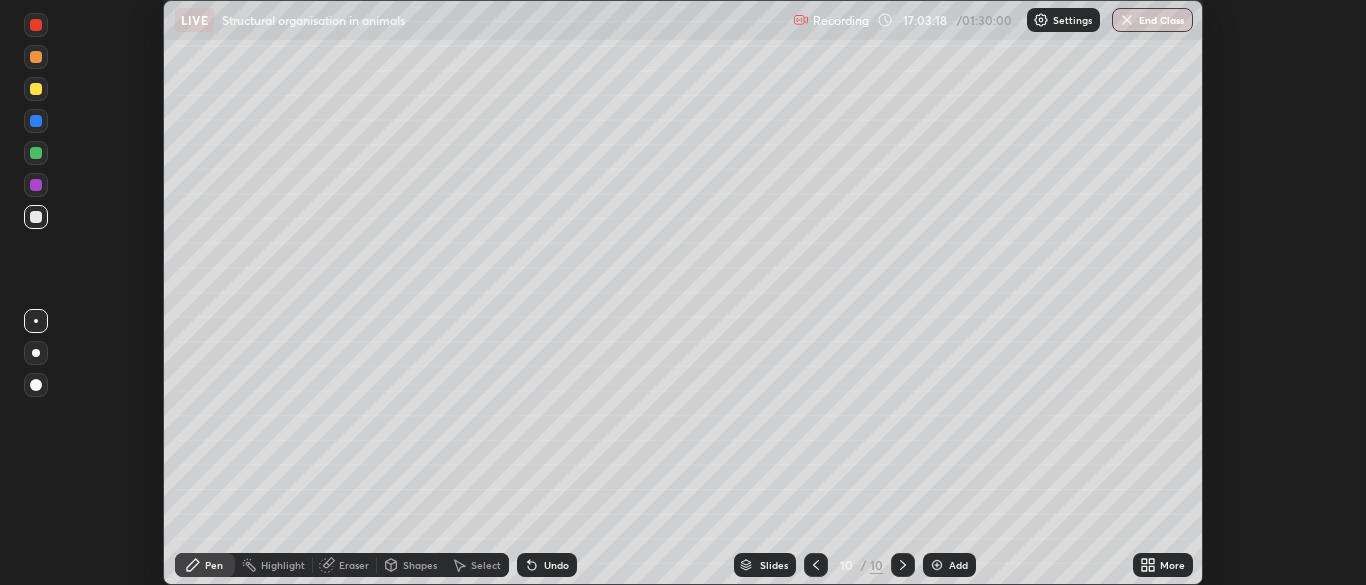 scroll, scrollTop: 585, scrollLeft: 1366, axis: both 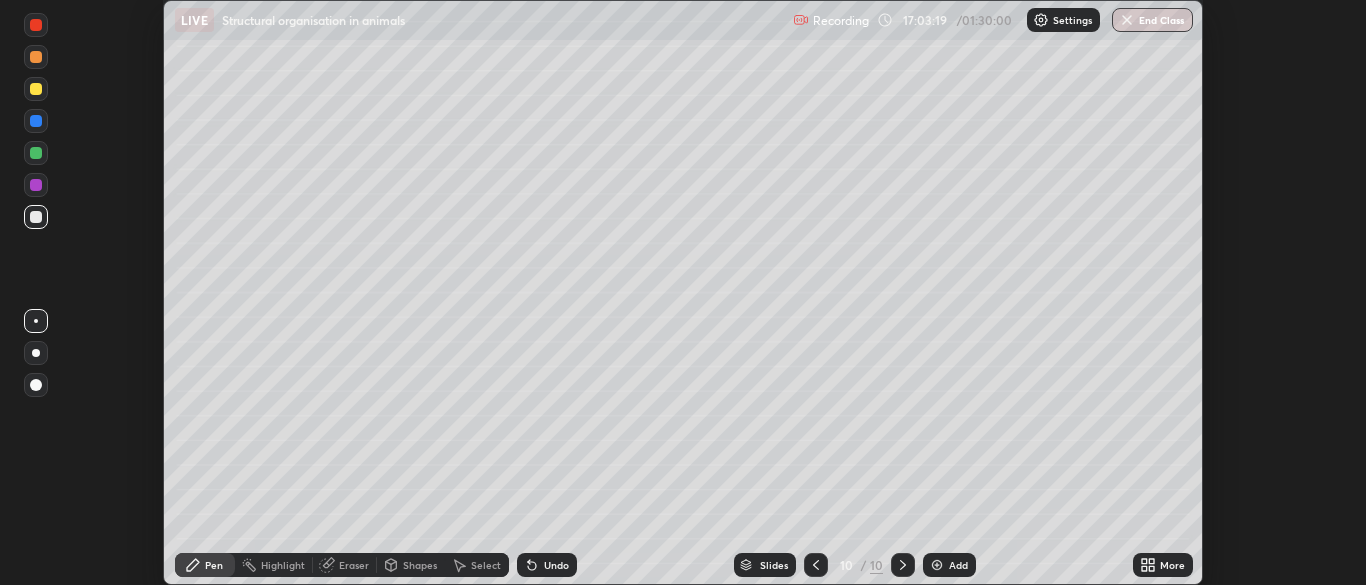 click on "End Class" at bounding box center (1152, 20) 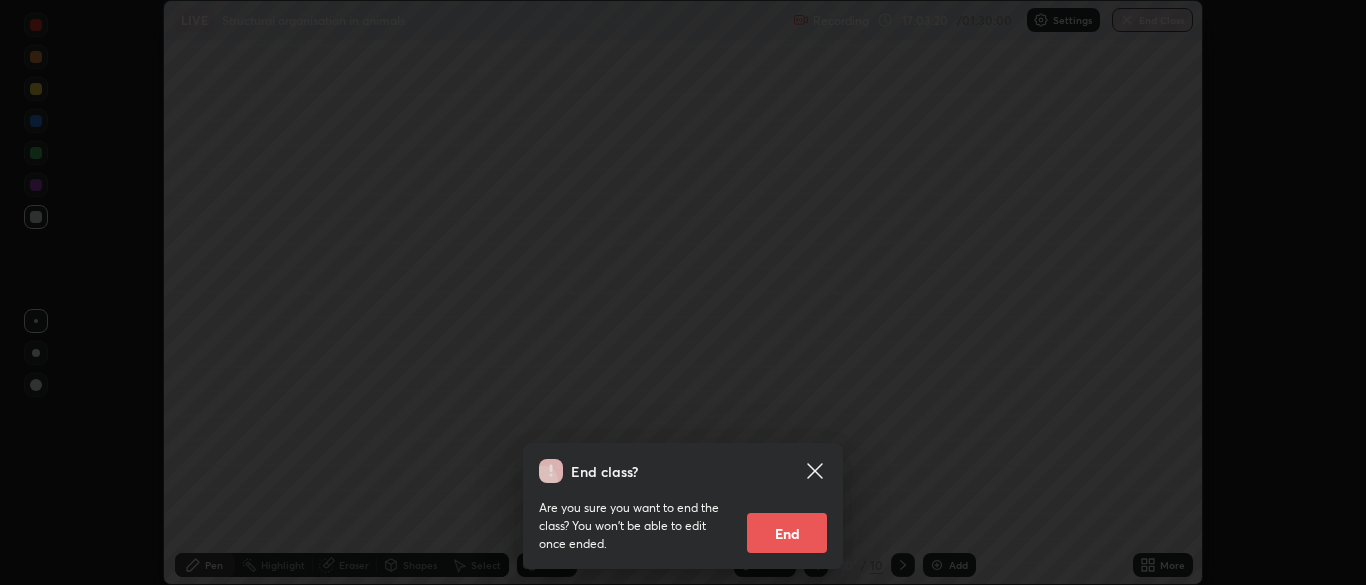 click on "End" at bounding box center (787, 533) 